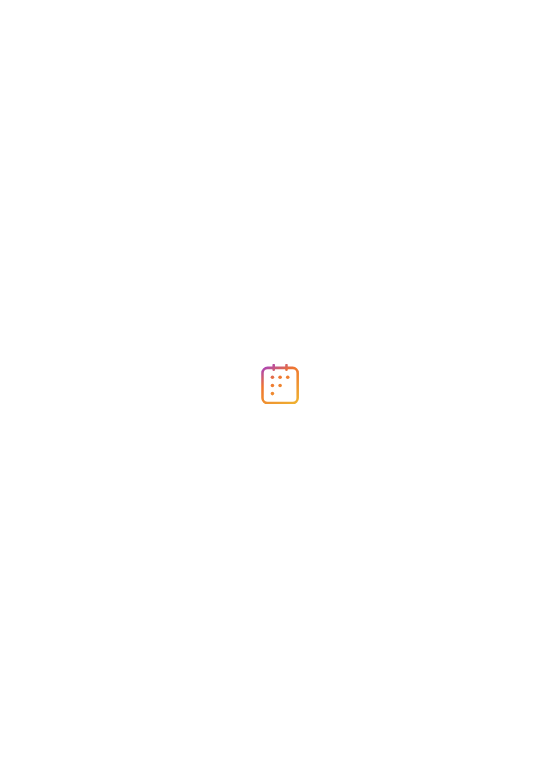 scroll, scrollTop: 0, scrollLeft: 0, axis: both 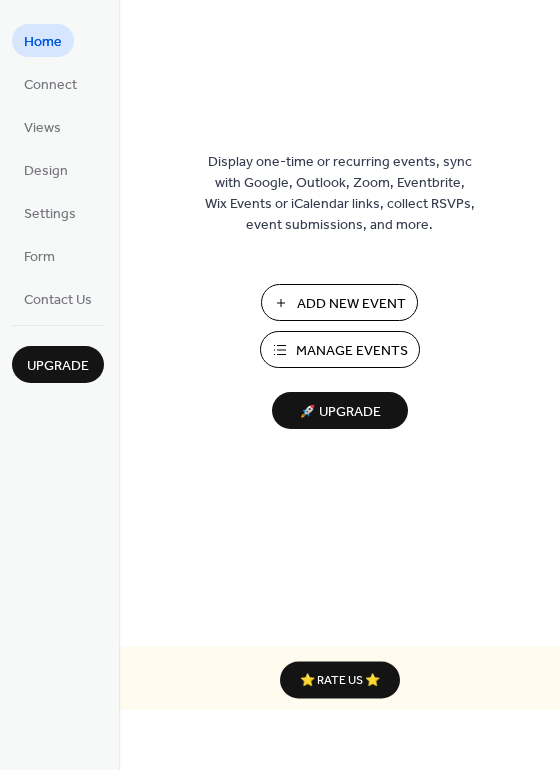 click on "Manage Events" at bounding box center [352, 351] 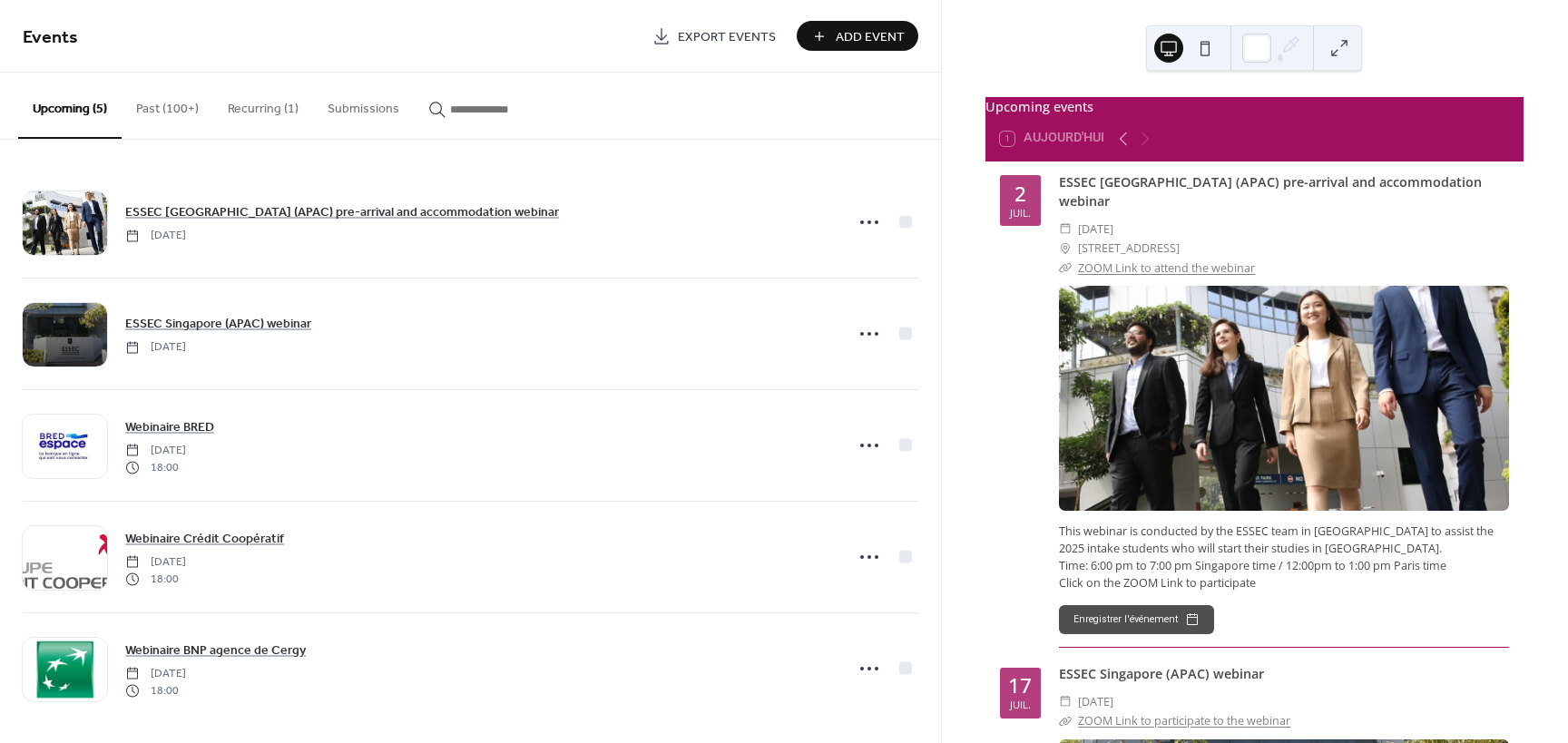 scroll, scrollTop: 0, scrollLeft: 0, axis: both 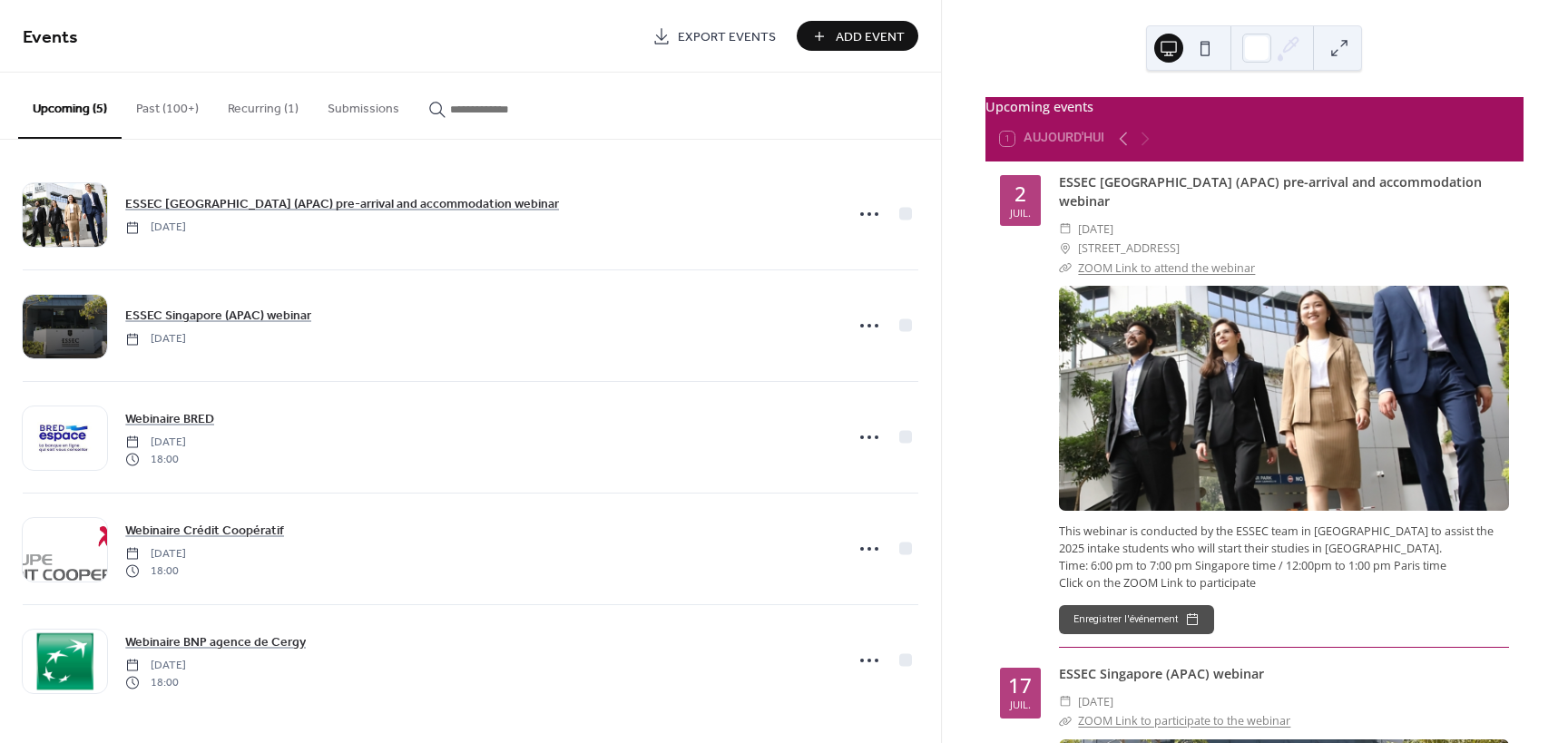 click on "Past  (100+)" at bounding box center (167, 104) 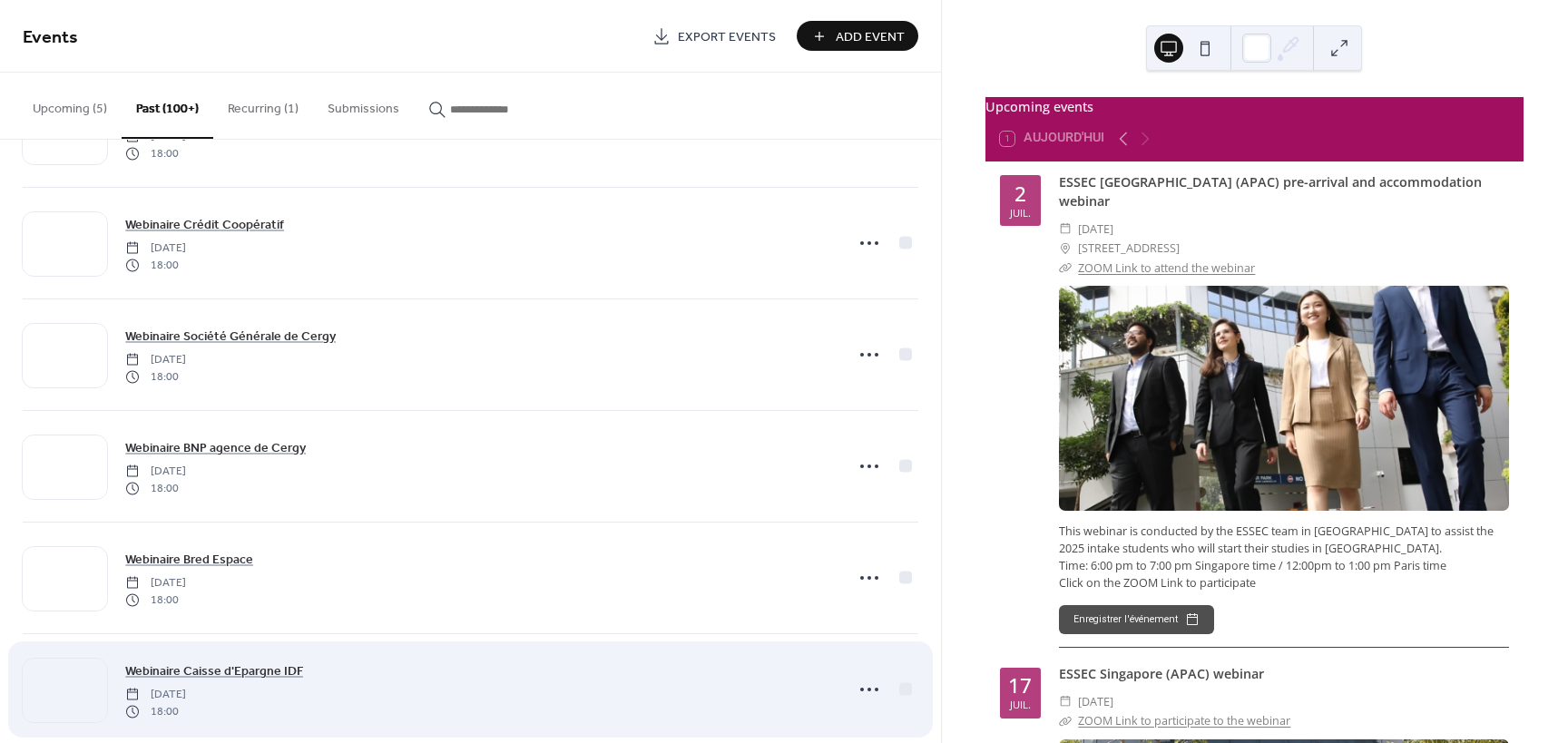 scroll, scrollTop: 272, scrollLeft: 0, axis: vertical 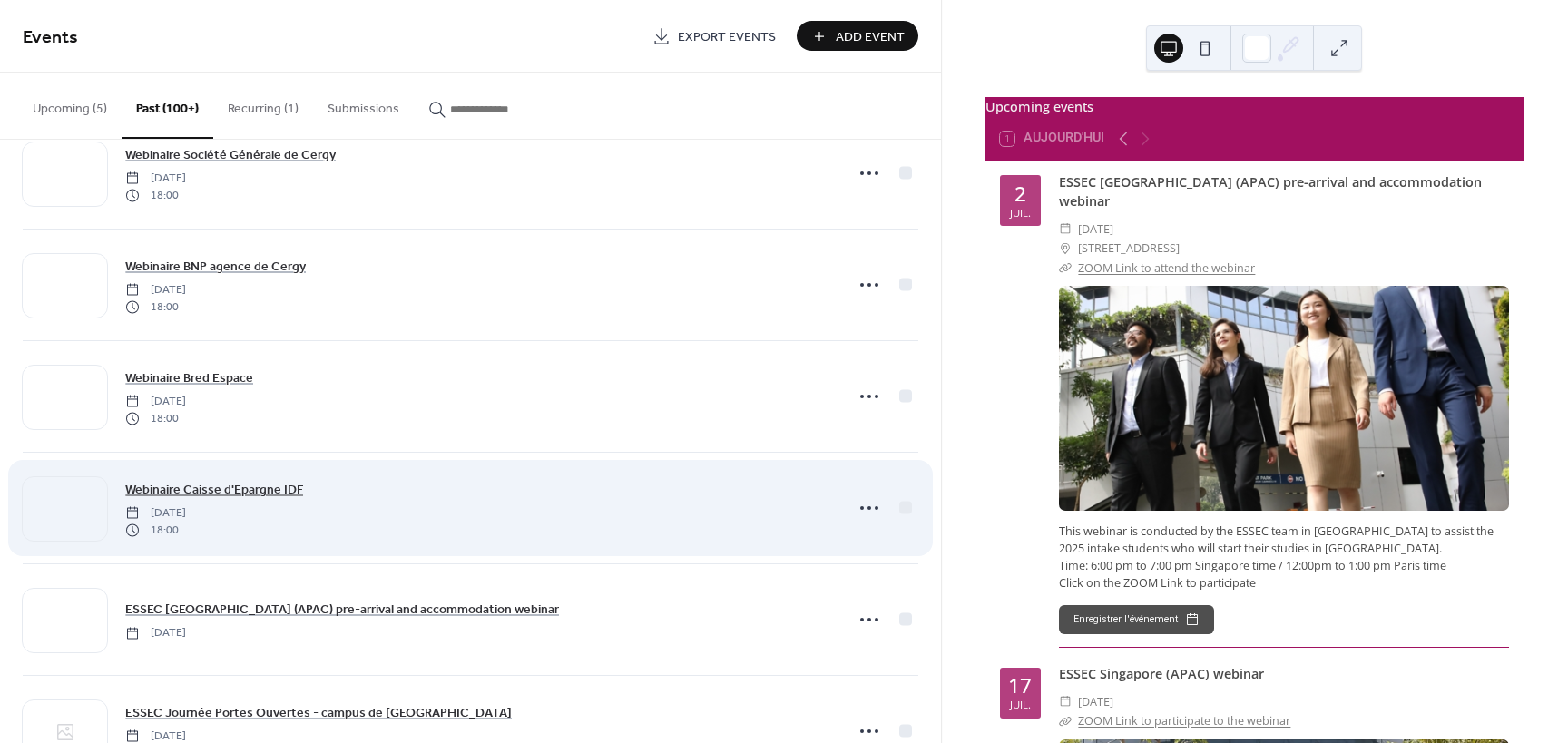 click on "Webinaire Caisse d'Epargne IDF" at bounding box center (214, 490) 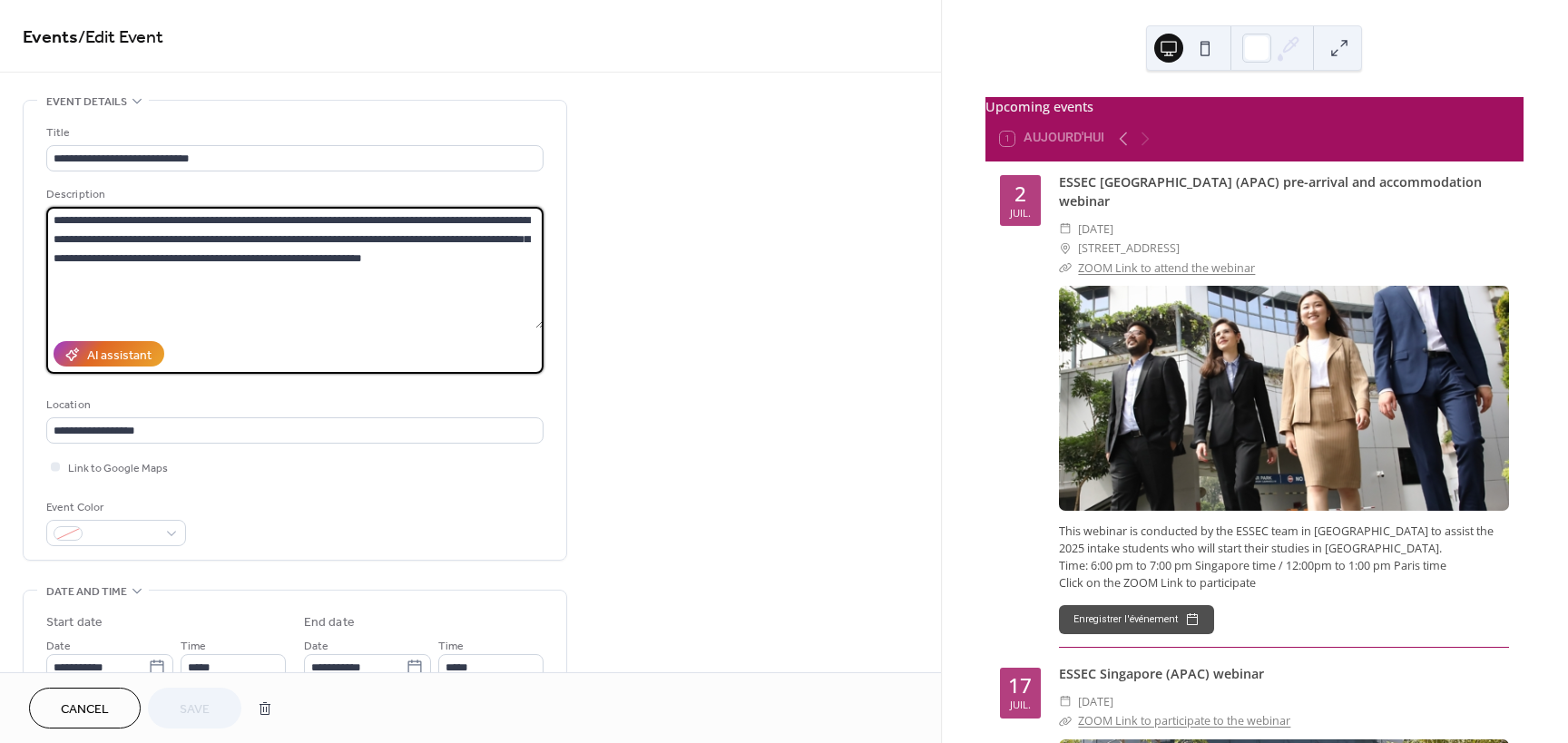 drag, startPoint x: 446, startPoint y: 259, endPoint x: 23, endPoint y: 218, distance: 424.9824 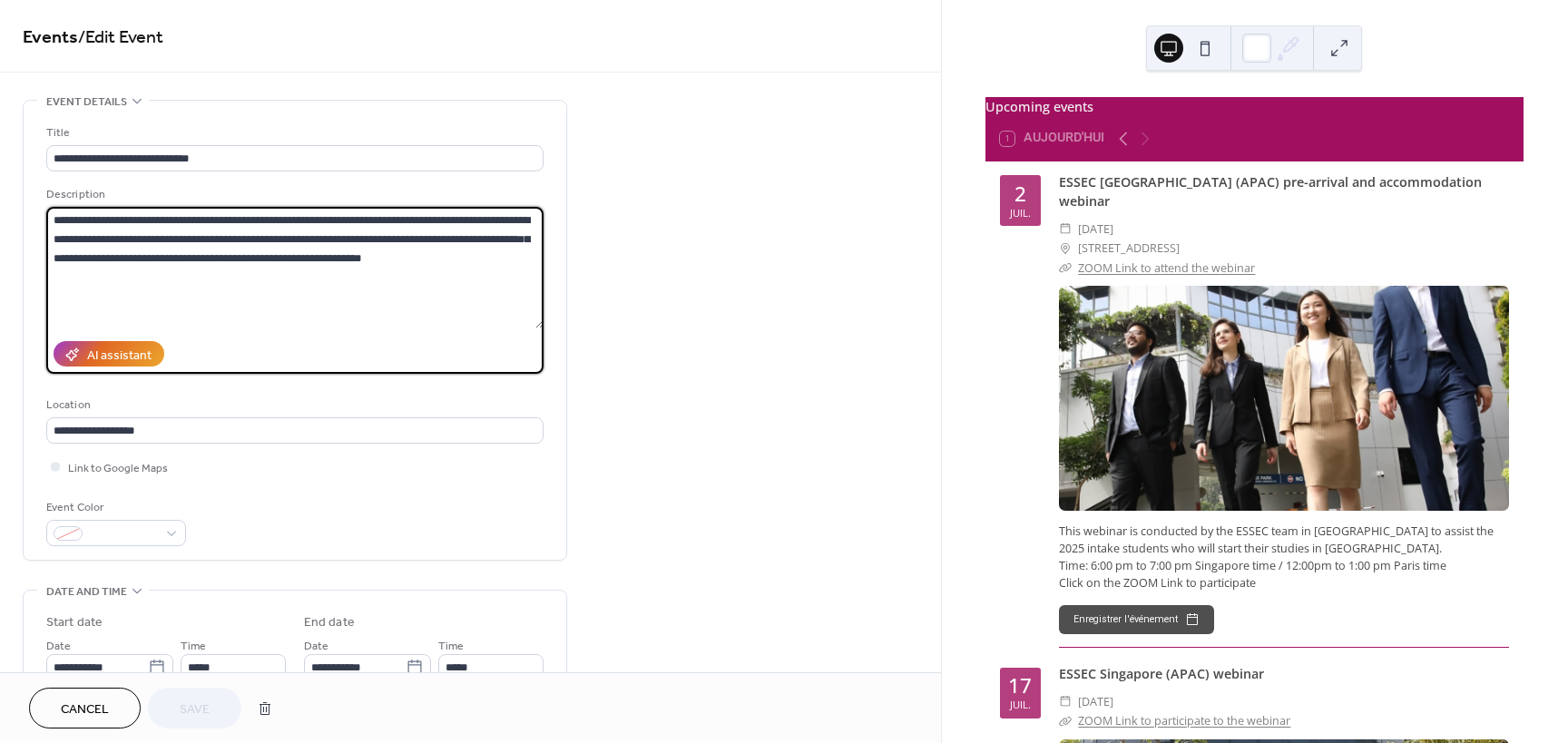 click on "**********" at bounding box center [295, 330] 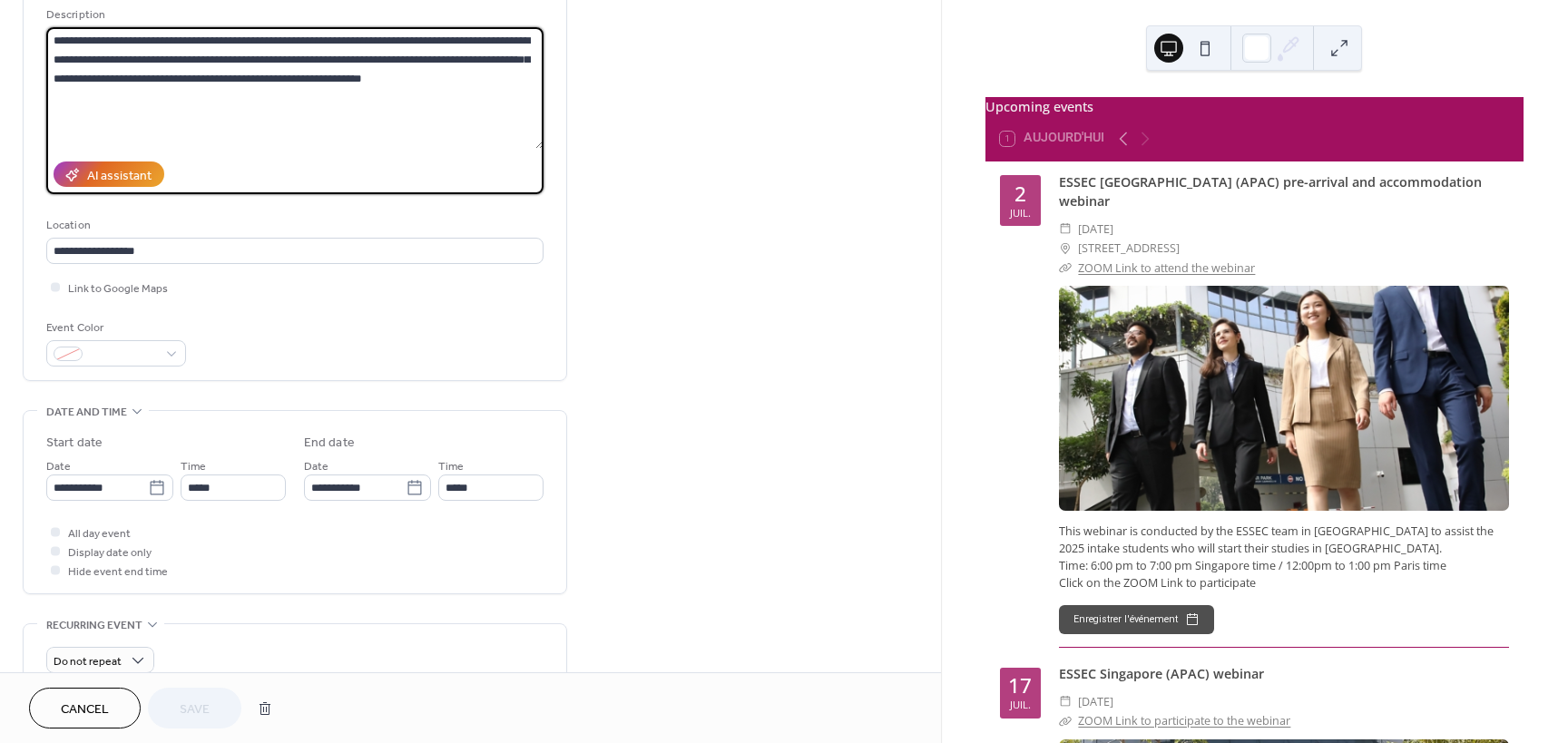 scroll, scrollTop: 181, scrollLeft: 0, axis: vertical 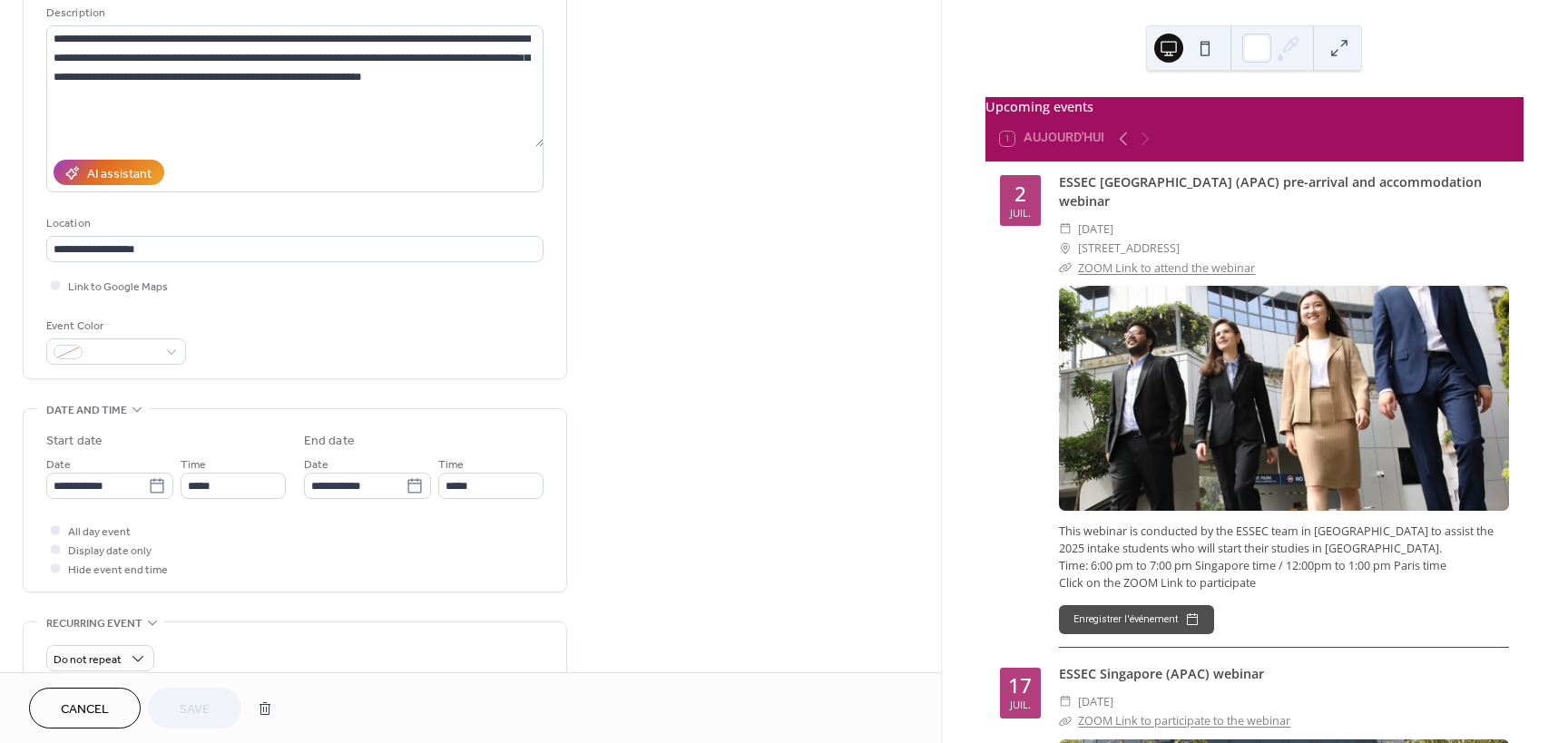 click on "Cancel" at bounding box center [84, 709] 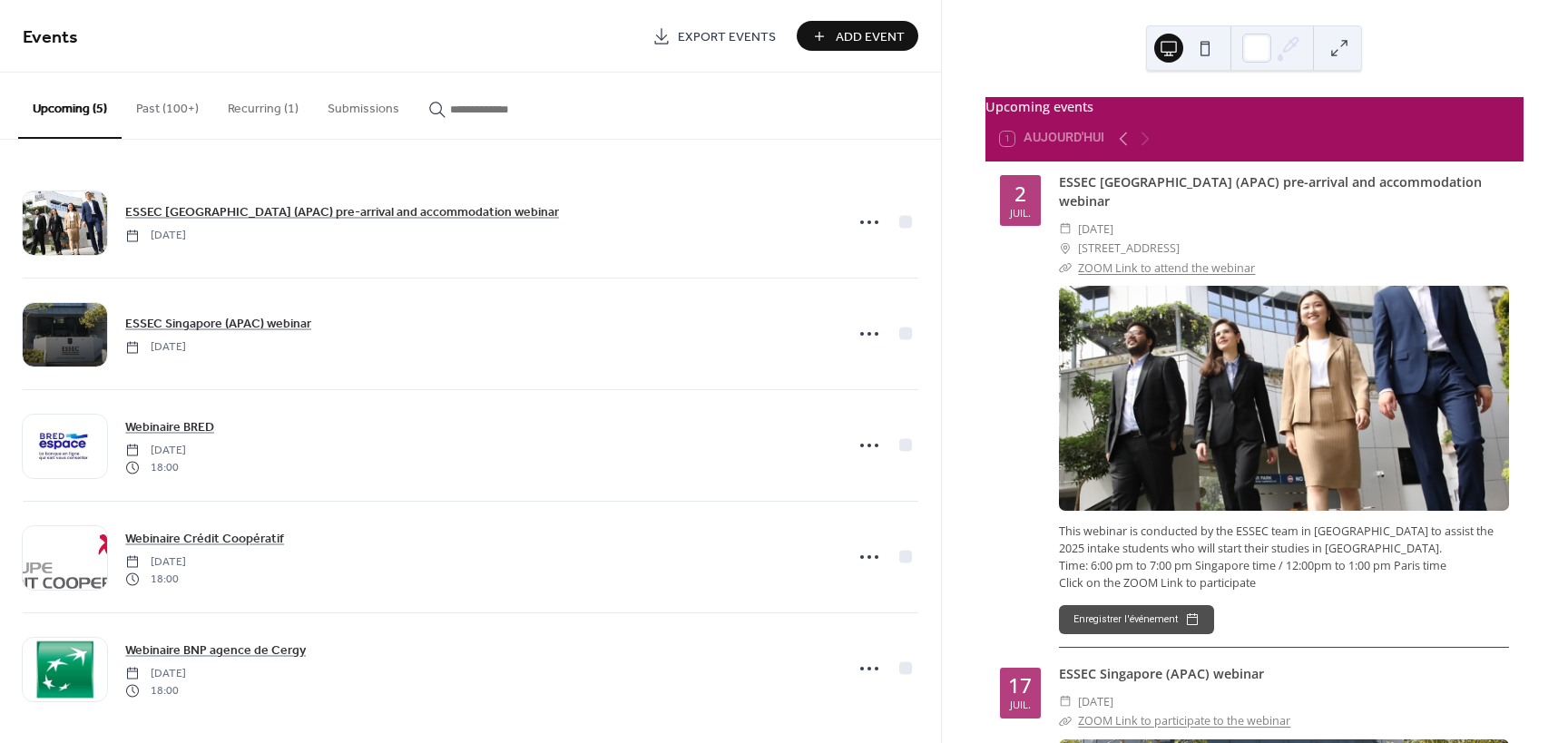 click on "Add Event" at bounding box center (870, 37) 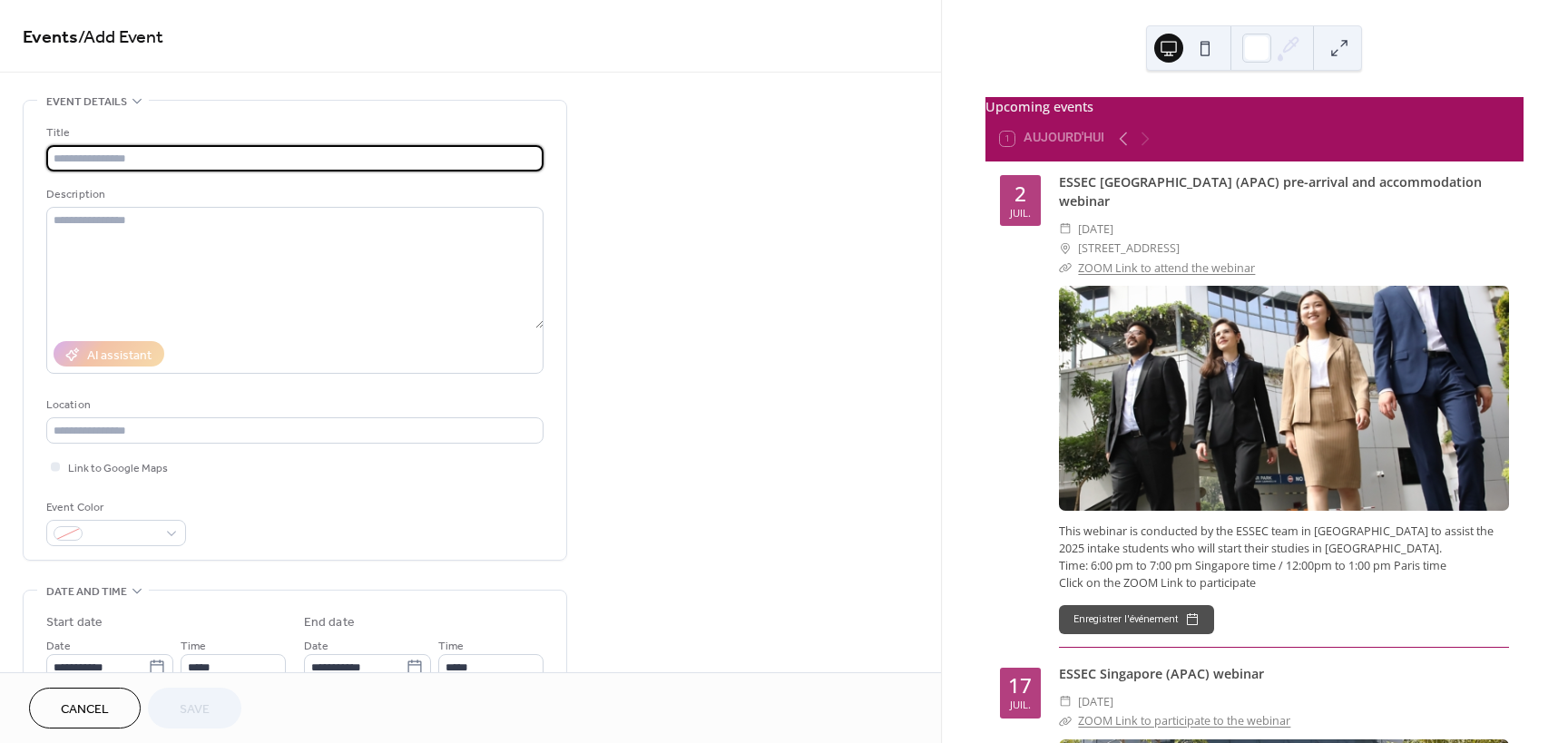 type on "*" 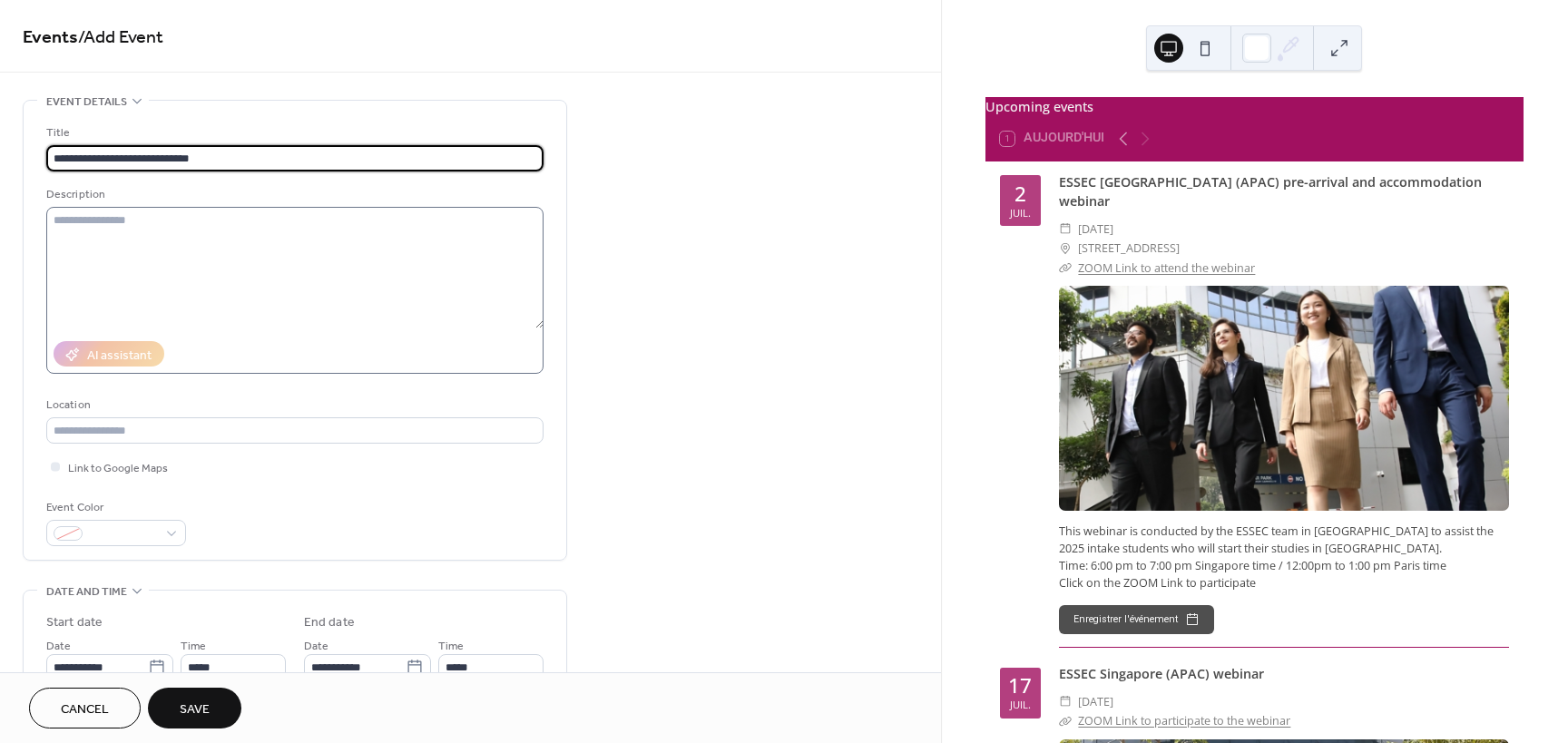 type on "**********" 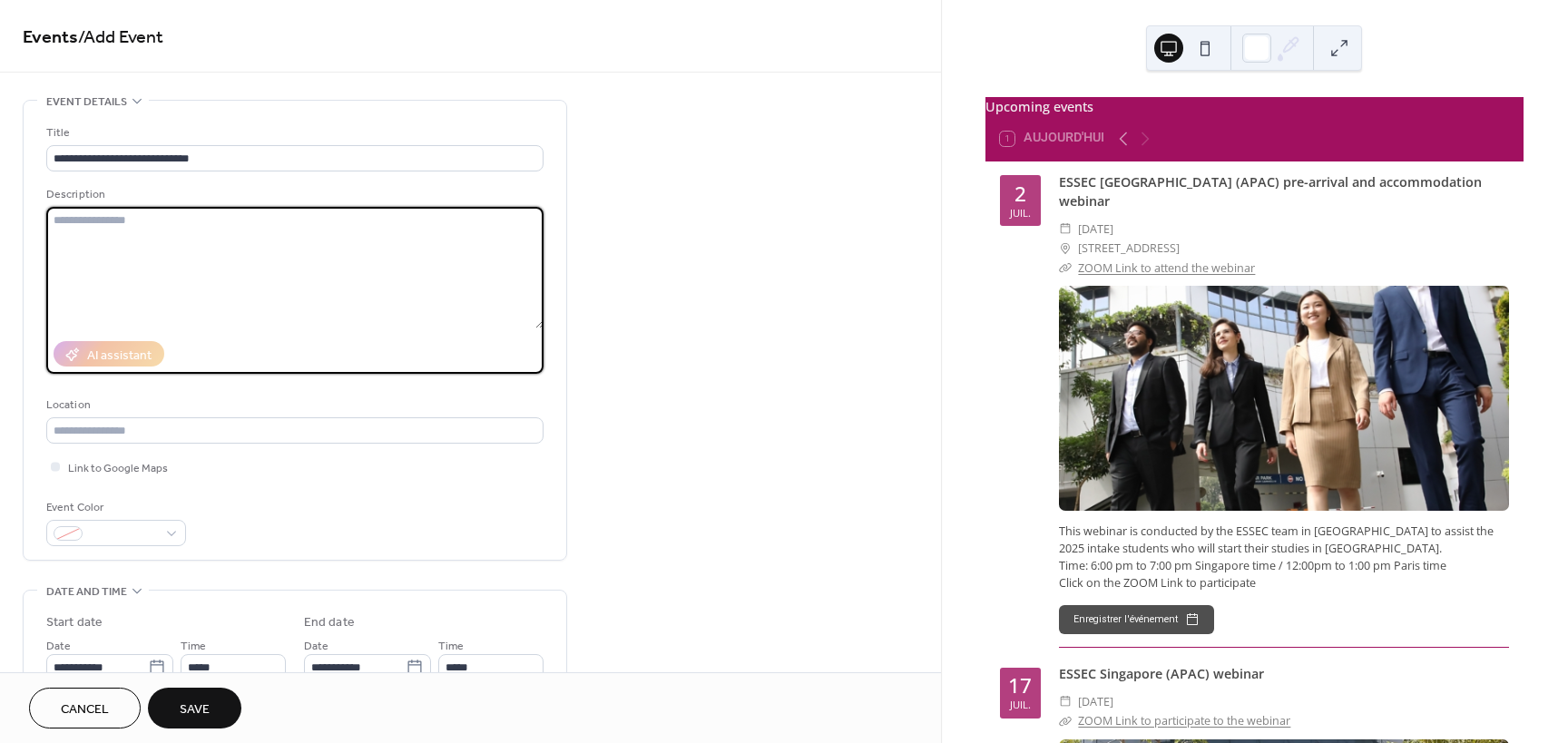 click at bounding box center (295, 268) 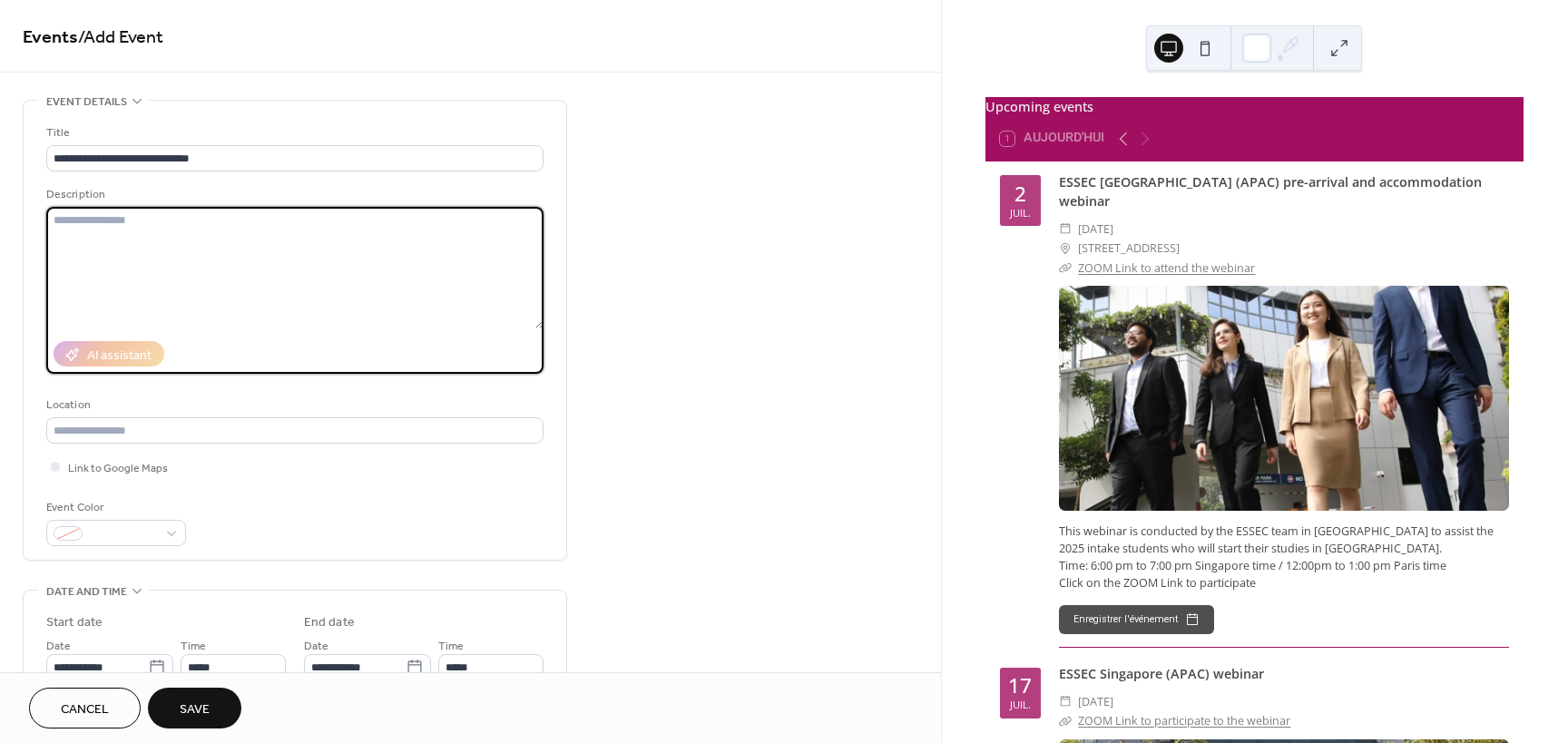 paste on "**********" 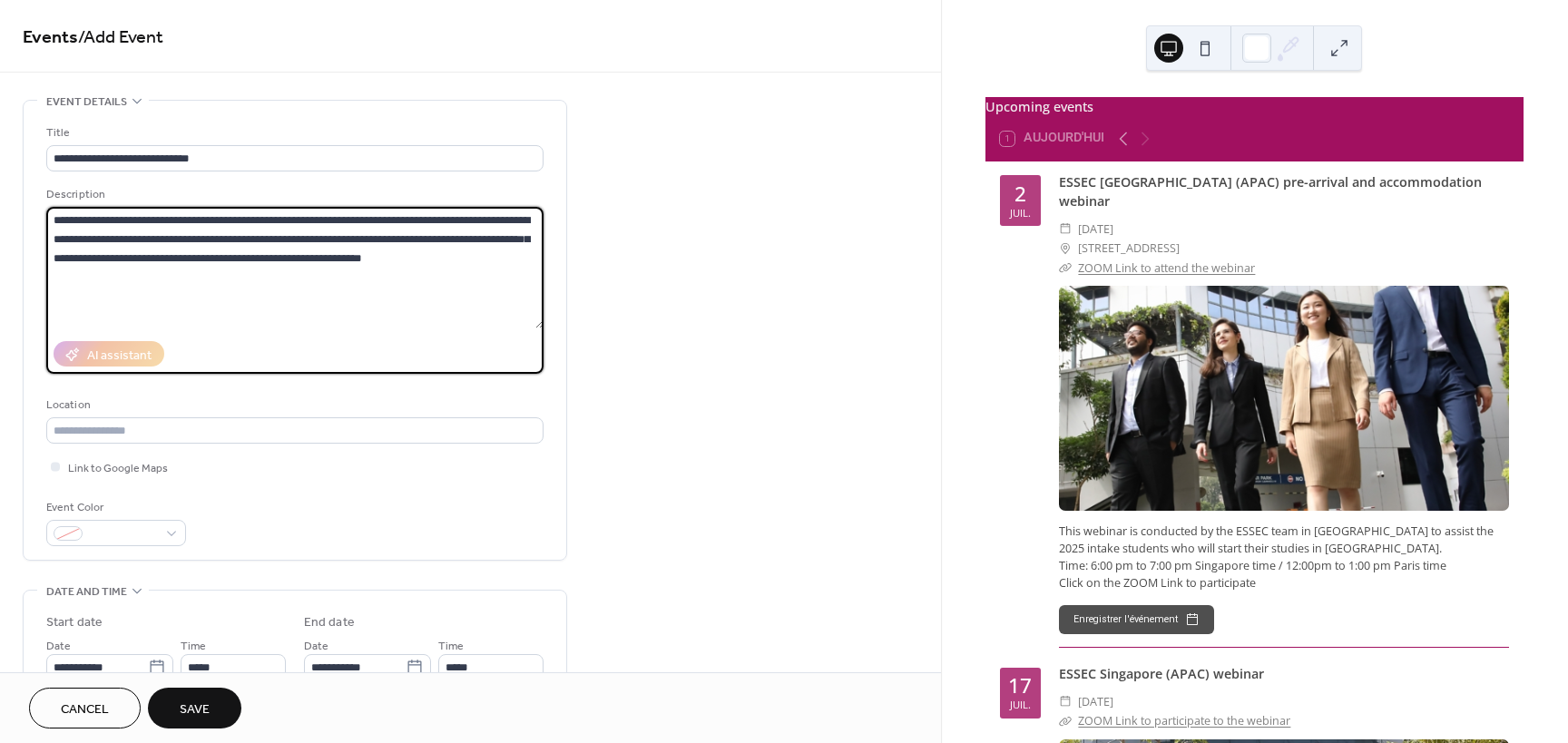 type on "**********" 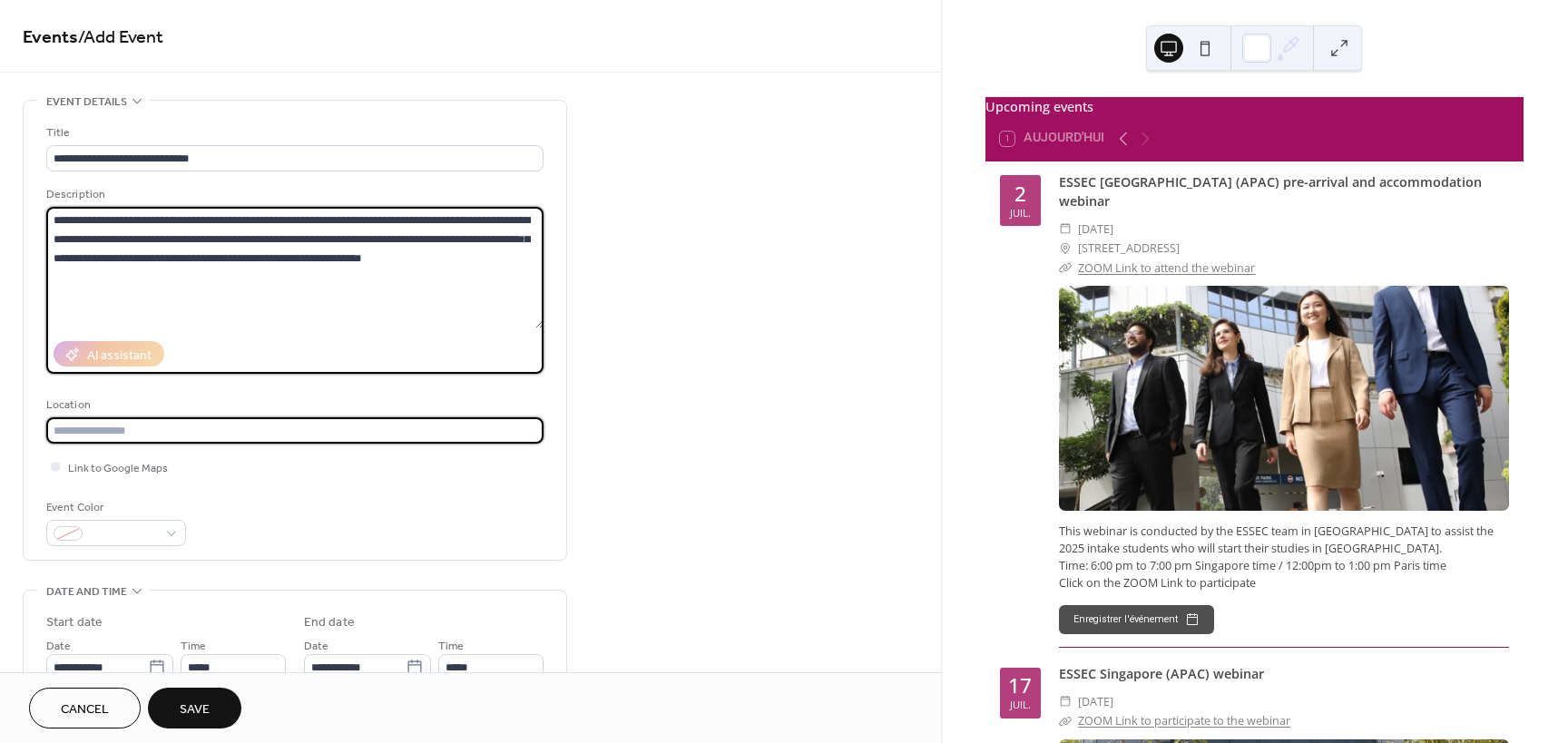 click at bounding box center (295, 430) 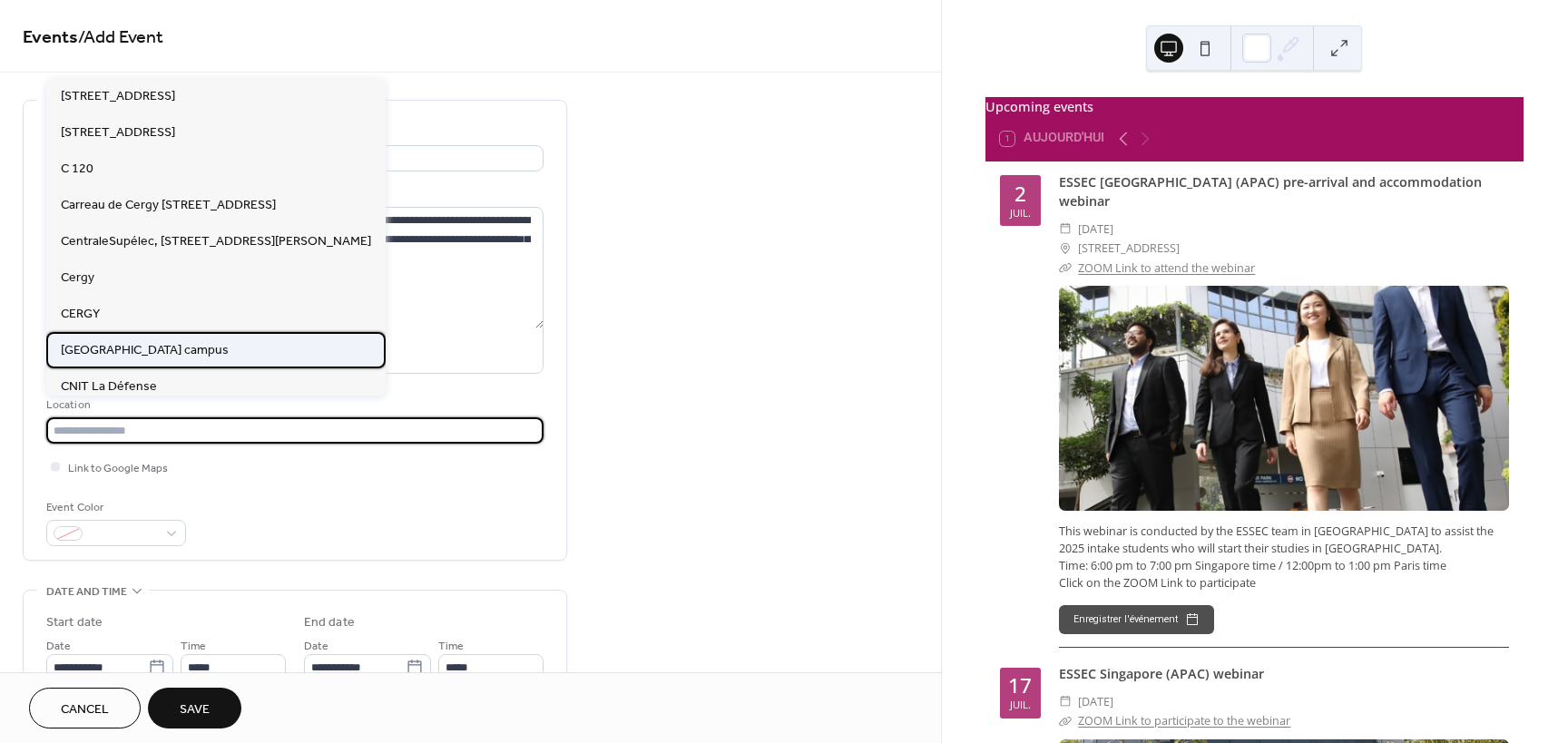 click on "[GEOGRAPHIC_DATA] campus" at bounding box center (144, 350) 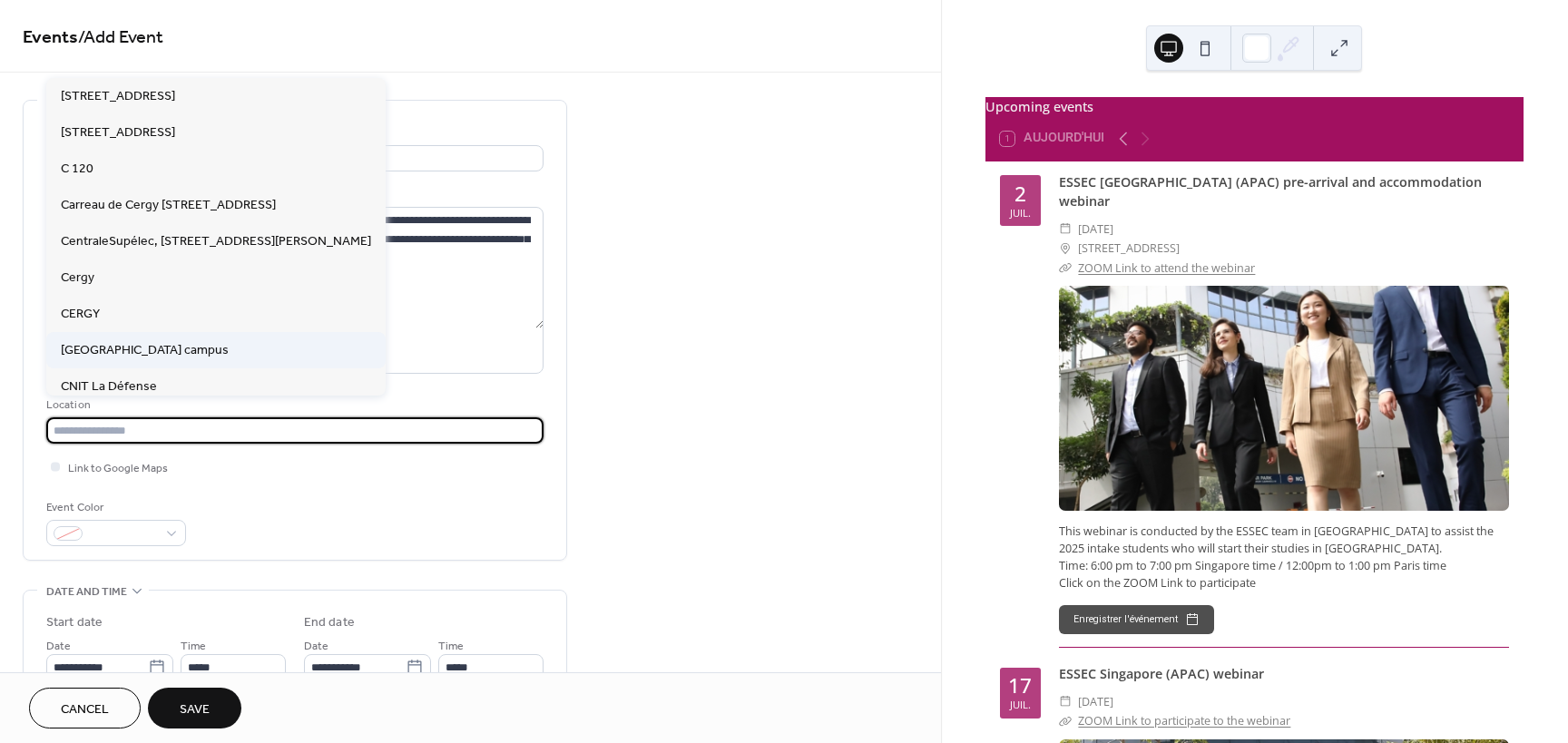 type on "**********" 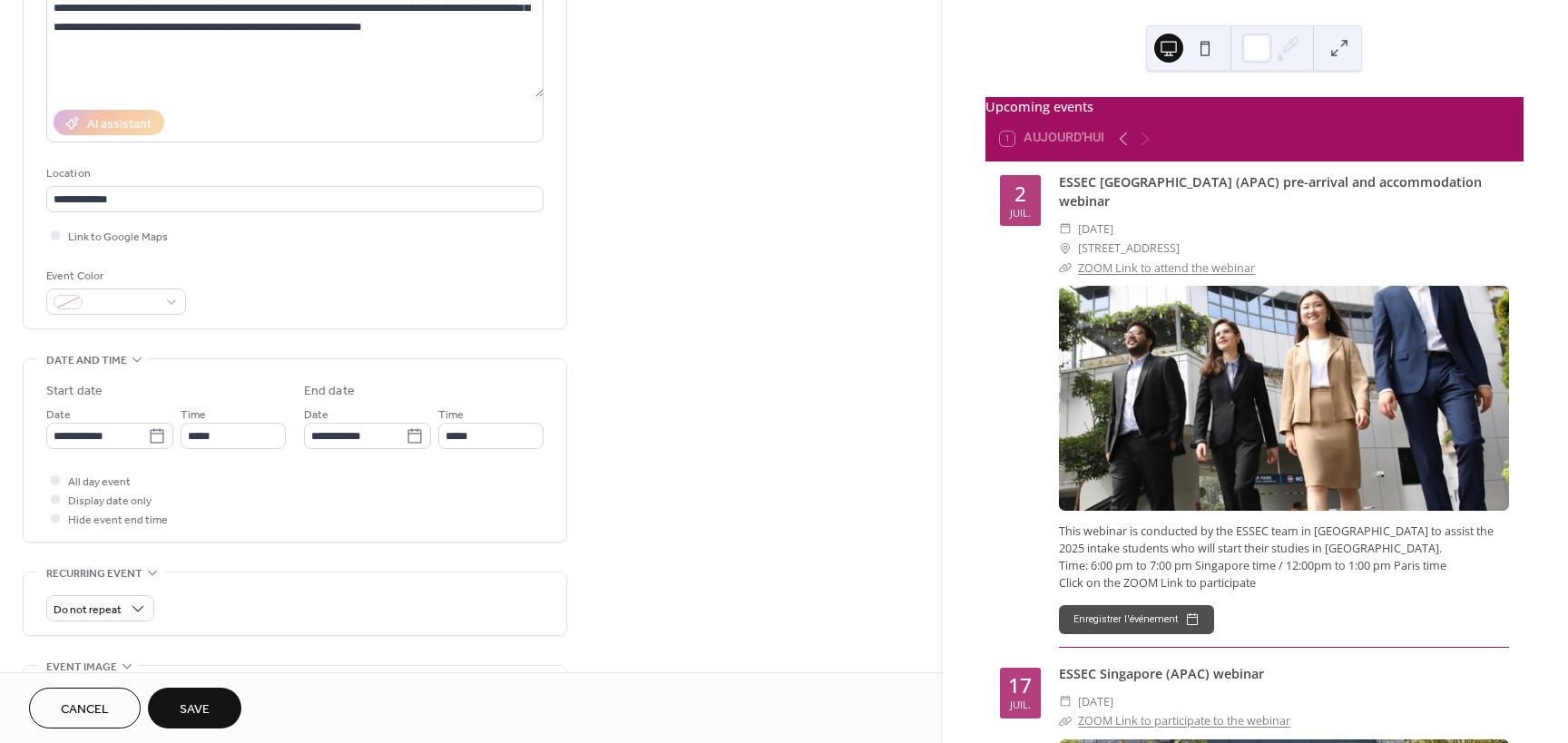 scroll, scrollTop: 272, scrollLeft: 0, axis: vertical 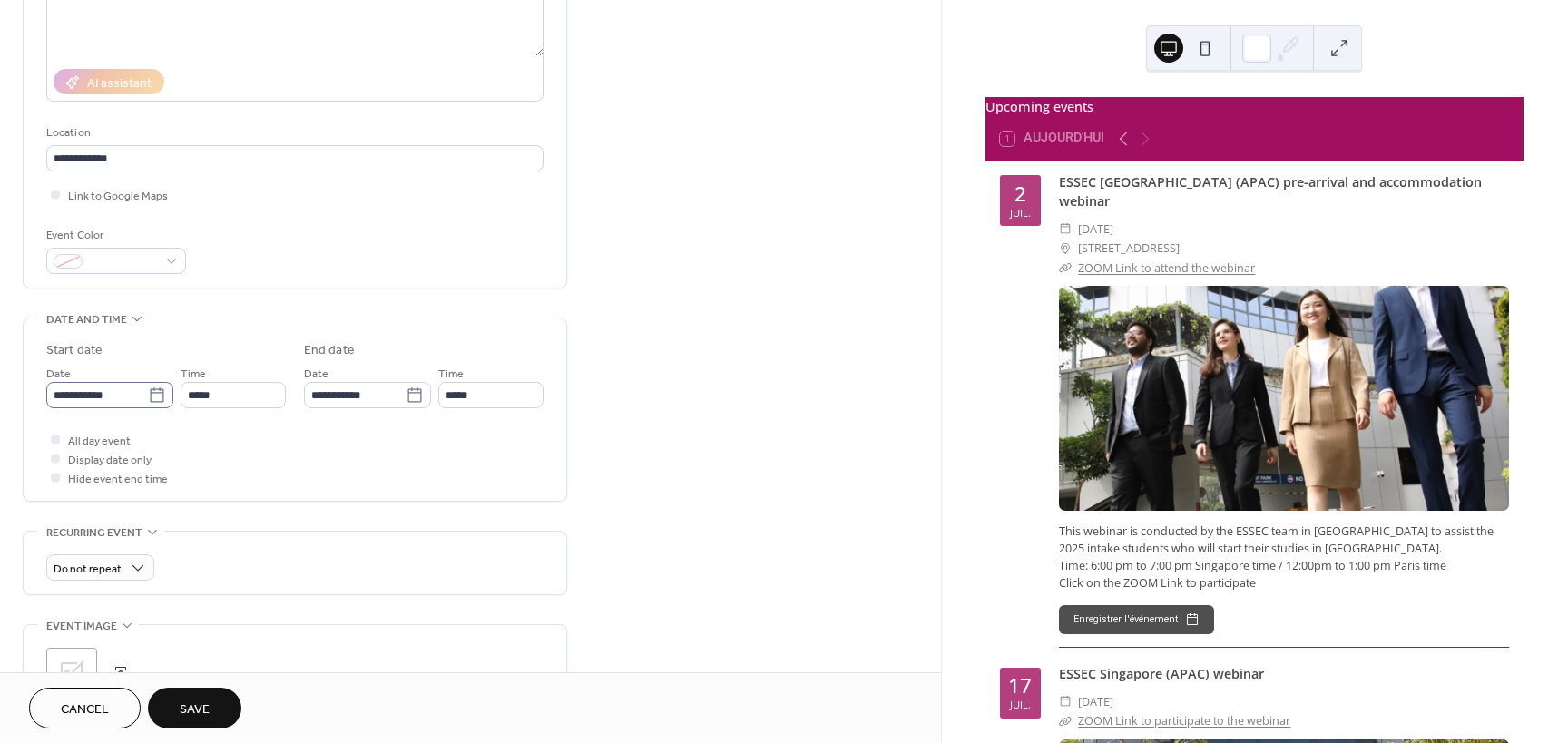 click 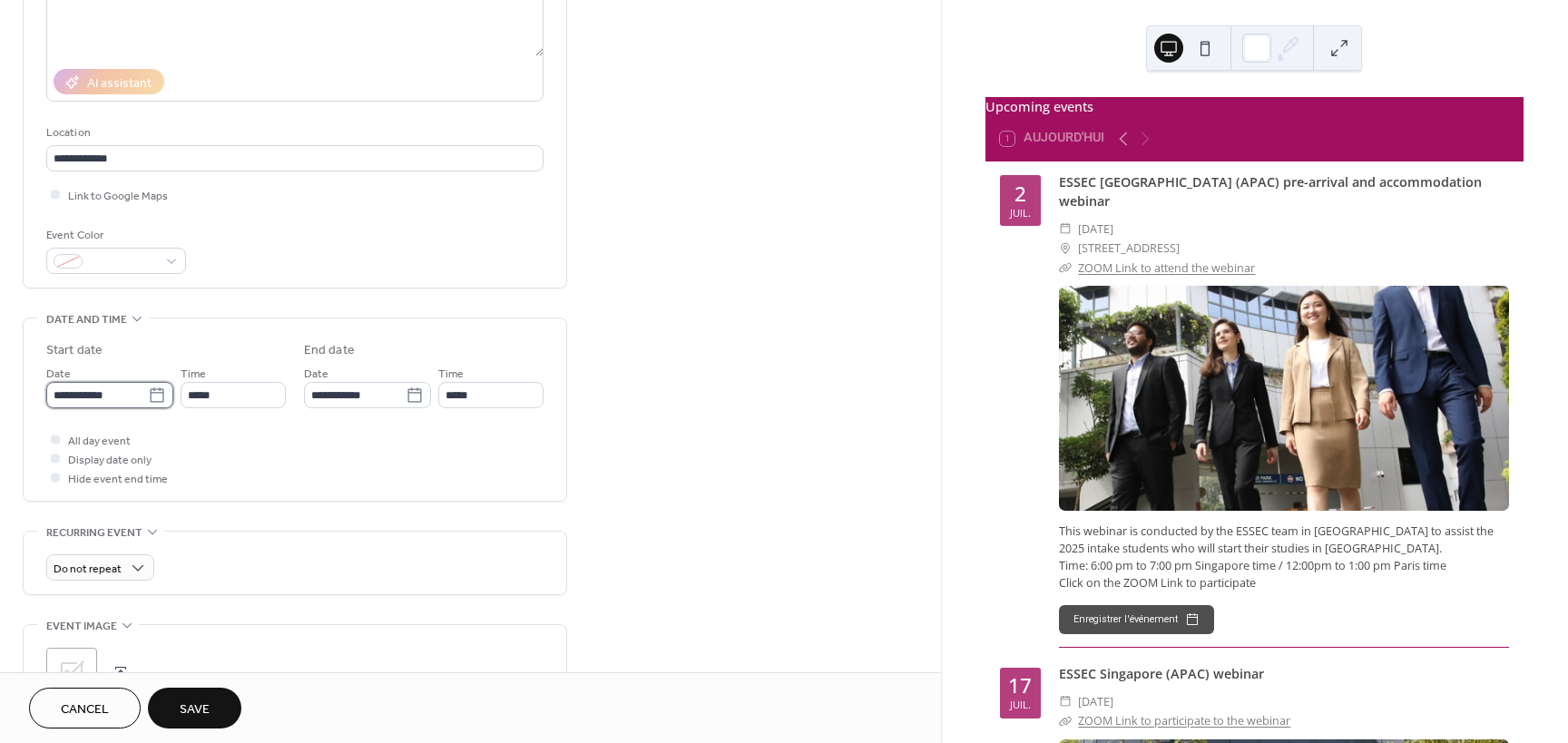 click on "**********" at bounding box center (97, 395) 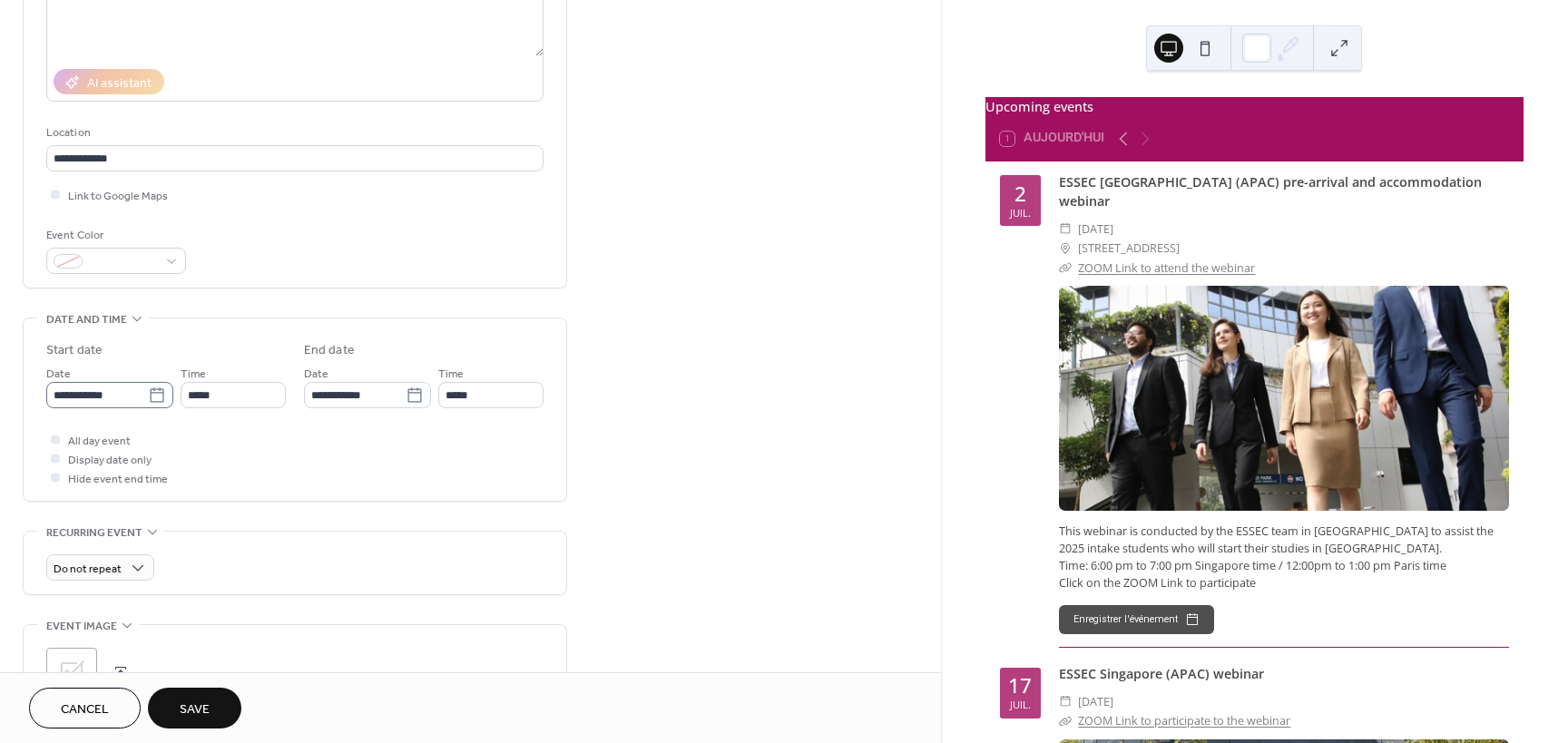 click 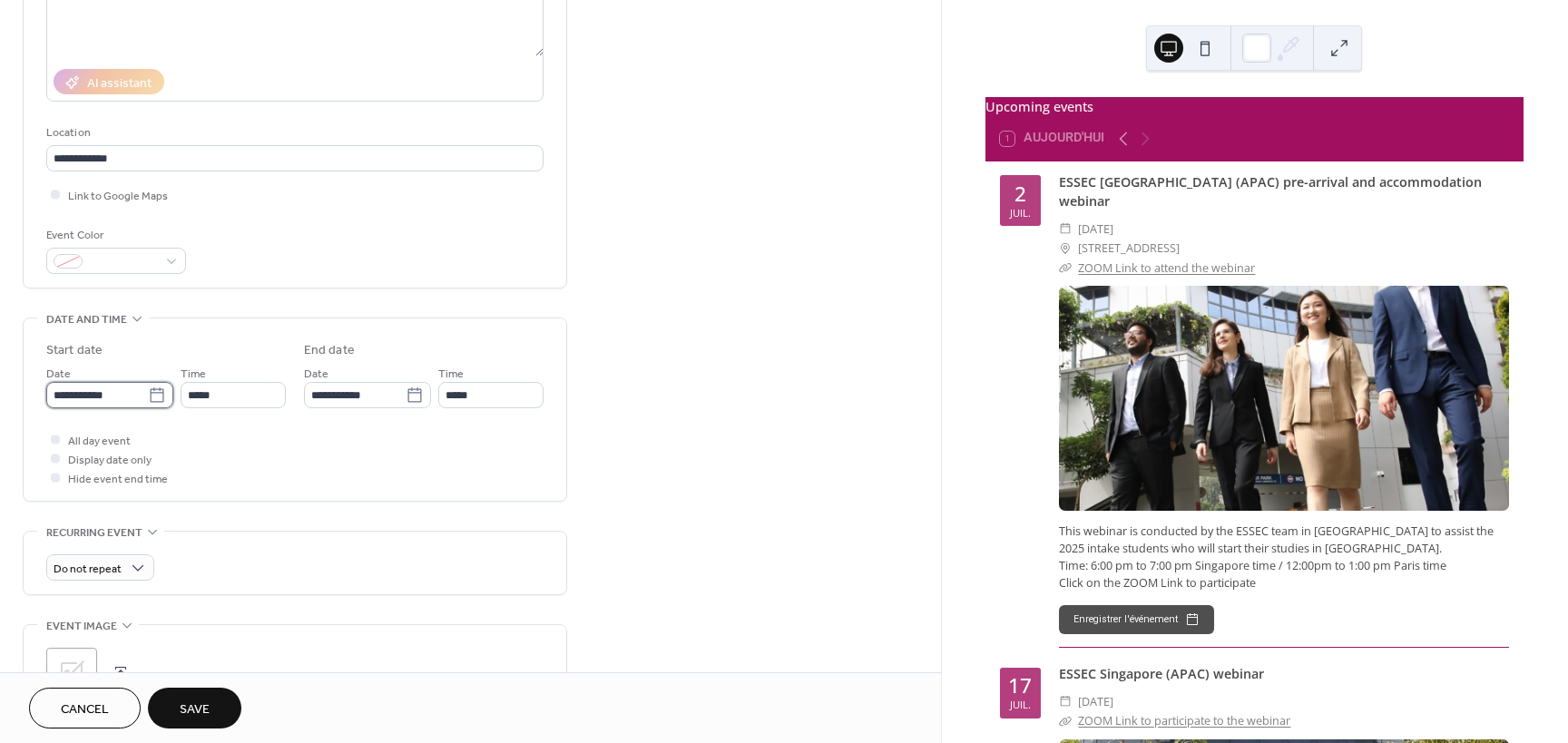 click on "**********" at bounding box center [97, 395] 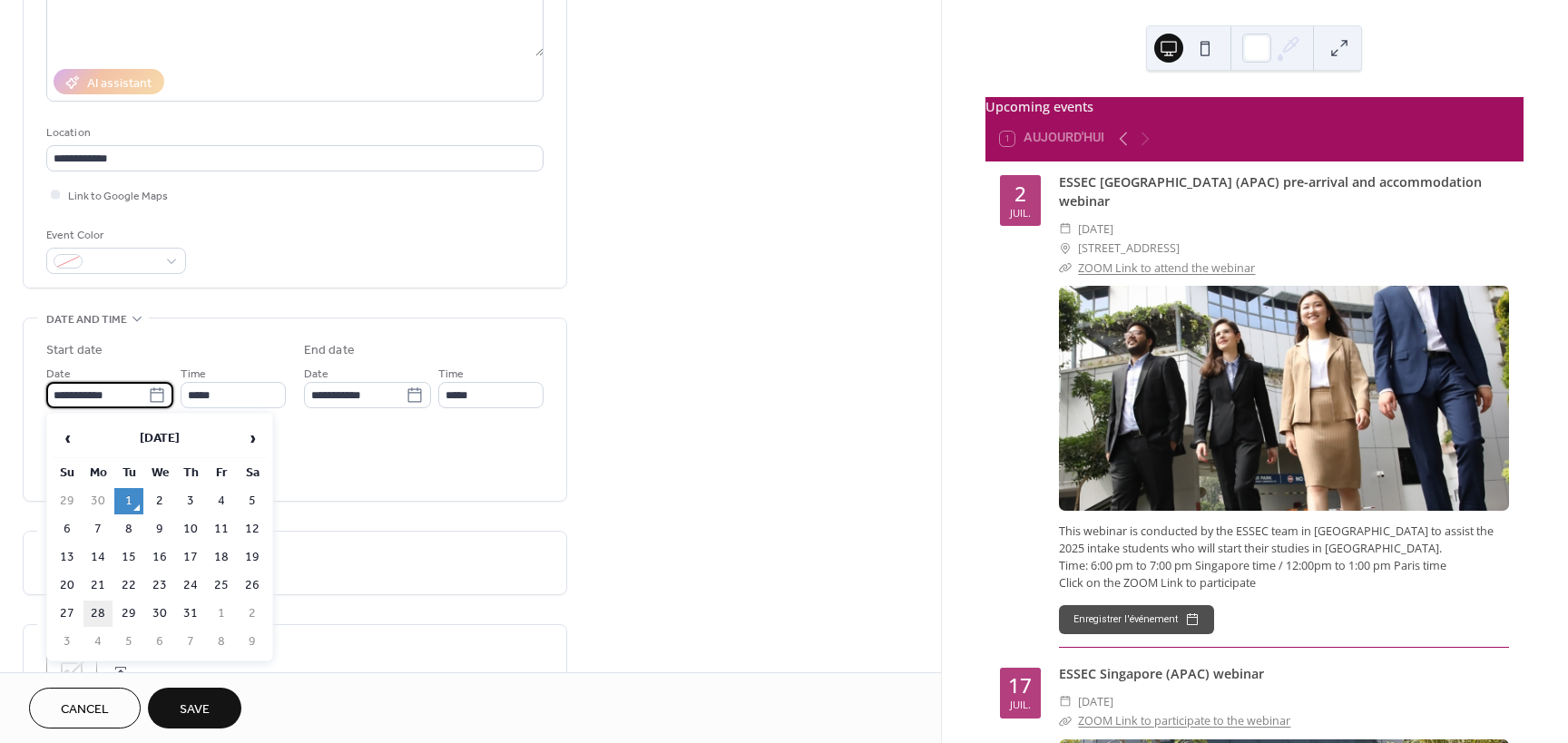 click on "28" at bounding box center [98, 613] 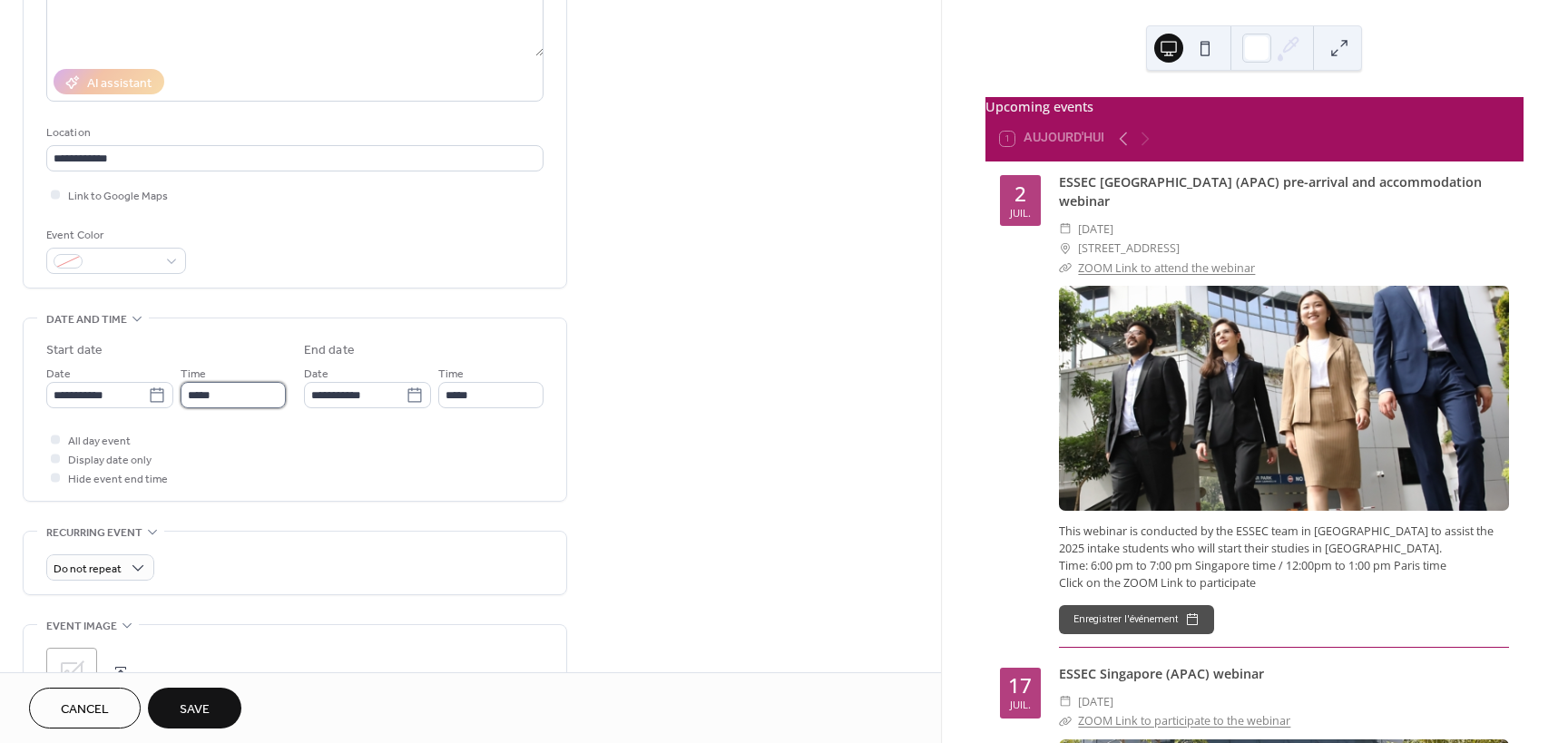 click on "*****" at bounding box center (233, 395) 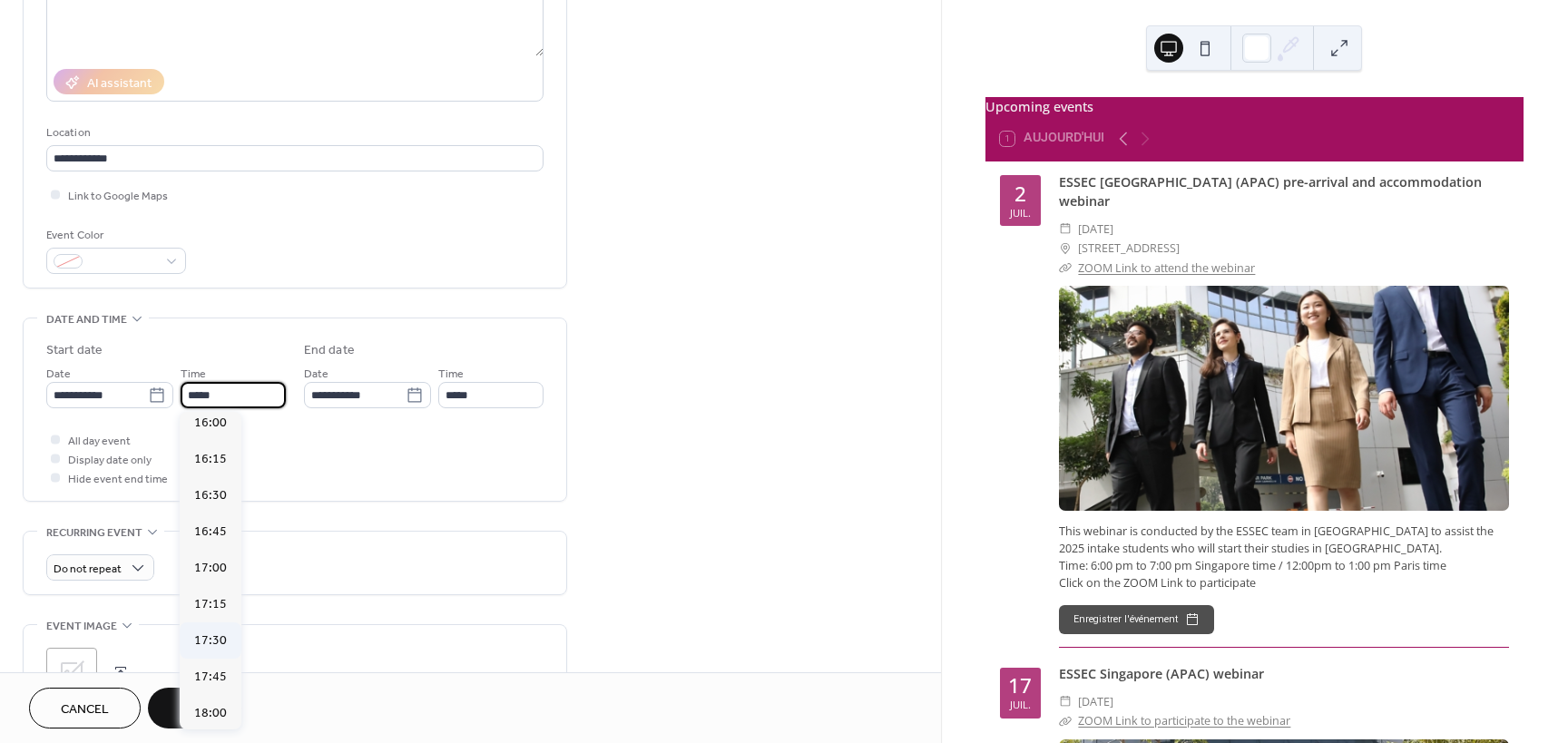 scroll, scrollTop: 2420, scrollLeft: 0, axis: vertical 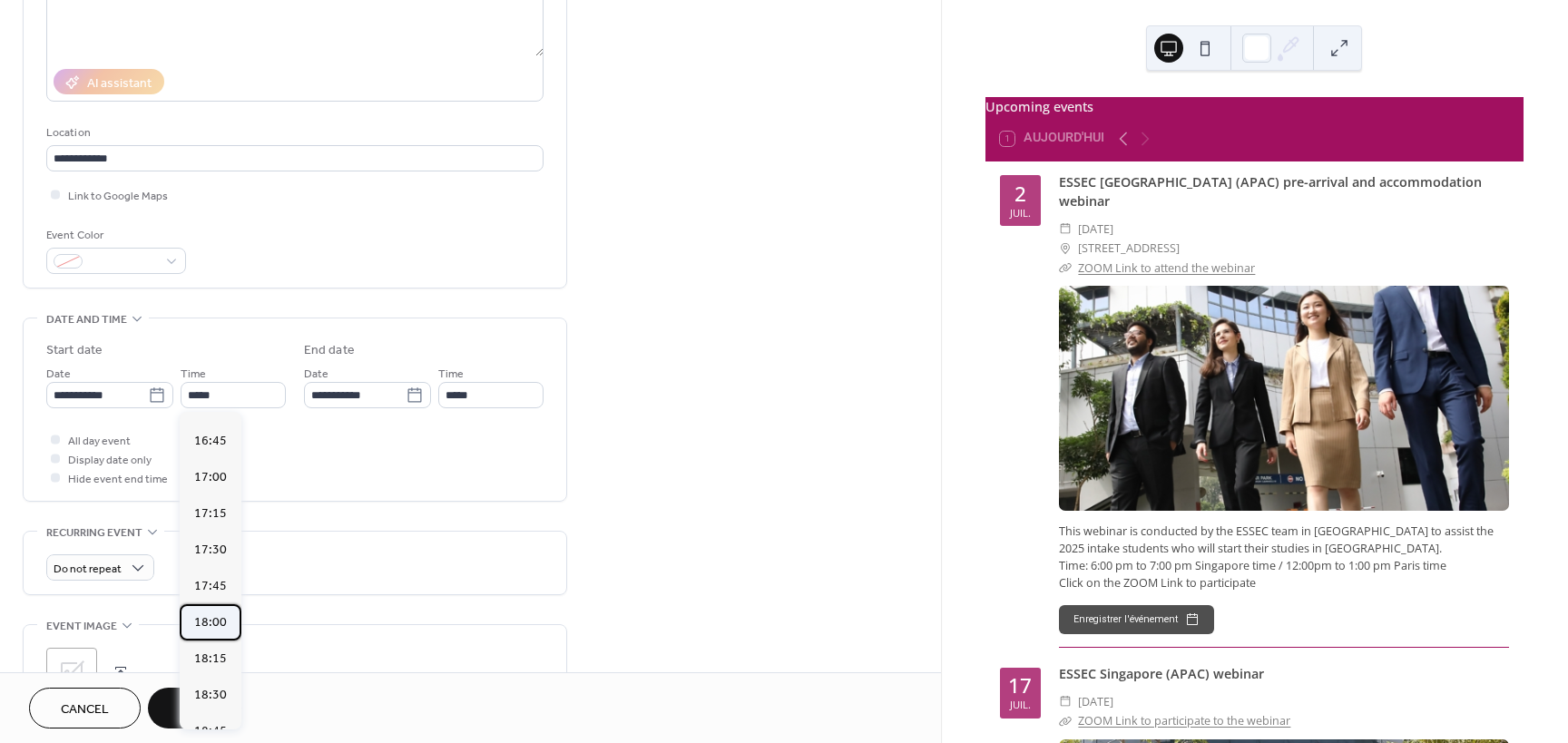 click on "18:00" at bounding box center [211, 622] 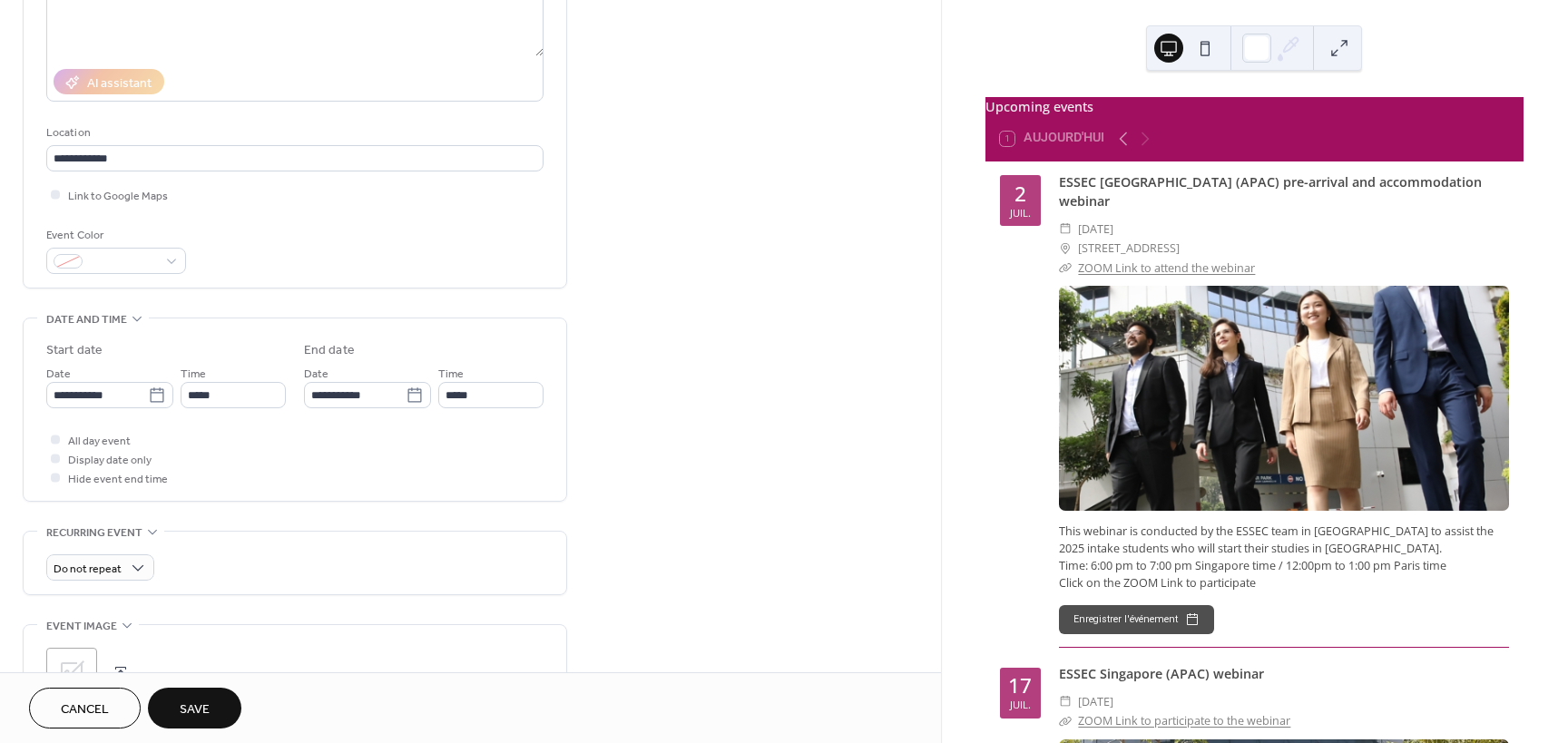 type on "*****" 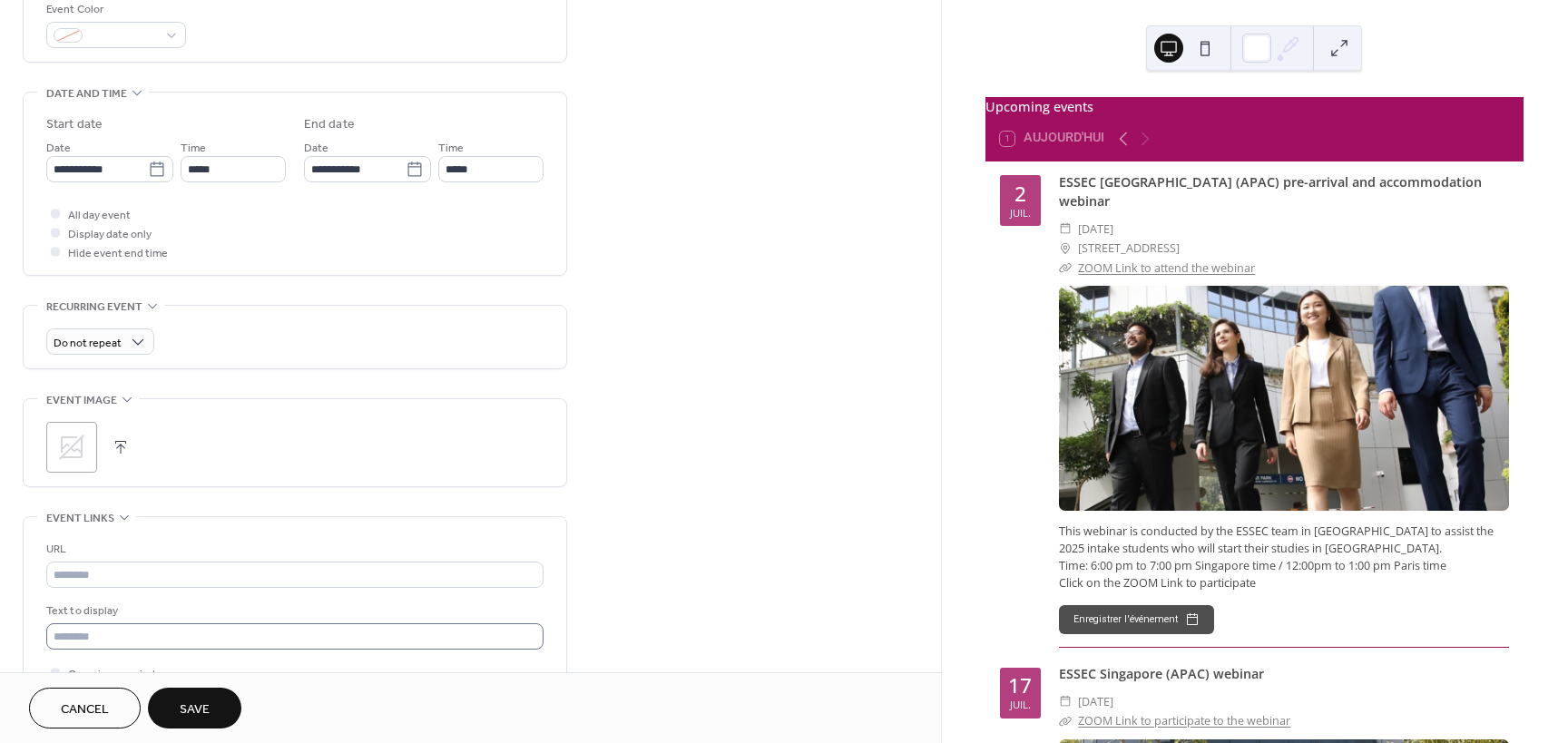 scroll, scrollTop: 544, scrollLeft: 0, axis: vertical 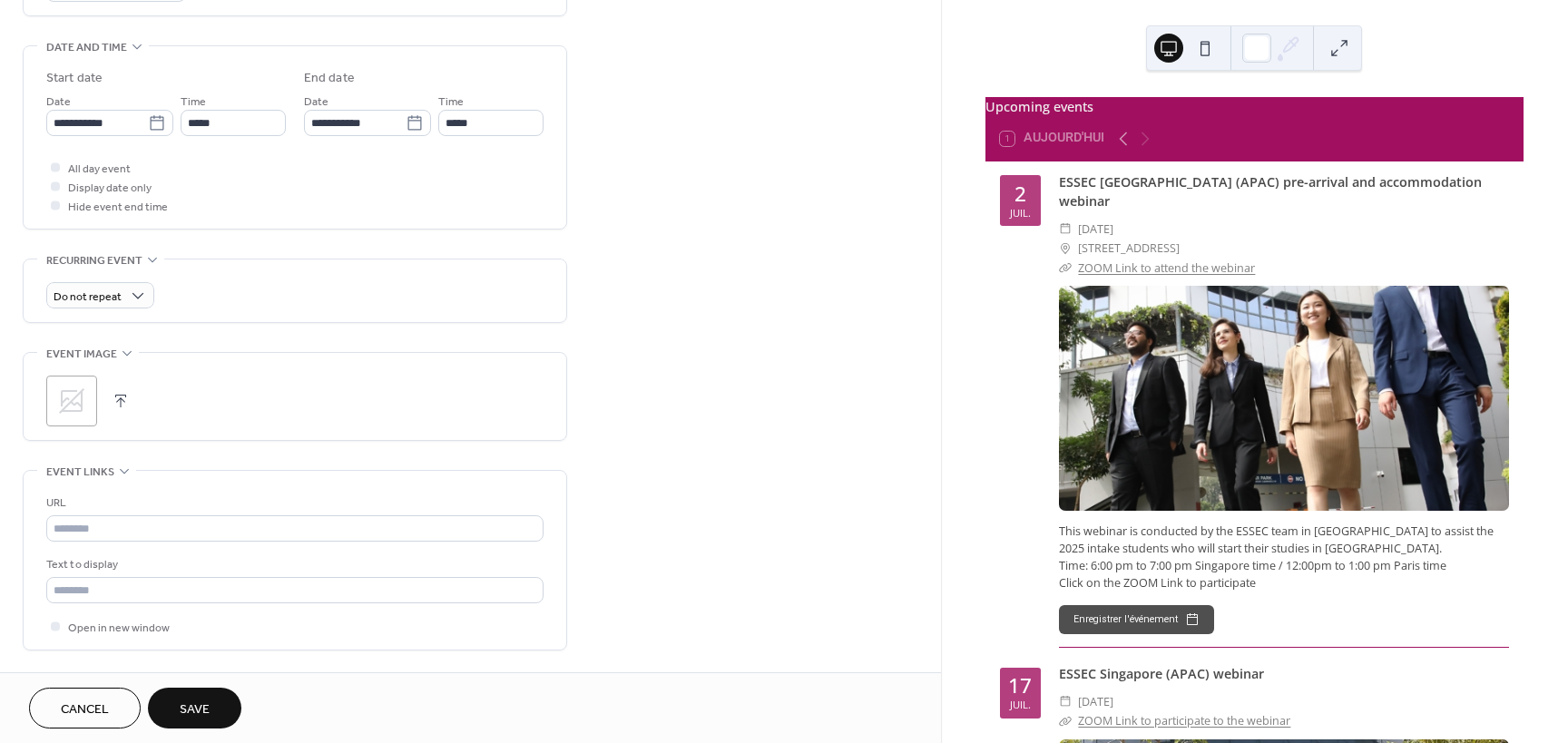 click 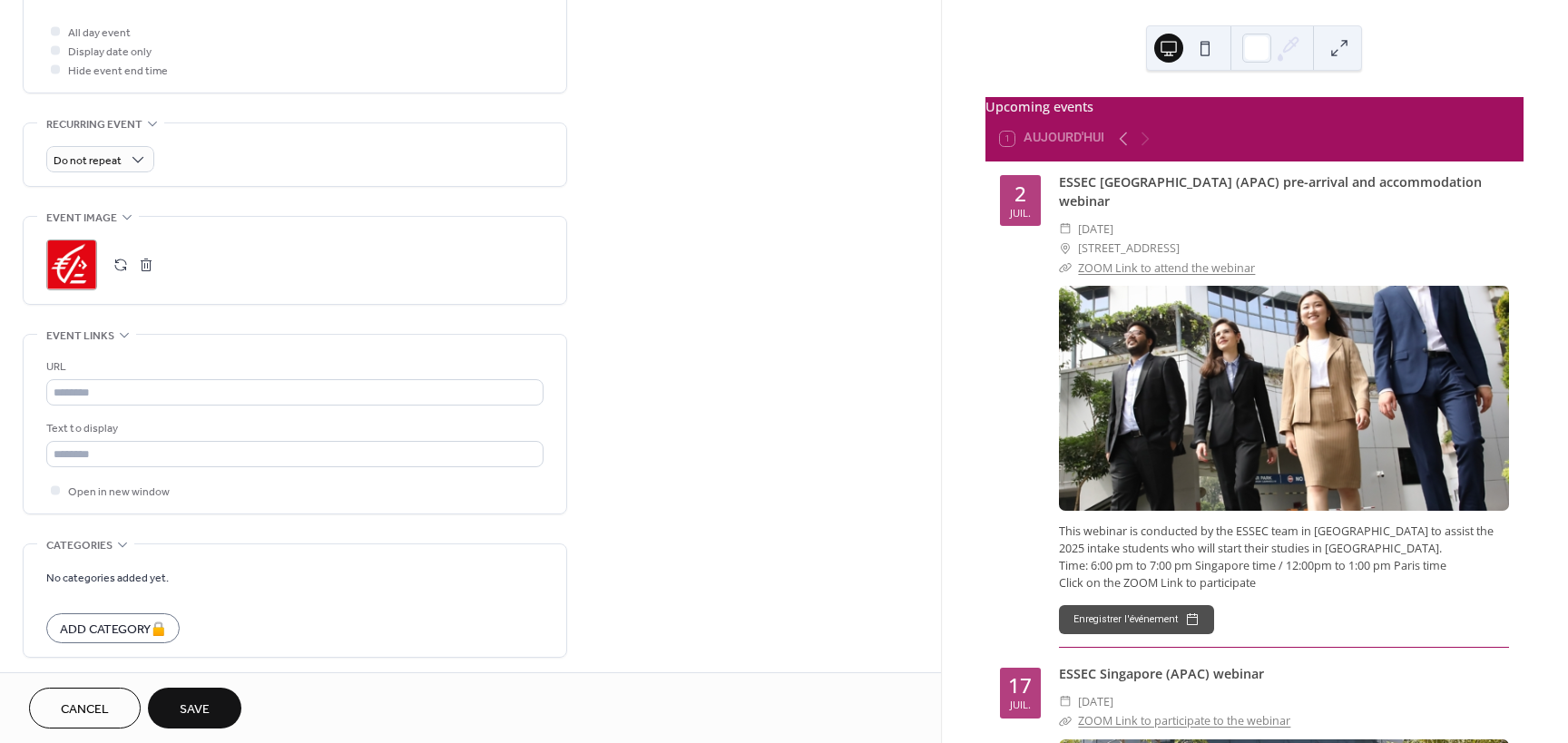 scroll, scrollTop: 726, scrollLeft: 0, axis: vertical 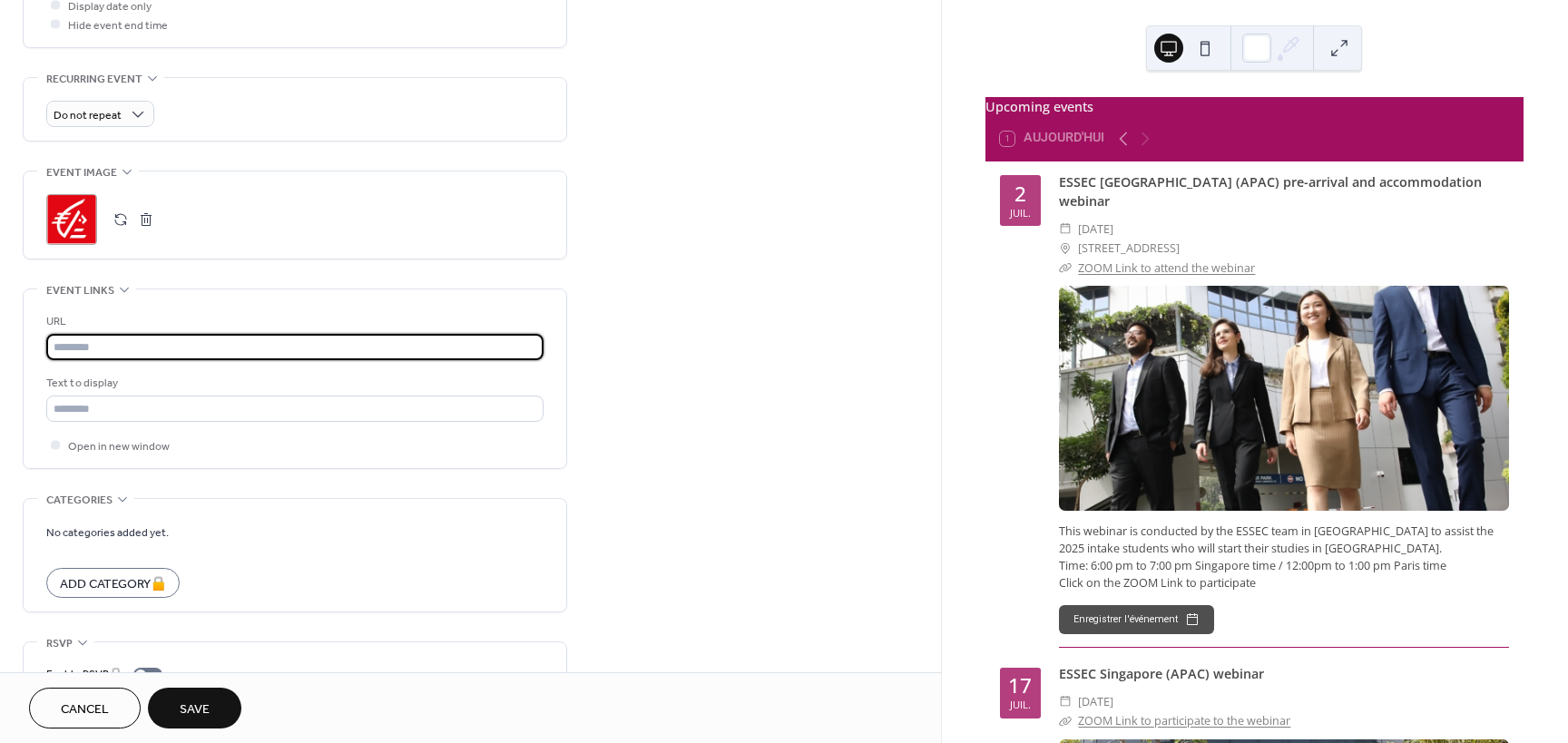 click at bounding box center [295, 347] 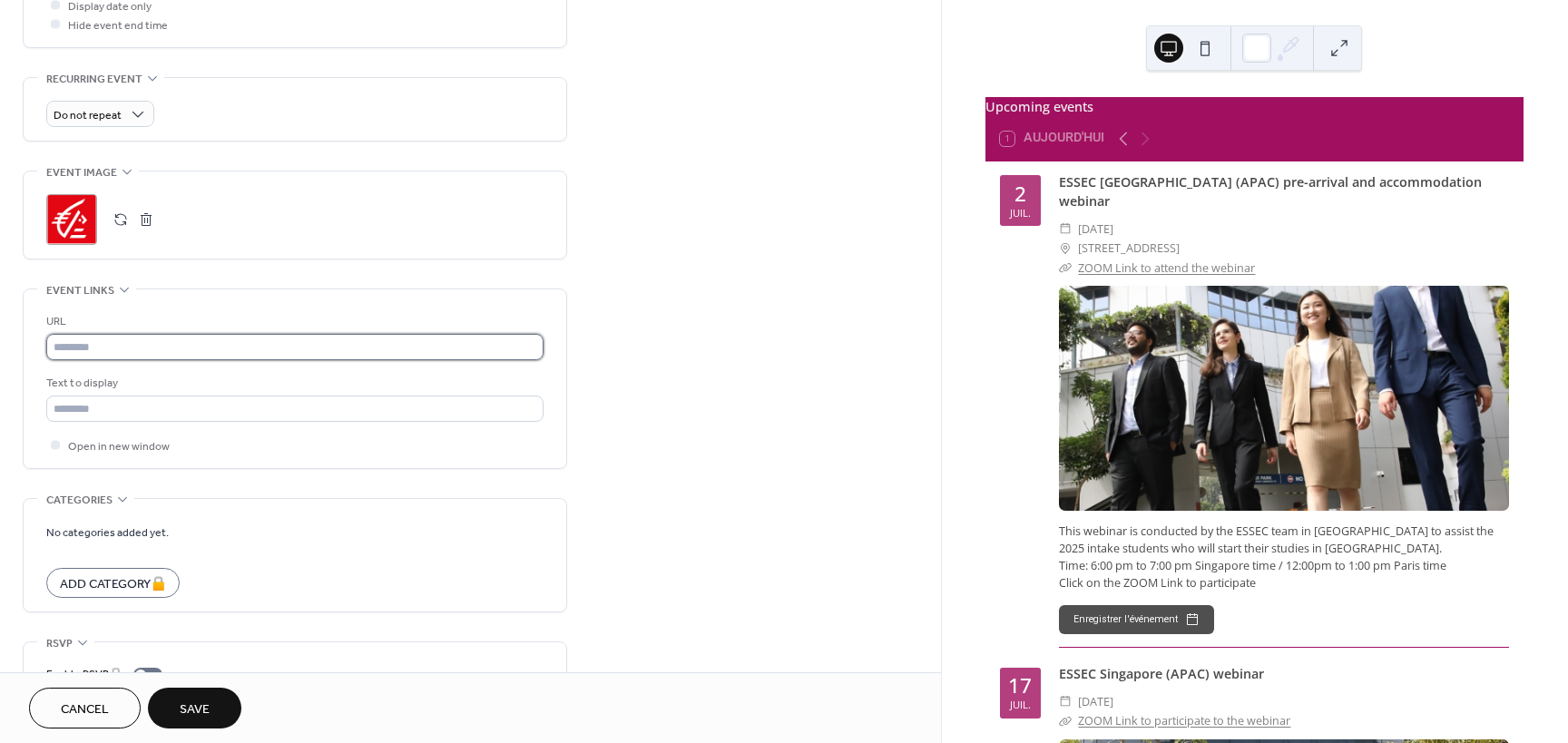 click at bounding box center [295, 347] 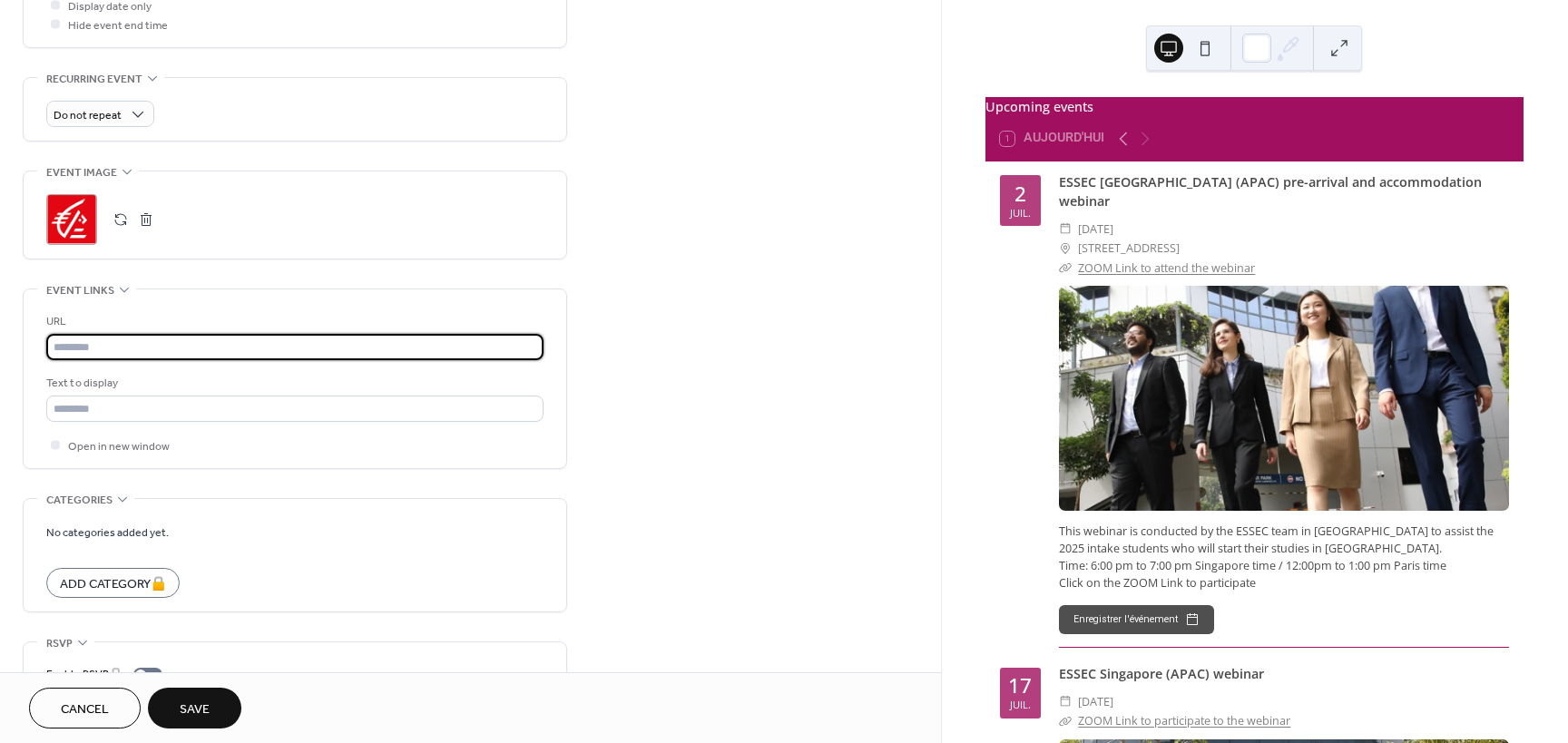 paste on "**********" 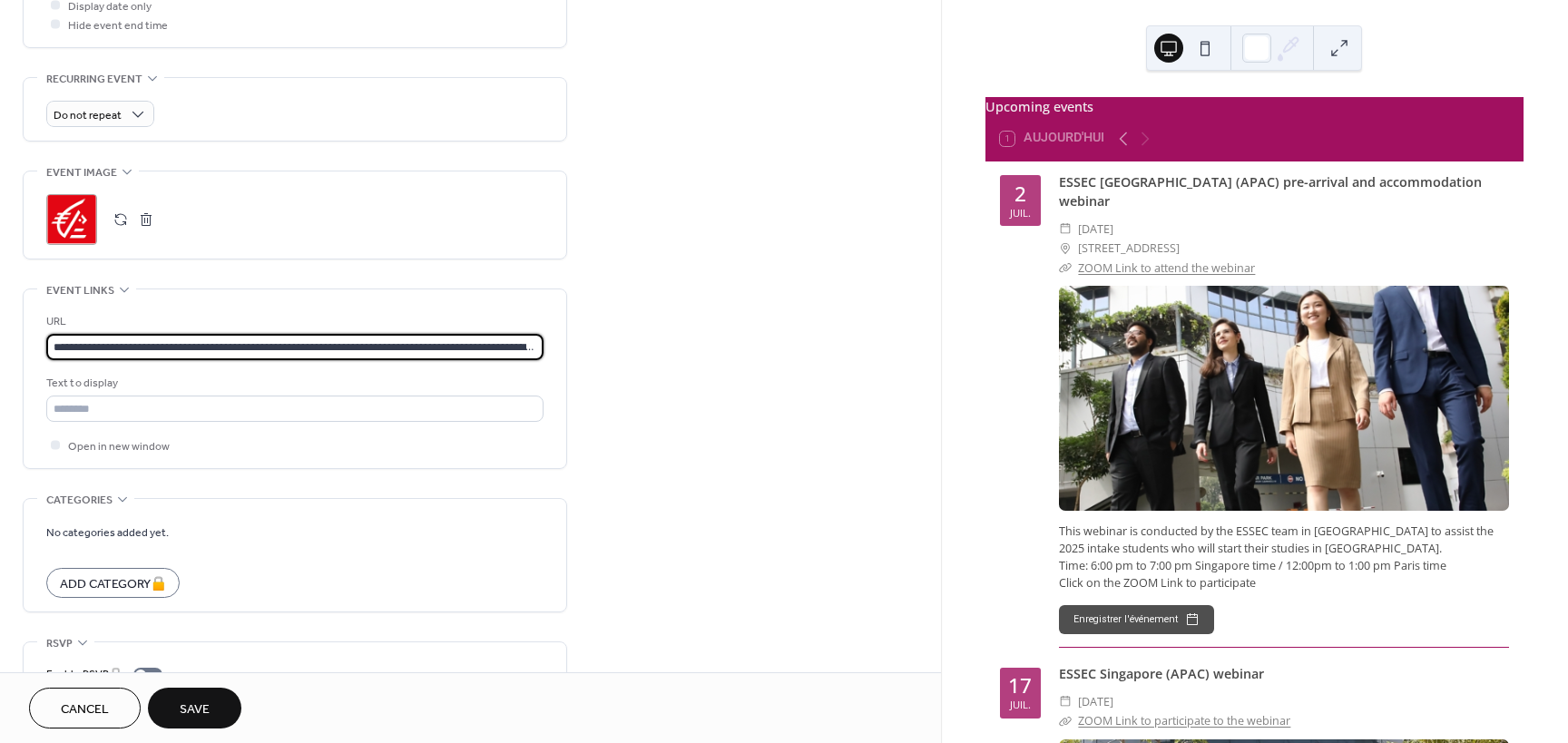 scroll, scrollTop: 0, scrollLeft: 340, axis: horizontal 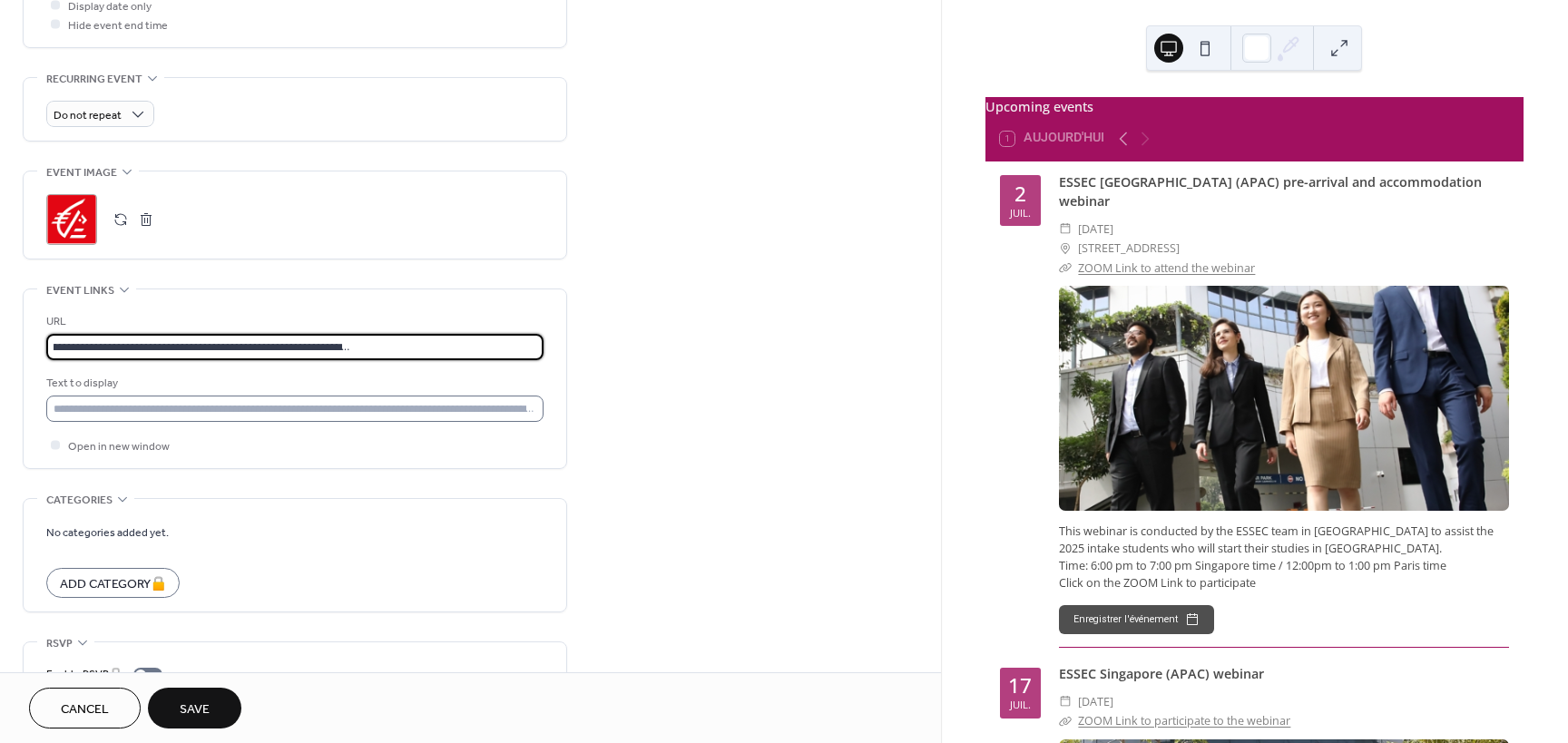 type on "**********" 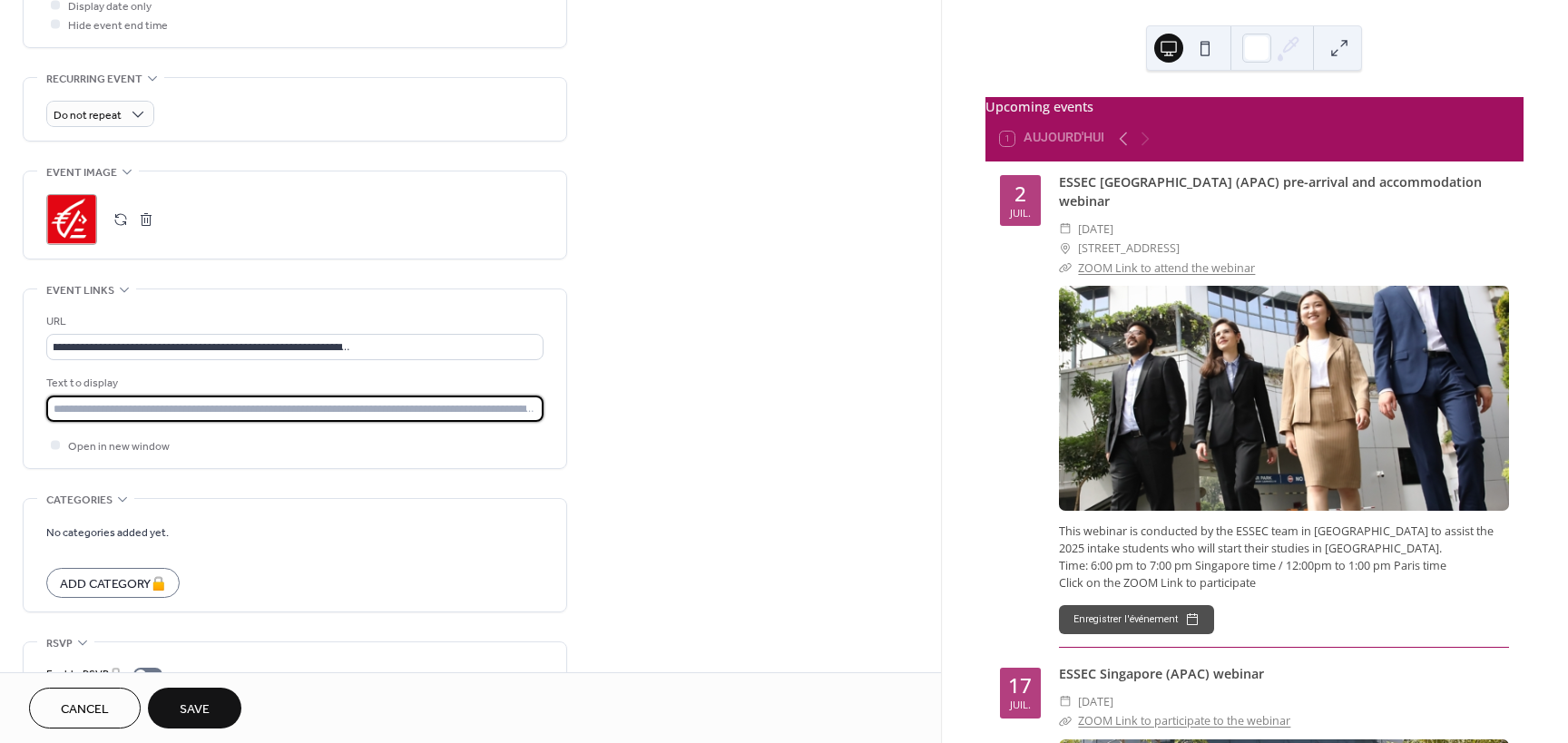click at bounding box center [295, 408] 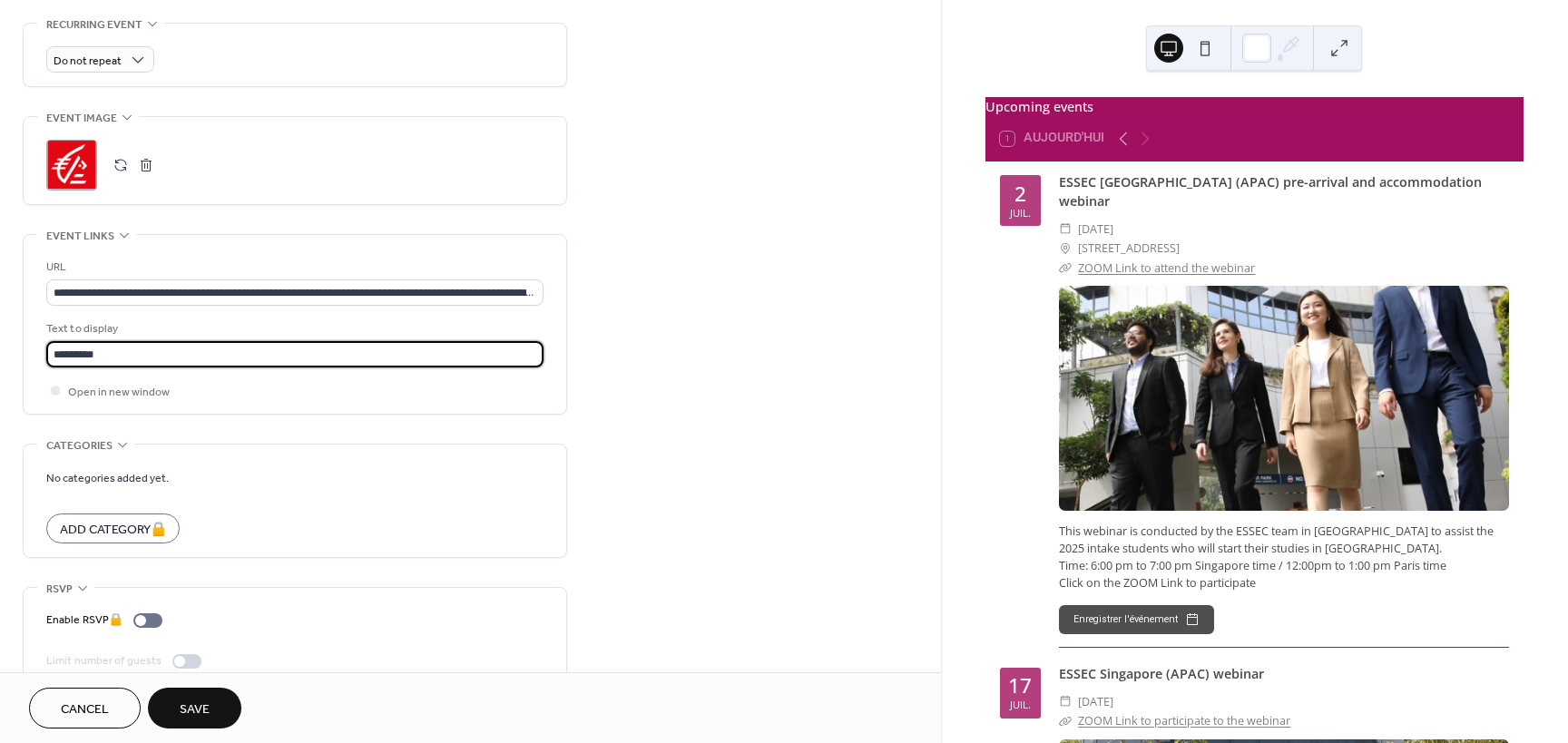 scroll, scrollTop: 811, scrollLeft: 0, axis: vertical 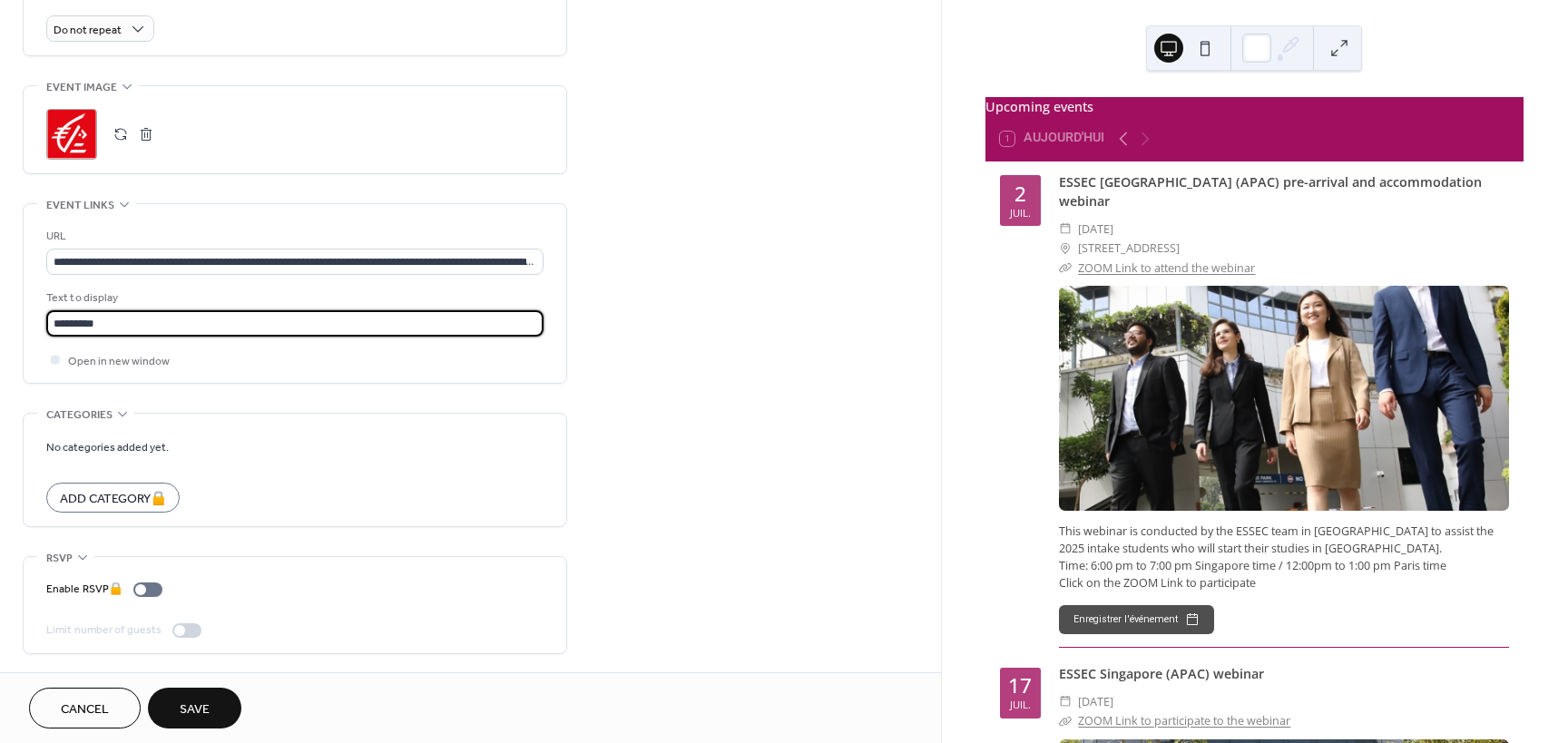 type on "*********" 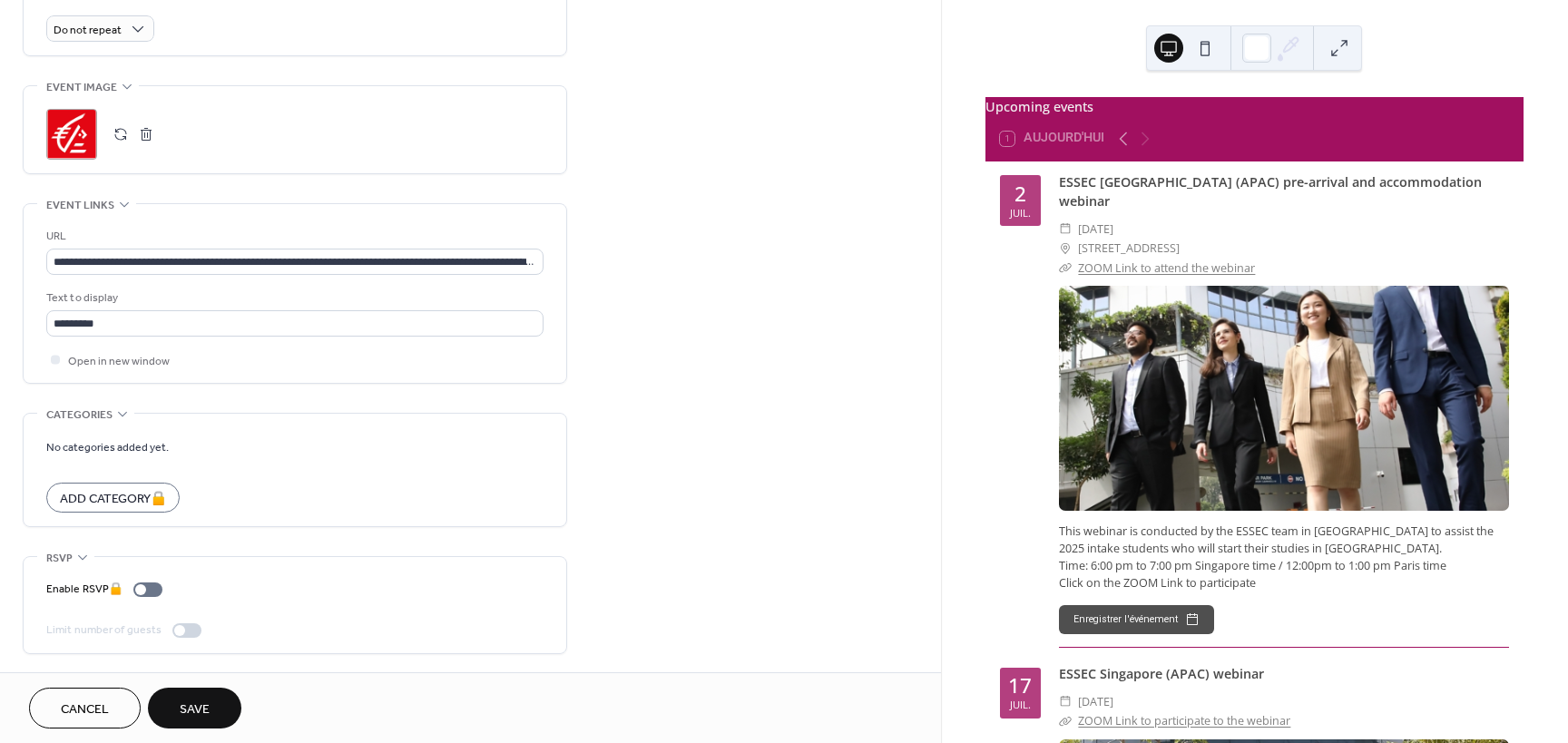 click on "Save" at bounding box center (194, 709) 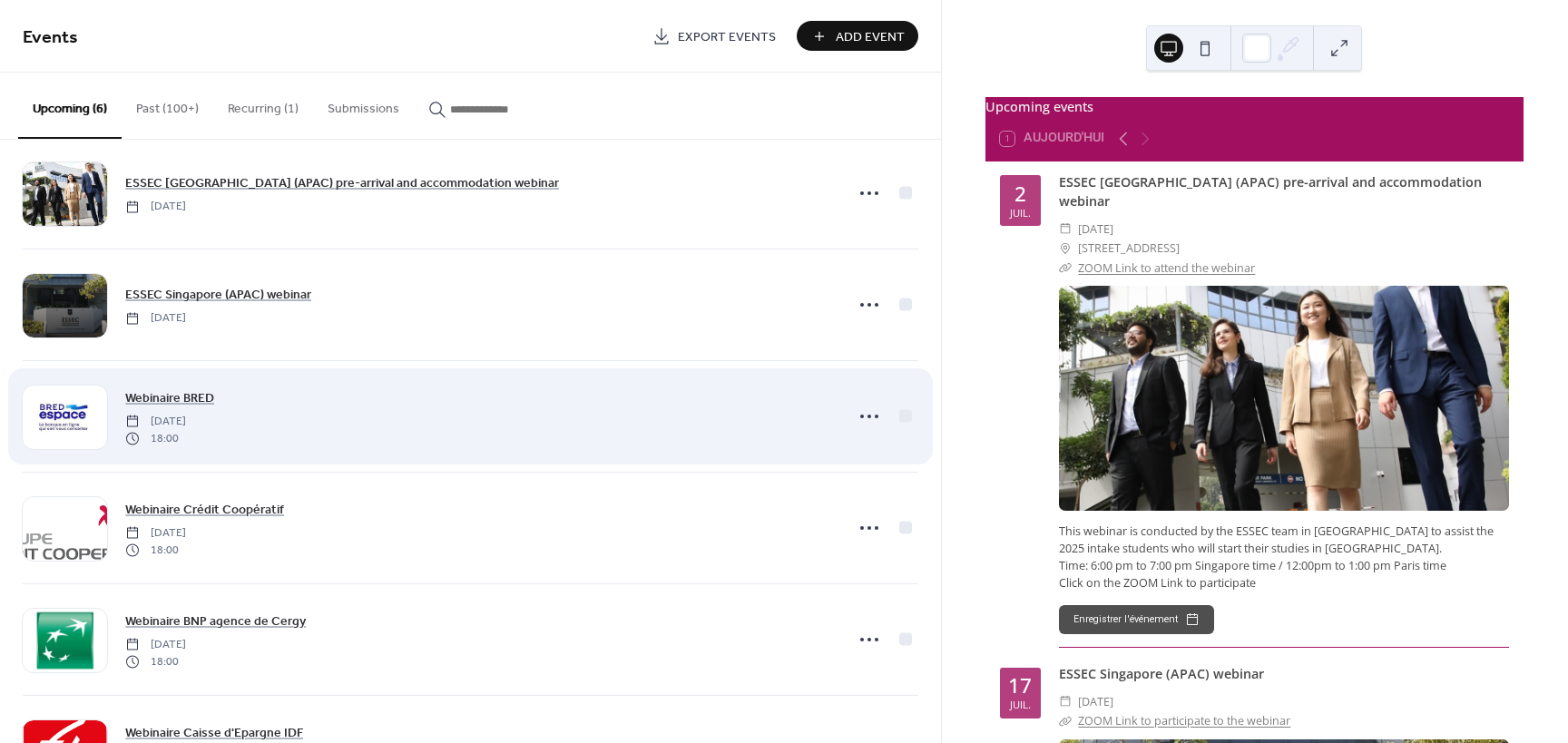 scroll, scrollTop: 120, scrollLeft: 0, axis: vertical 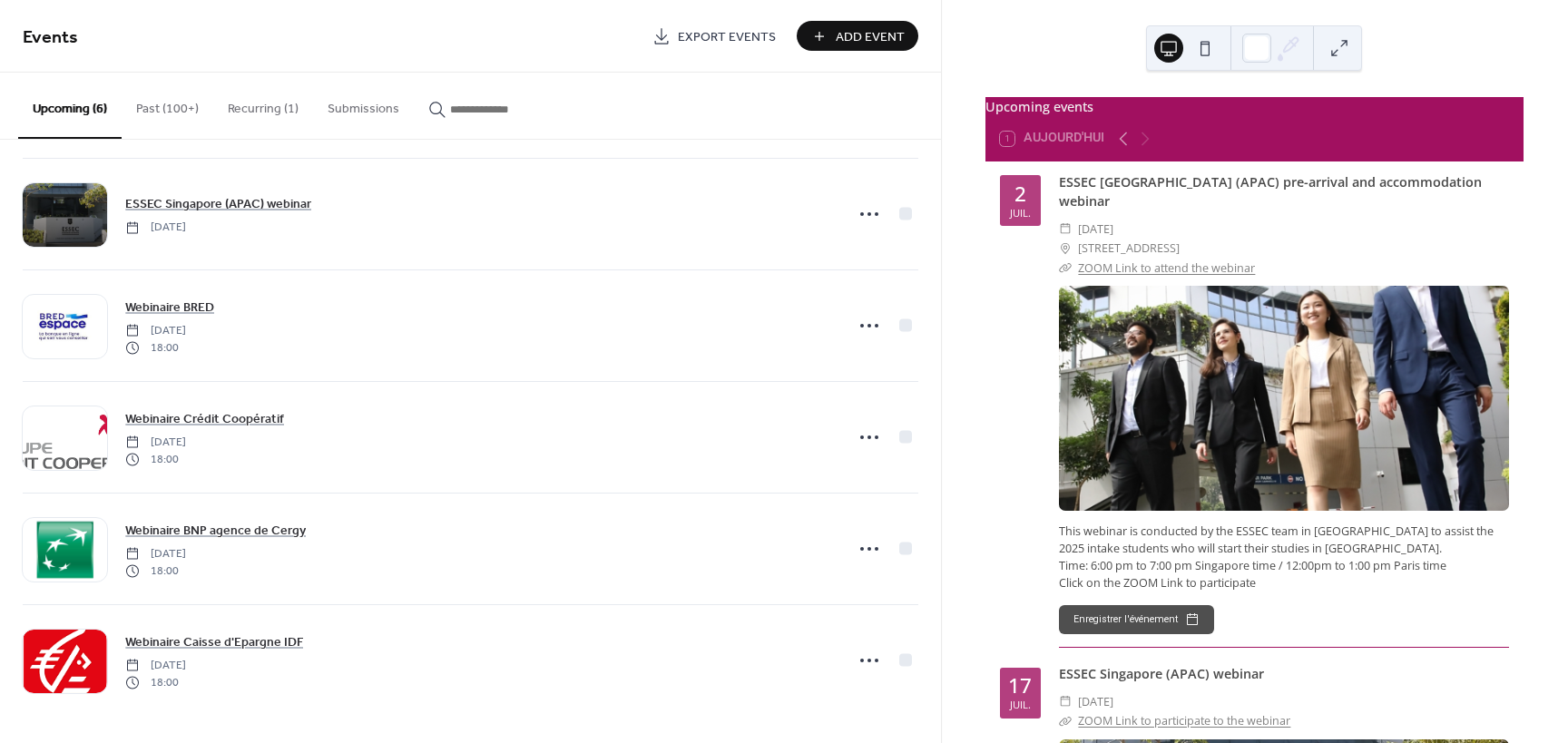 click on "Past  (100+)" at bounding box center (167, 104) 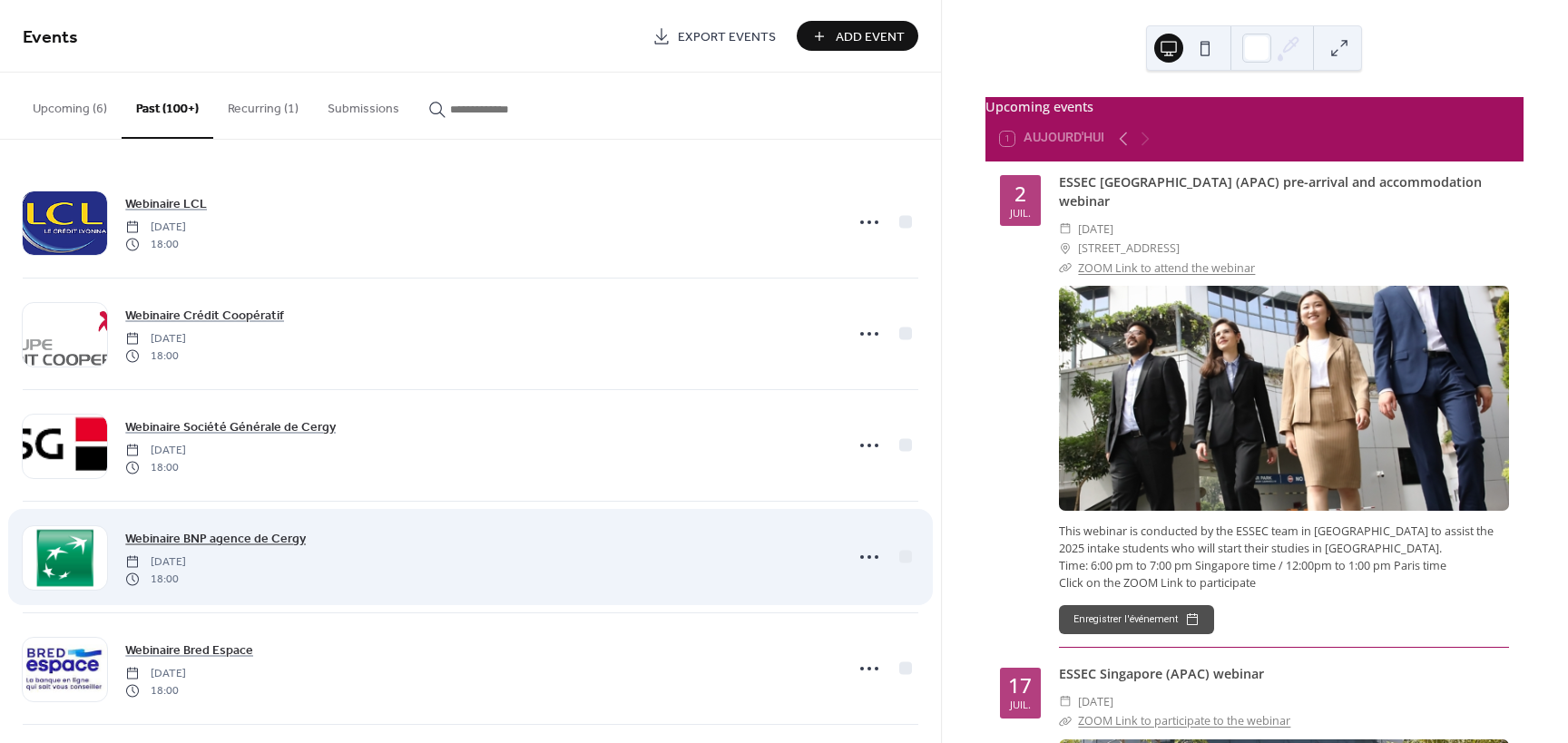 scroll, scrollTop: 272, scrollLeft: 0, axis: vertical 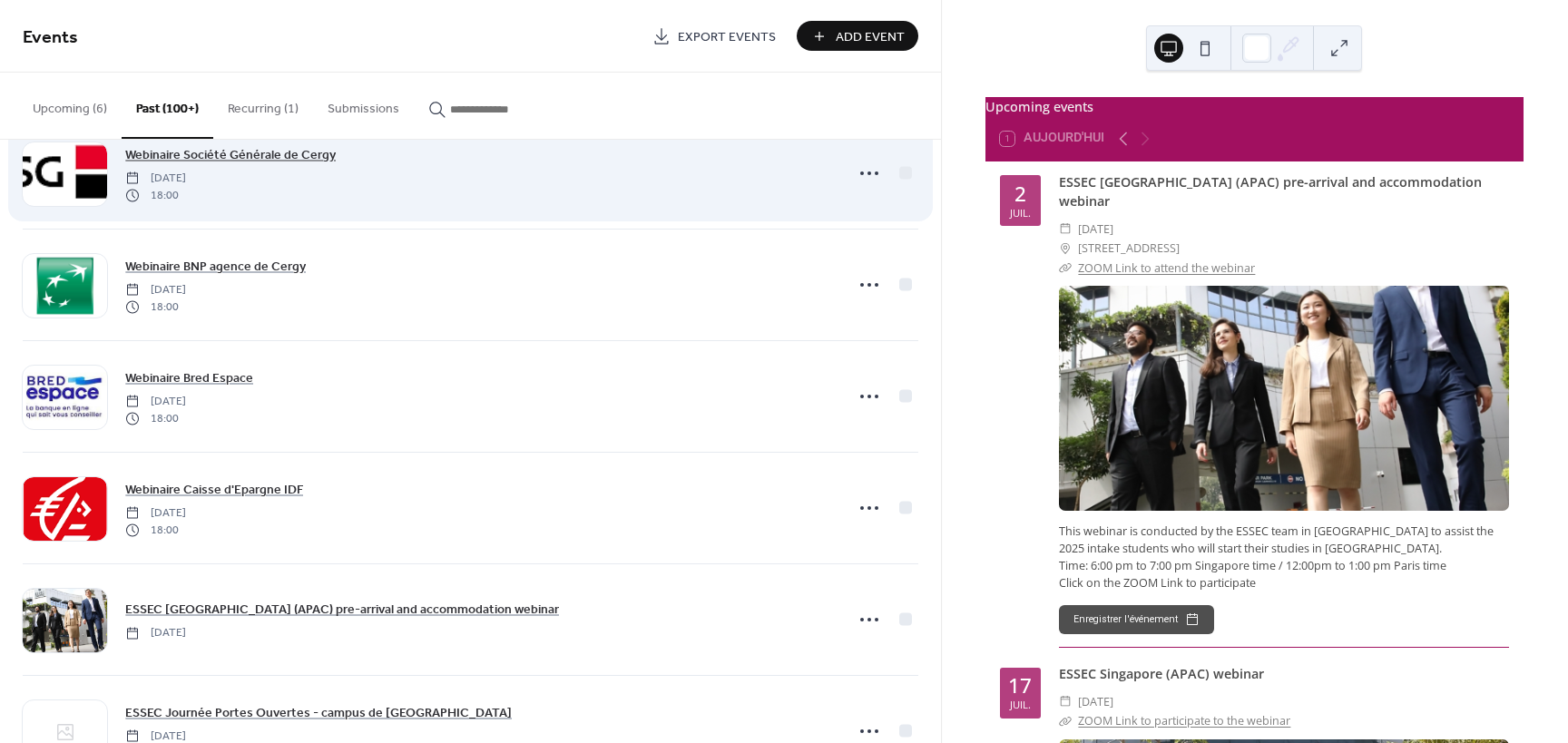 click on "Webinaire Société Générale de Cergy" at bounding box center (230, 155) 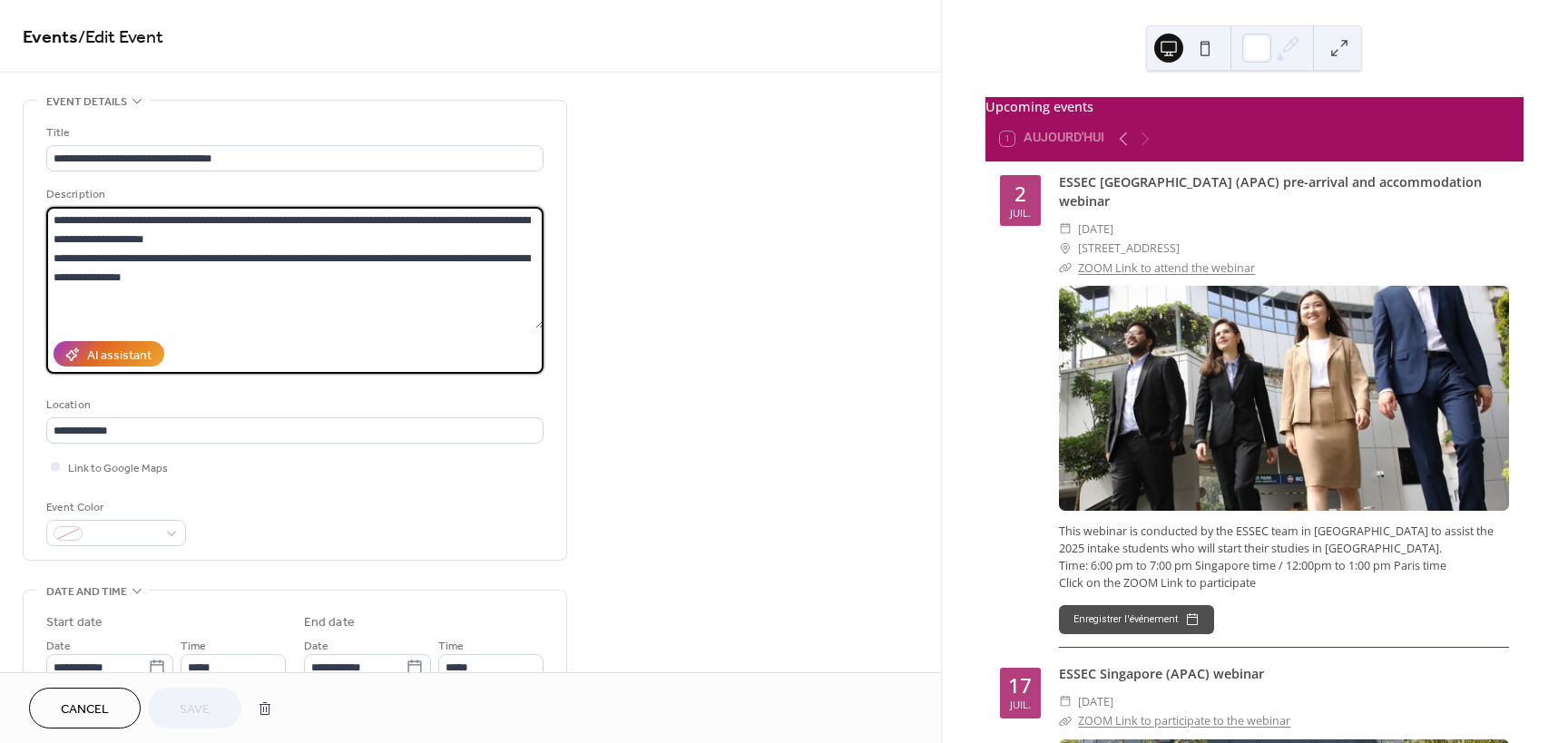 drag, startPoint x: 176, startPoint y: 278, endPoint x: 19, endPoint y: 221, distance: 167.02694 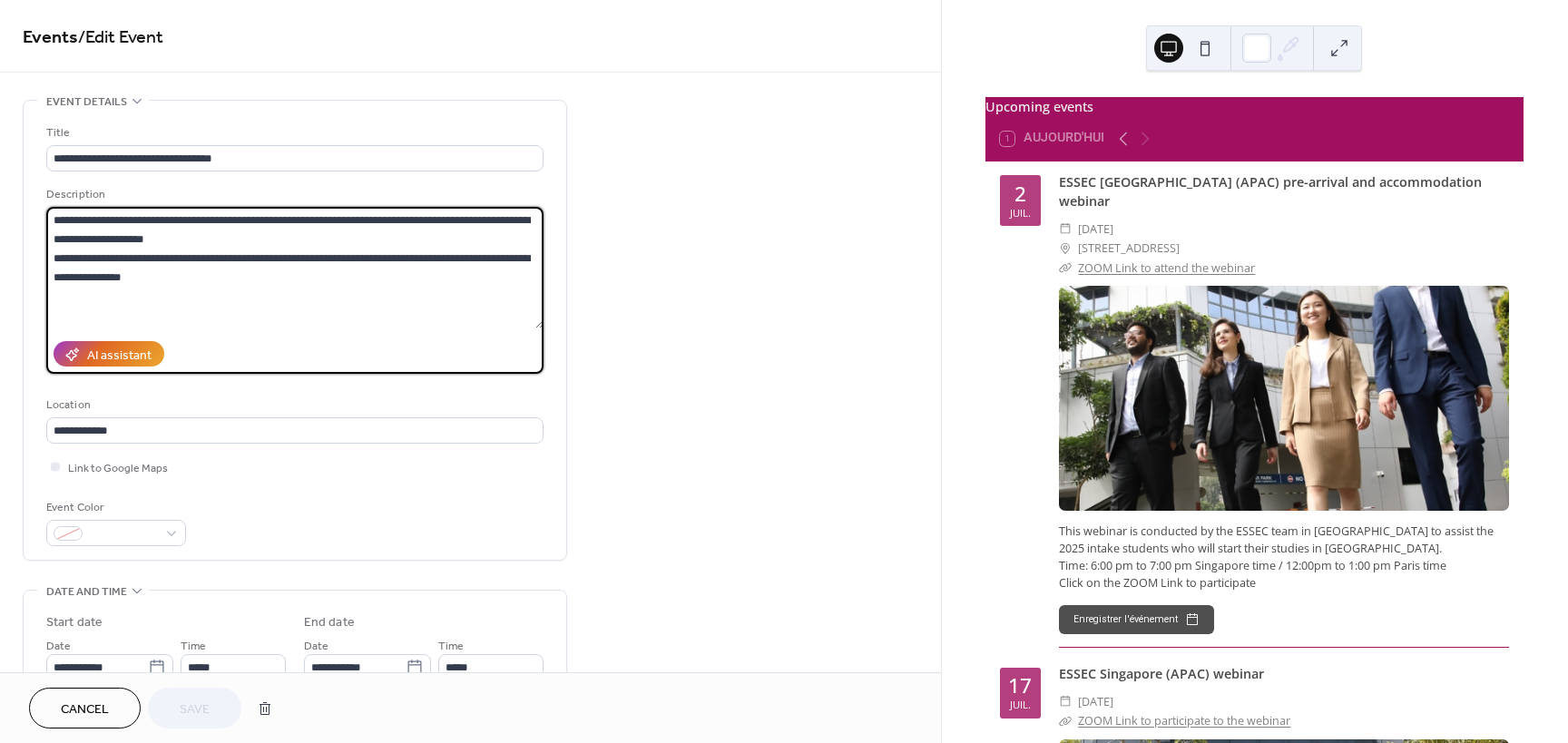 click on "**********" at bounding box center (470, 791) 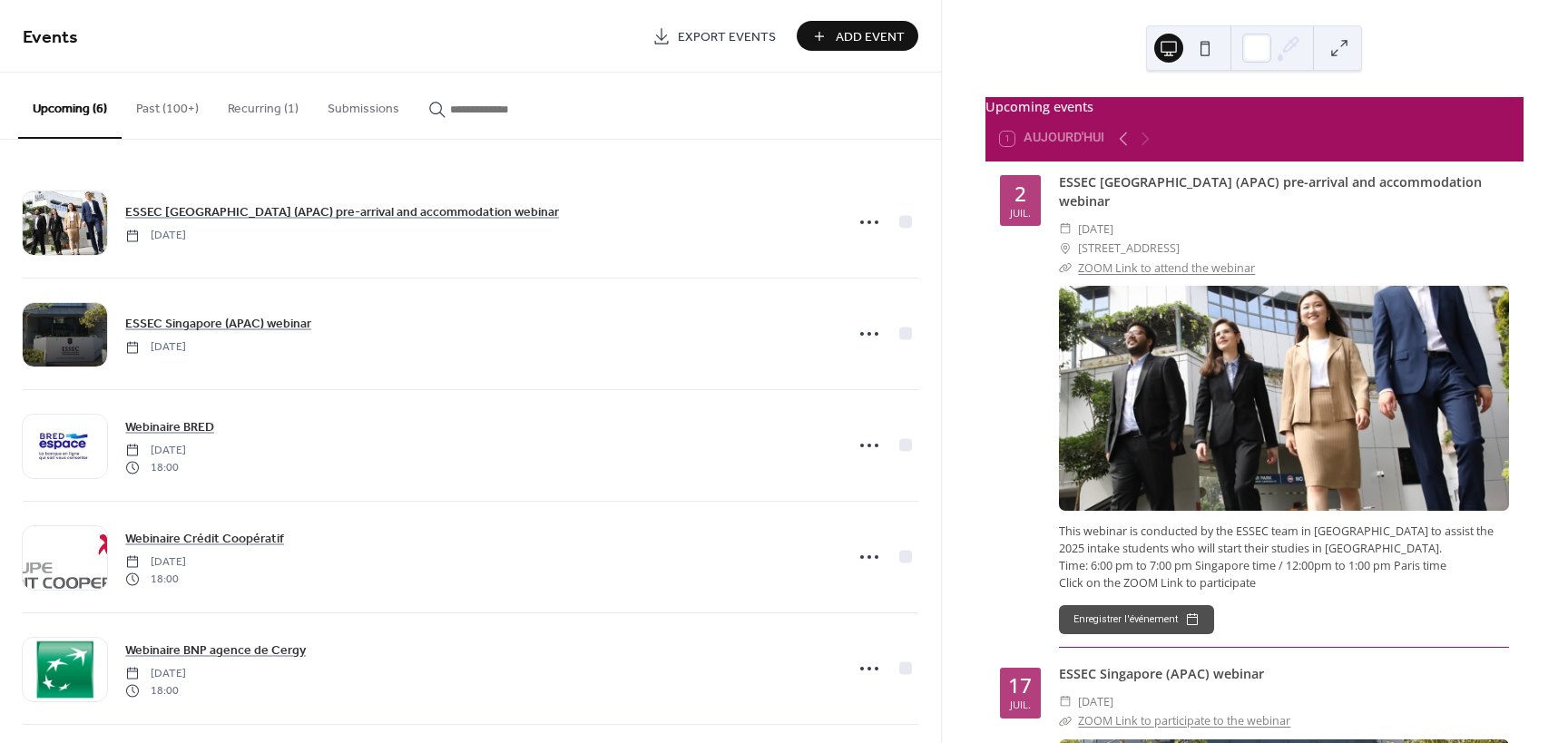 click on "Add Event" at bounding box center [870, 37] 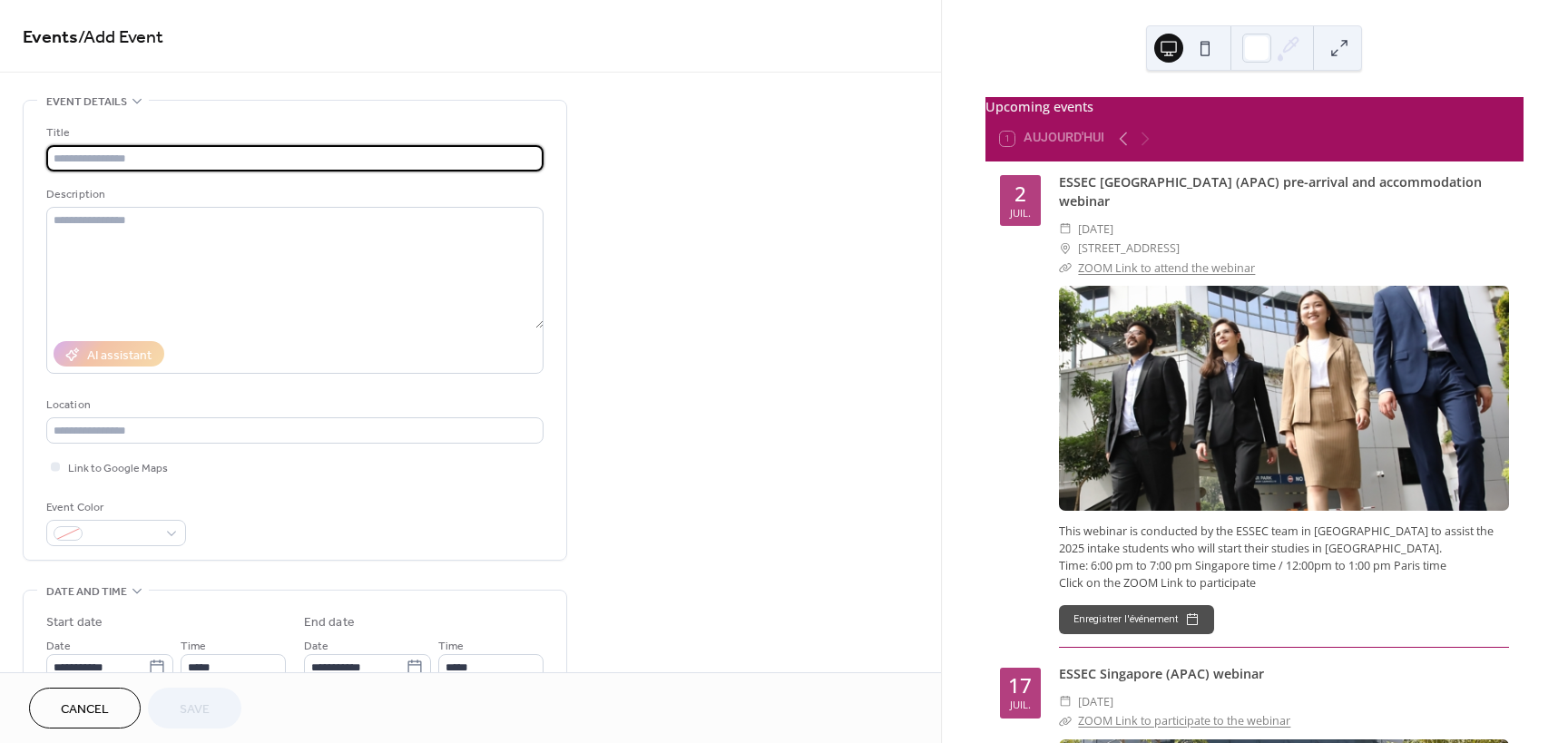 click at bounding box center (295, 158) 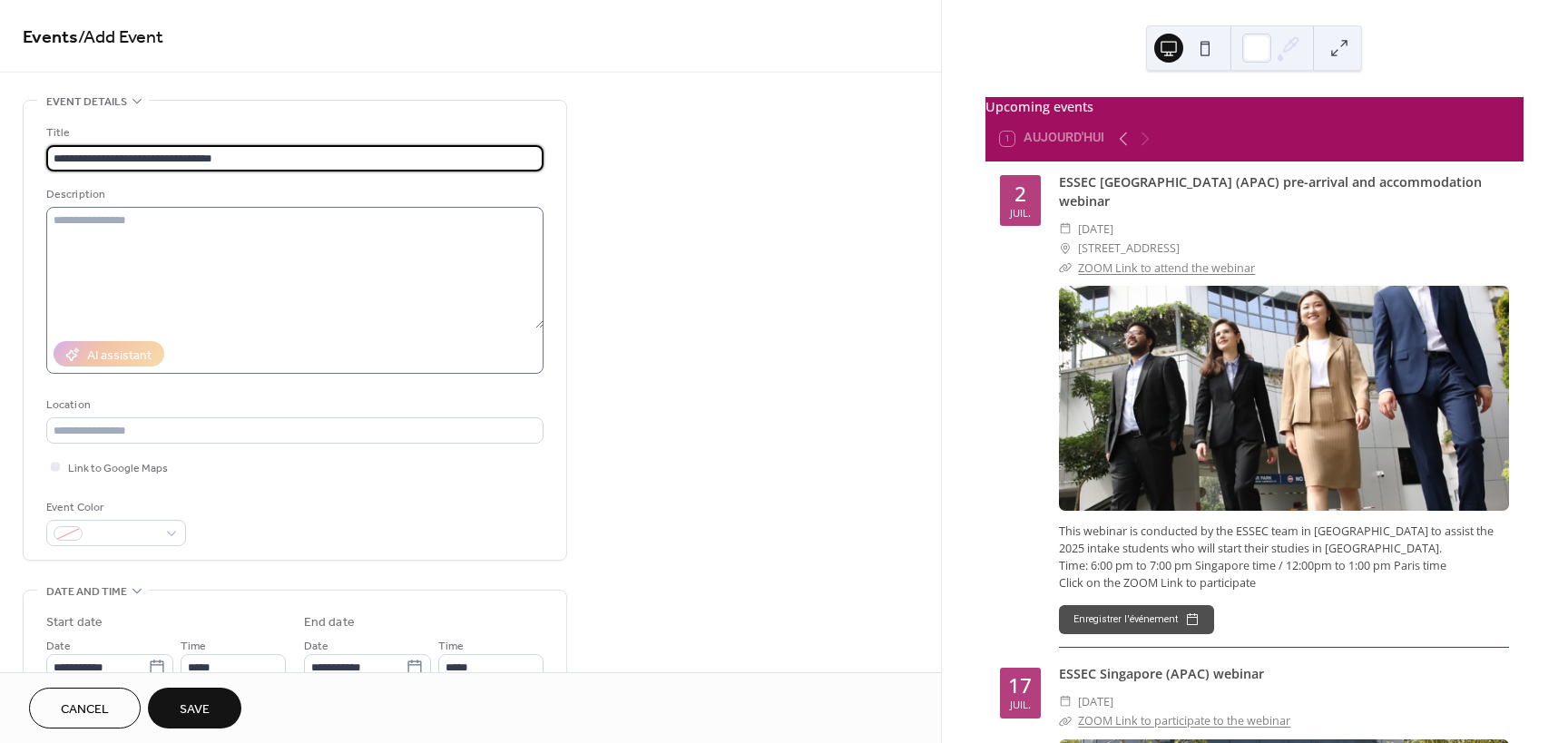 type on "**********" 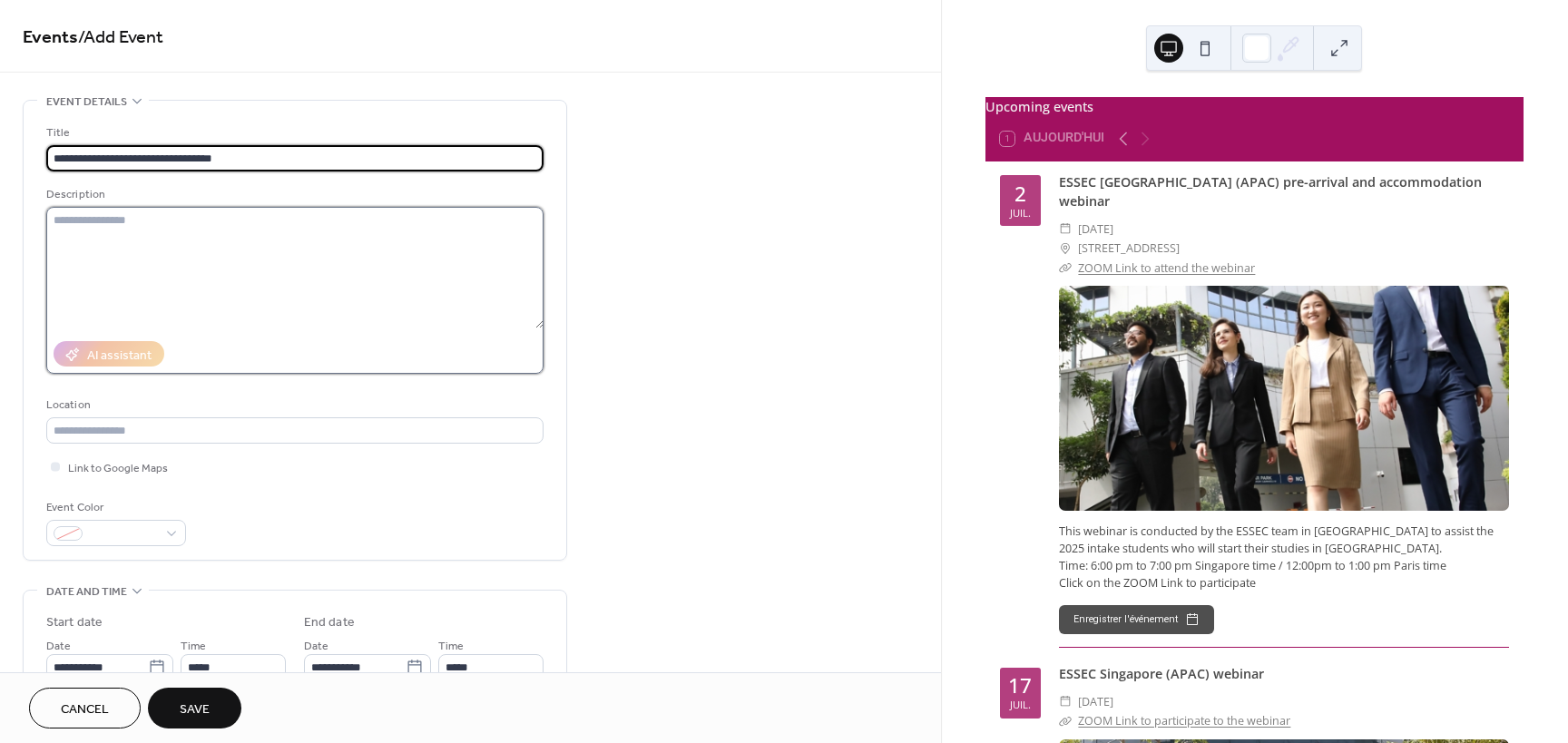 click at bounding box center [295, 268] 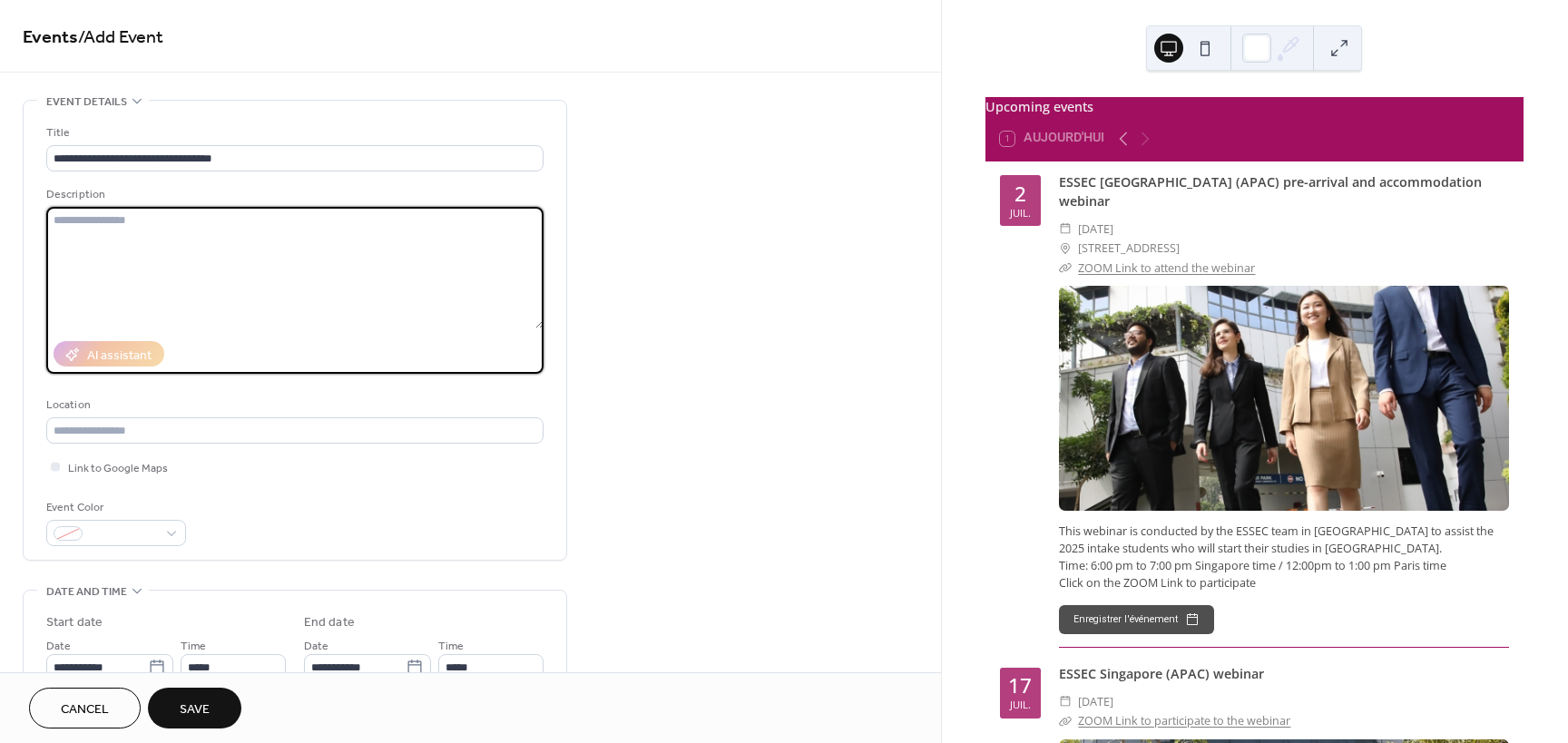 paste on "**********" 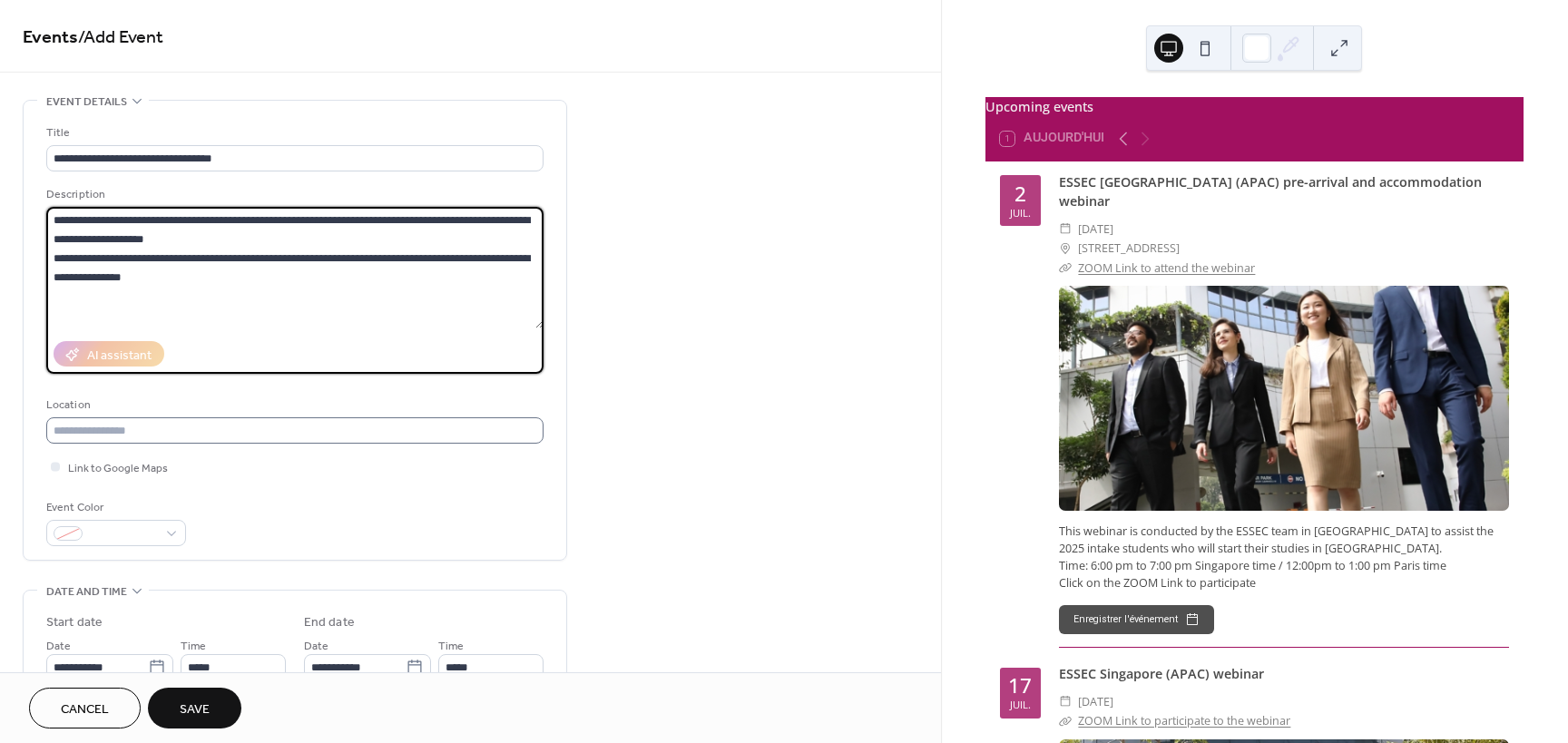 type on "**********" 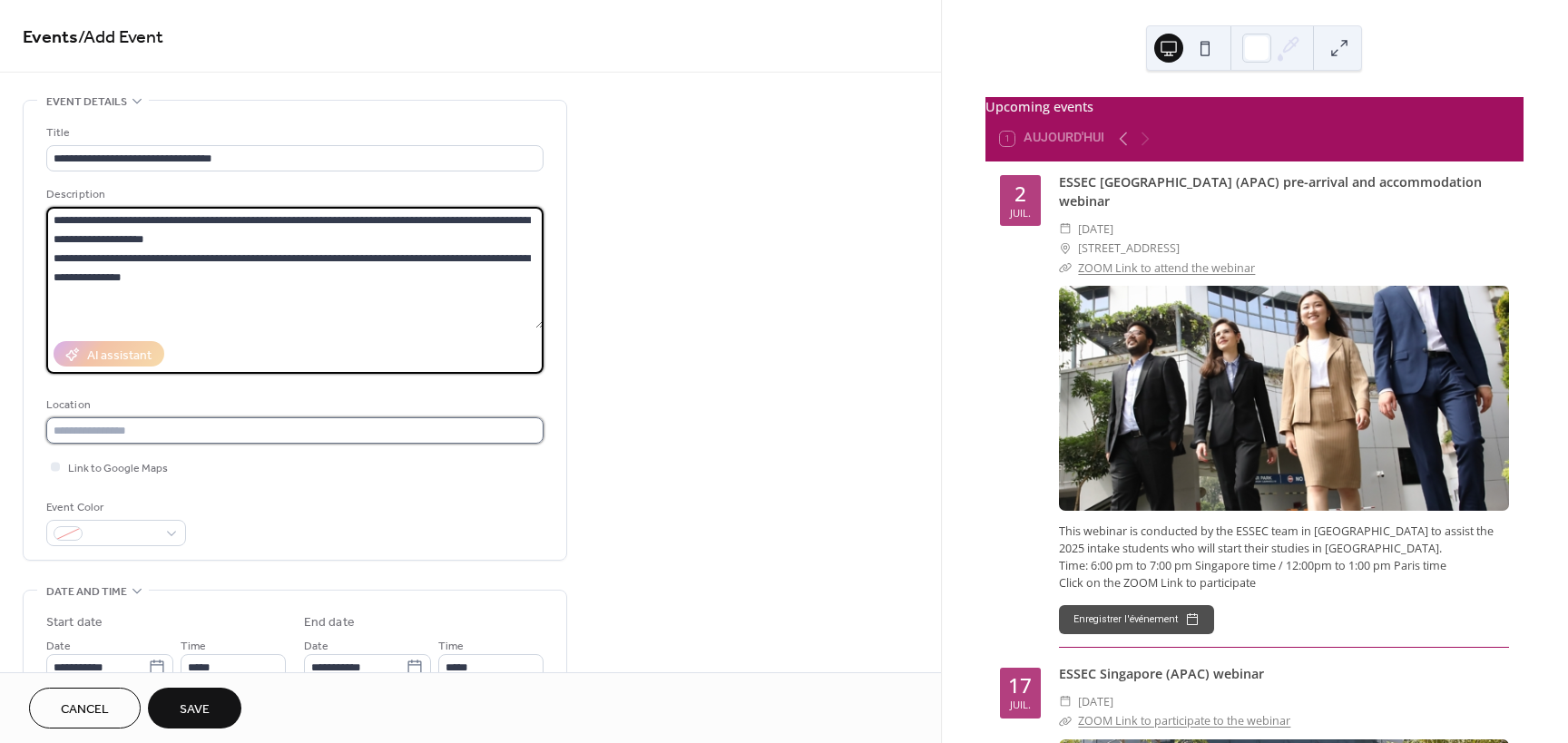click at bounding box center (295, 430) 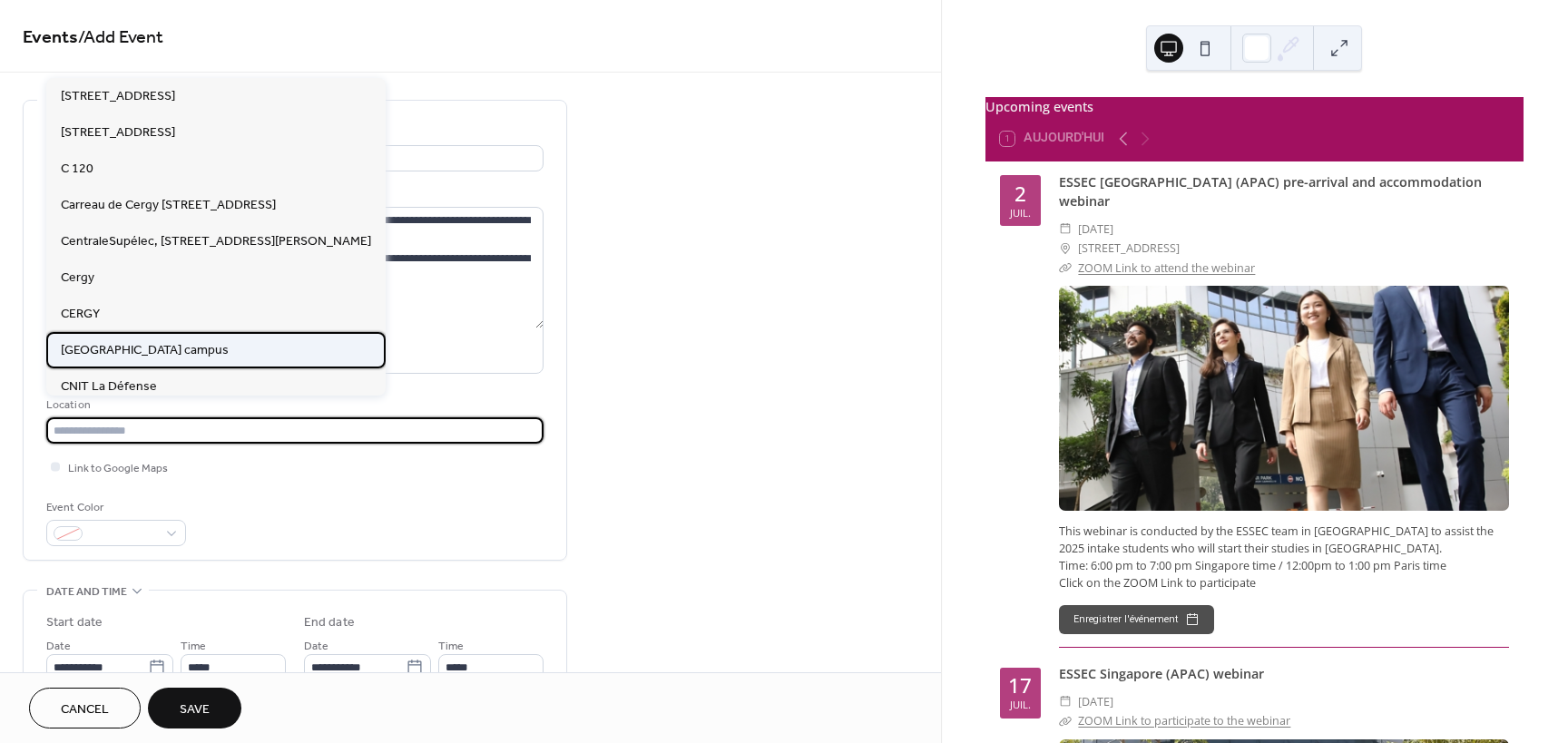 click on "[GEOGRAPHIC_DATA] campus" at bounding box center [216, 350] 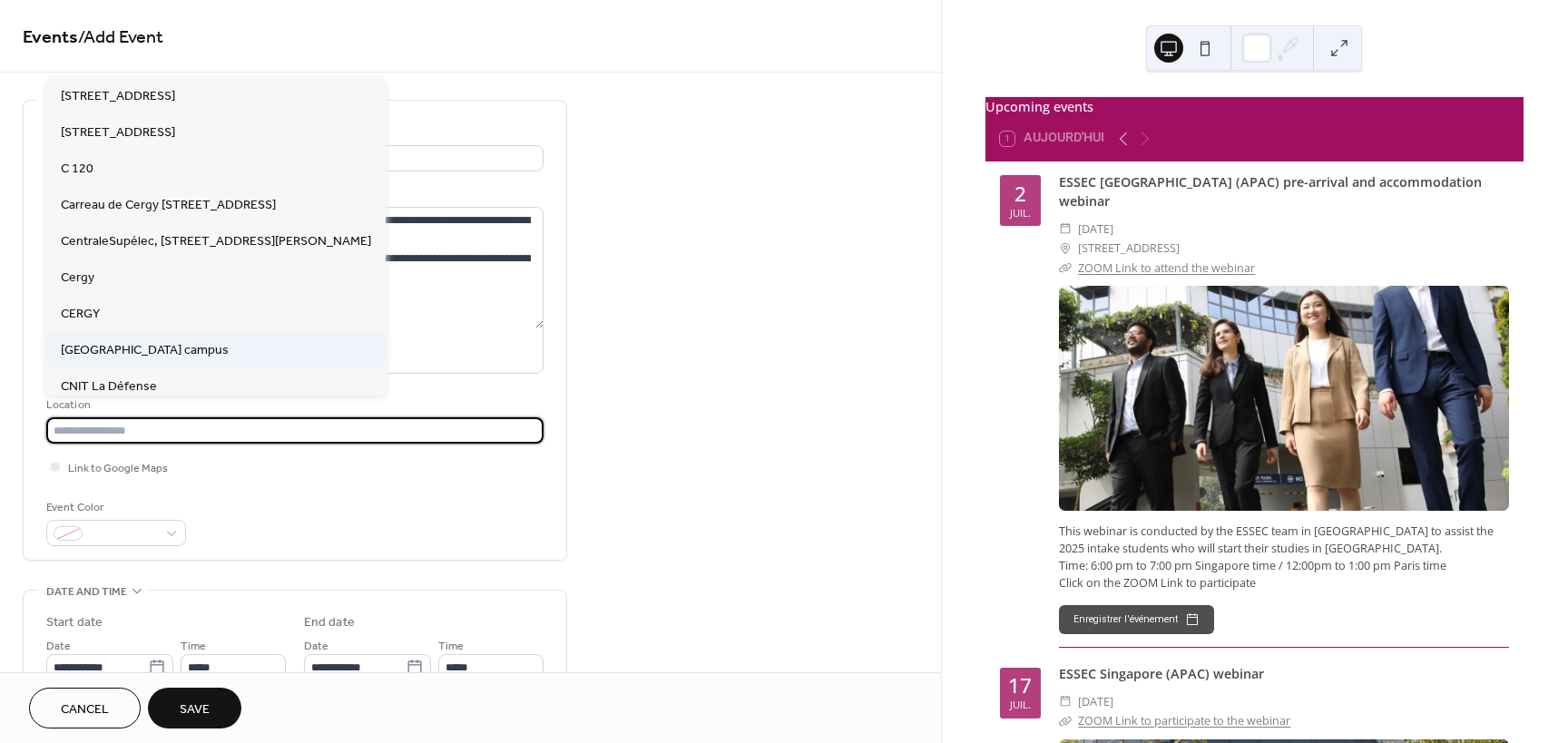 type on "**********" 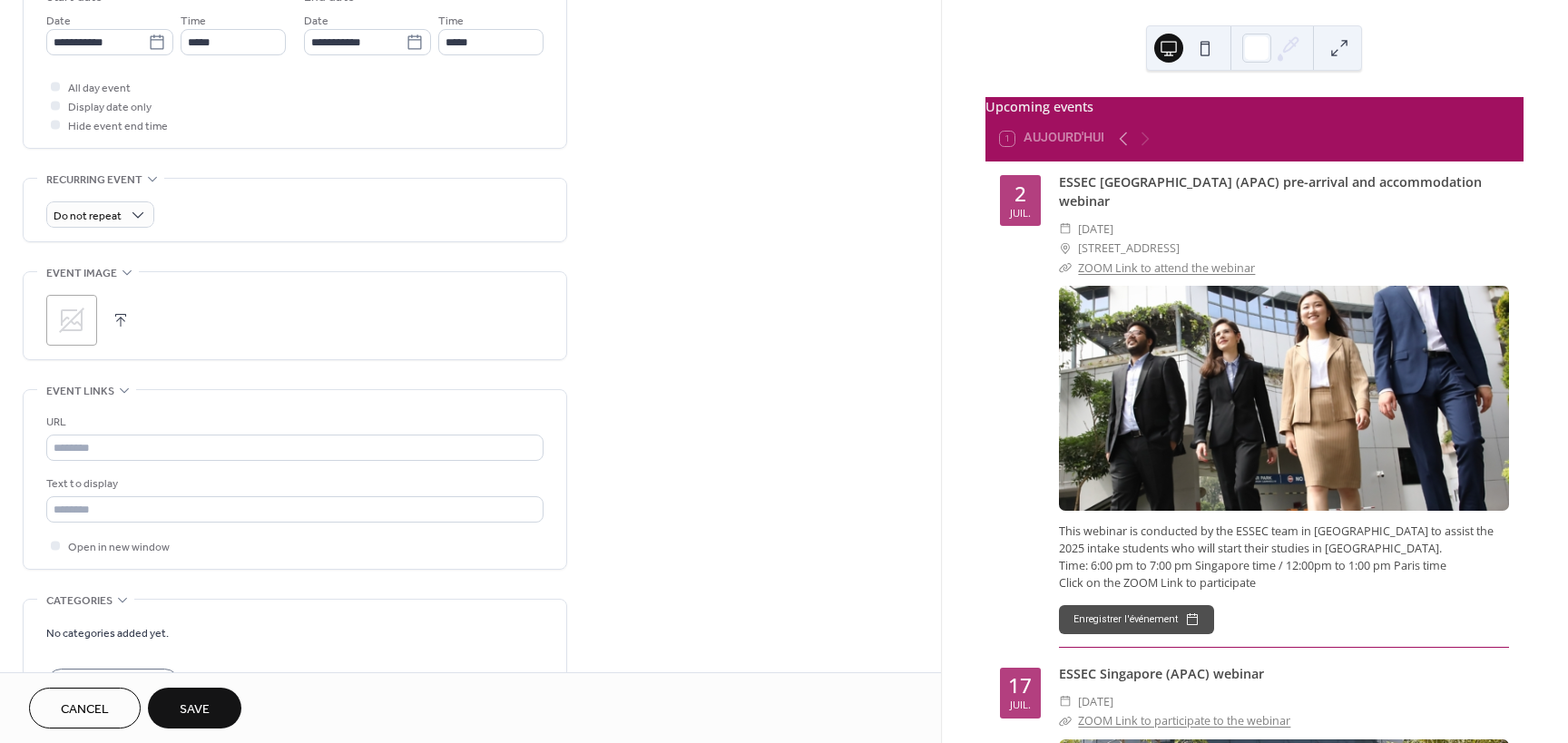 scroll, scrollTop: 635, scrollLeft: 0, axis: vertical 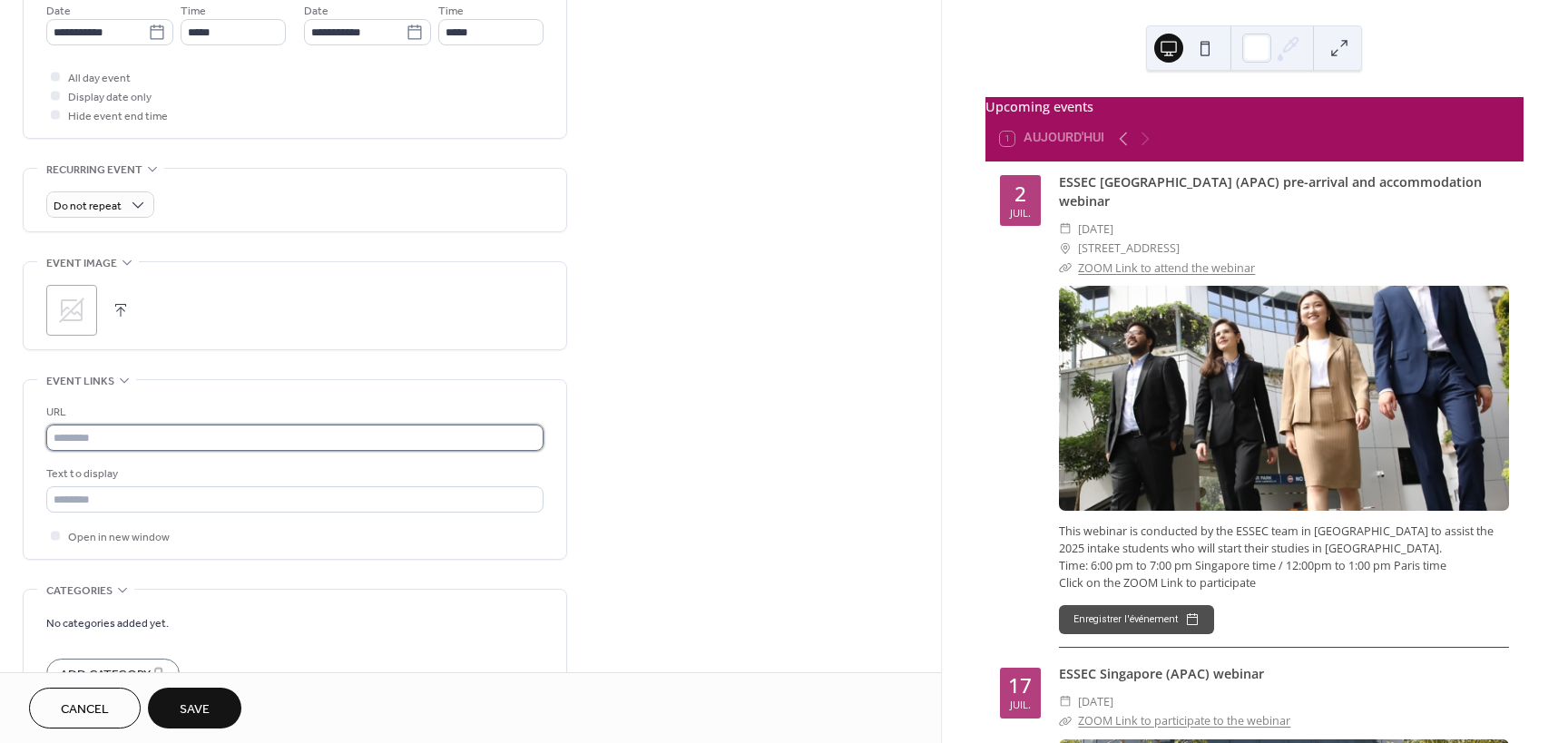click at bounding box center [295, 437] 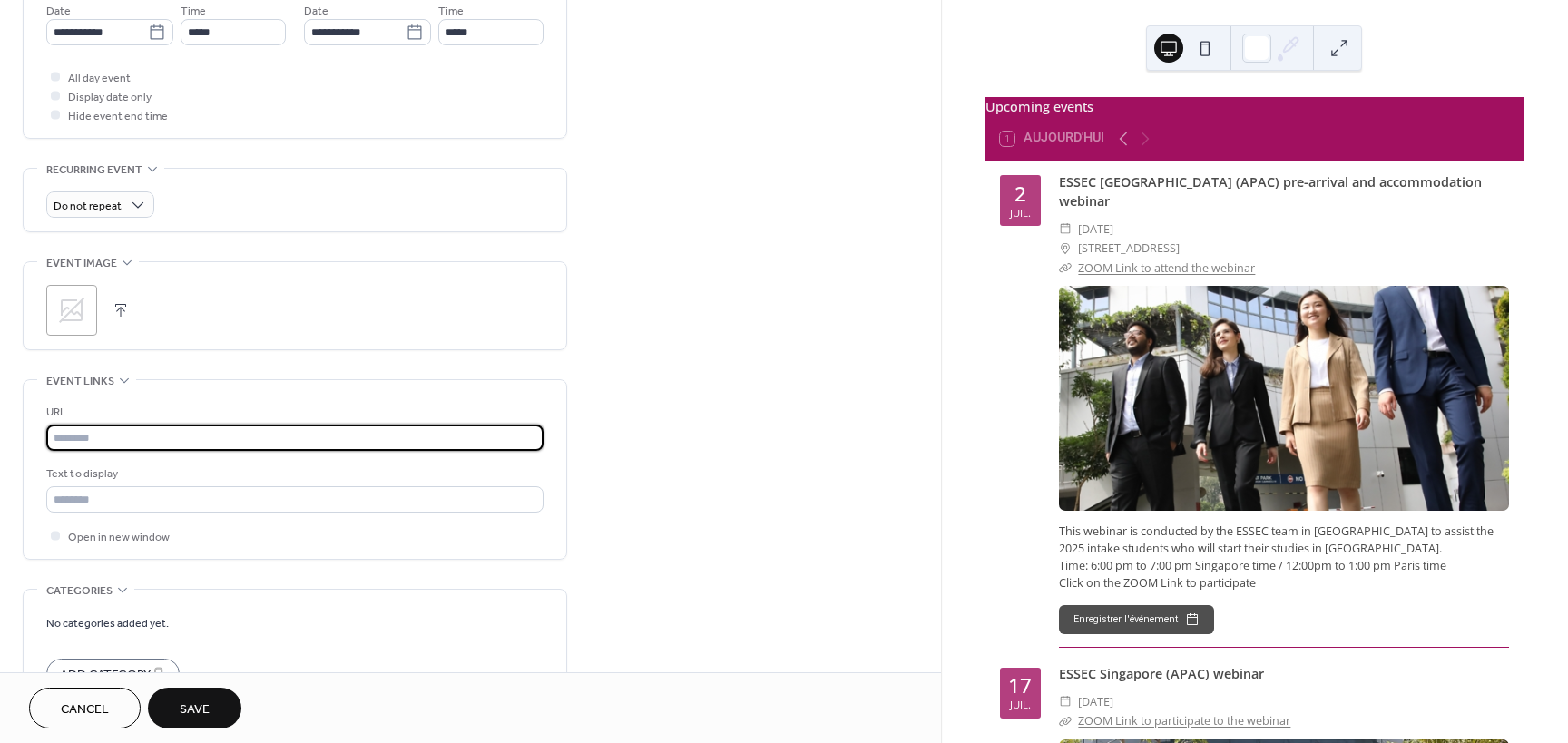 paste on "**********" 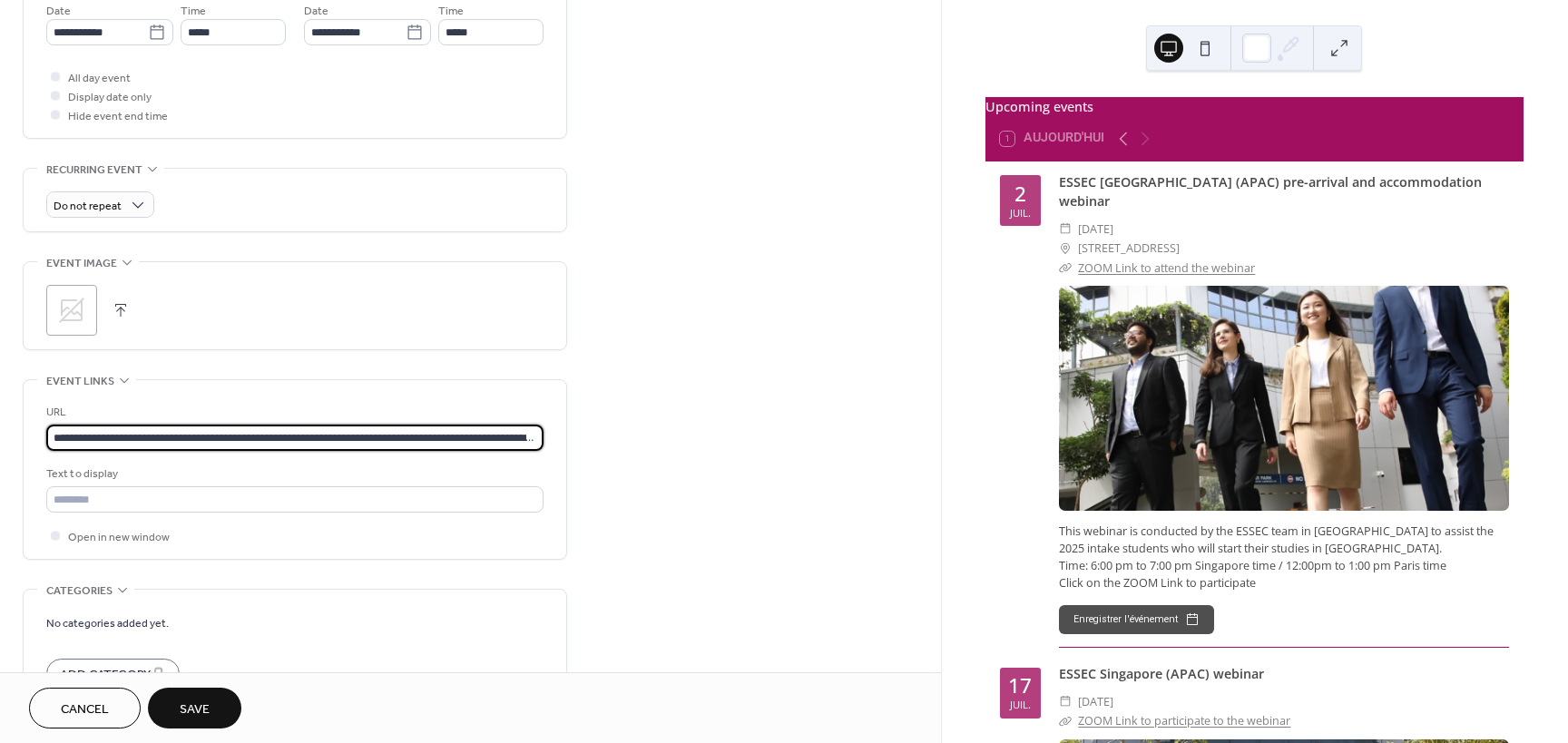 scroll, scrollTop: 0, scrollLeft: 353, axis: horizontal 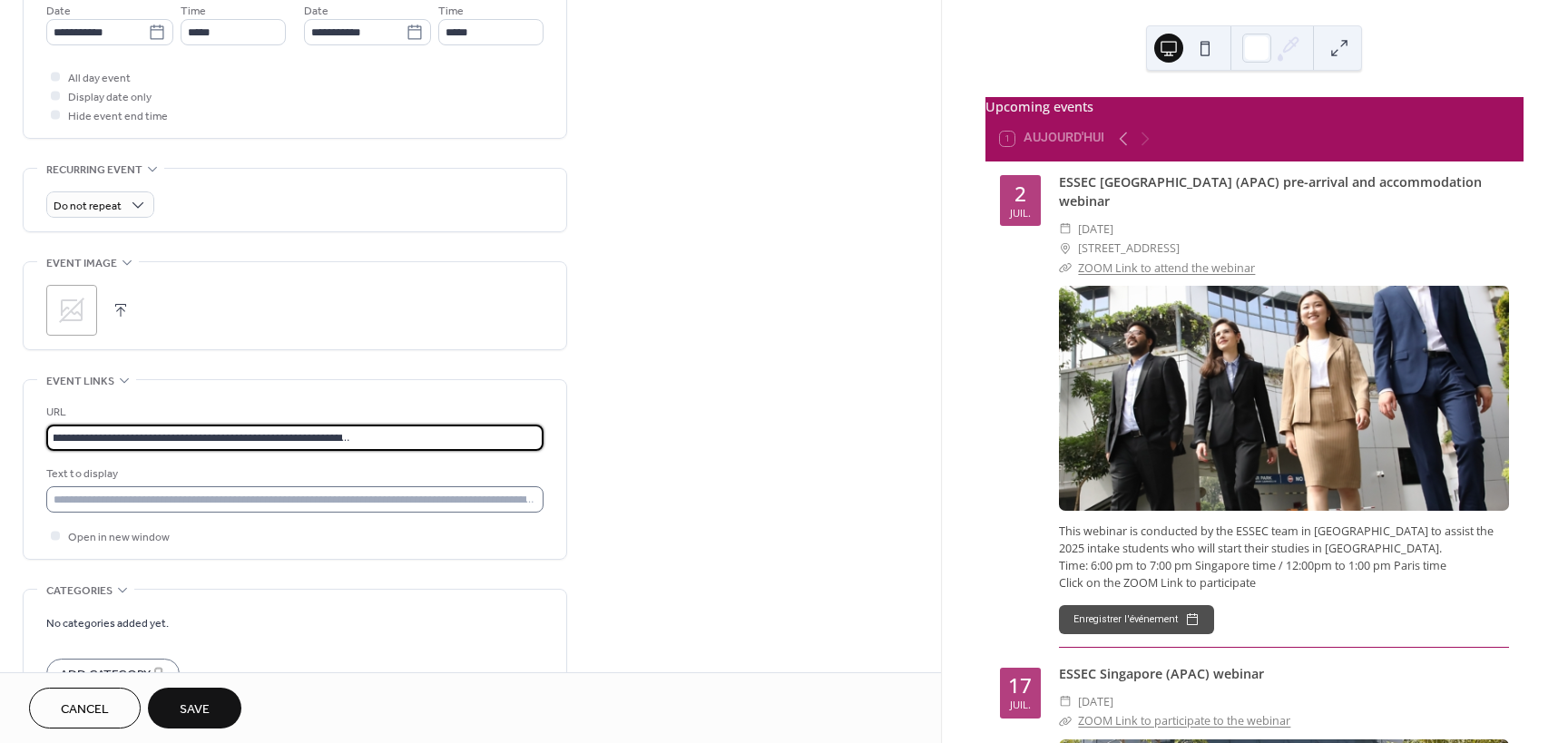 type on "**********" 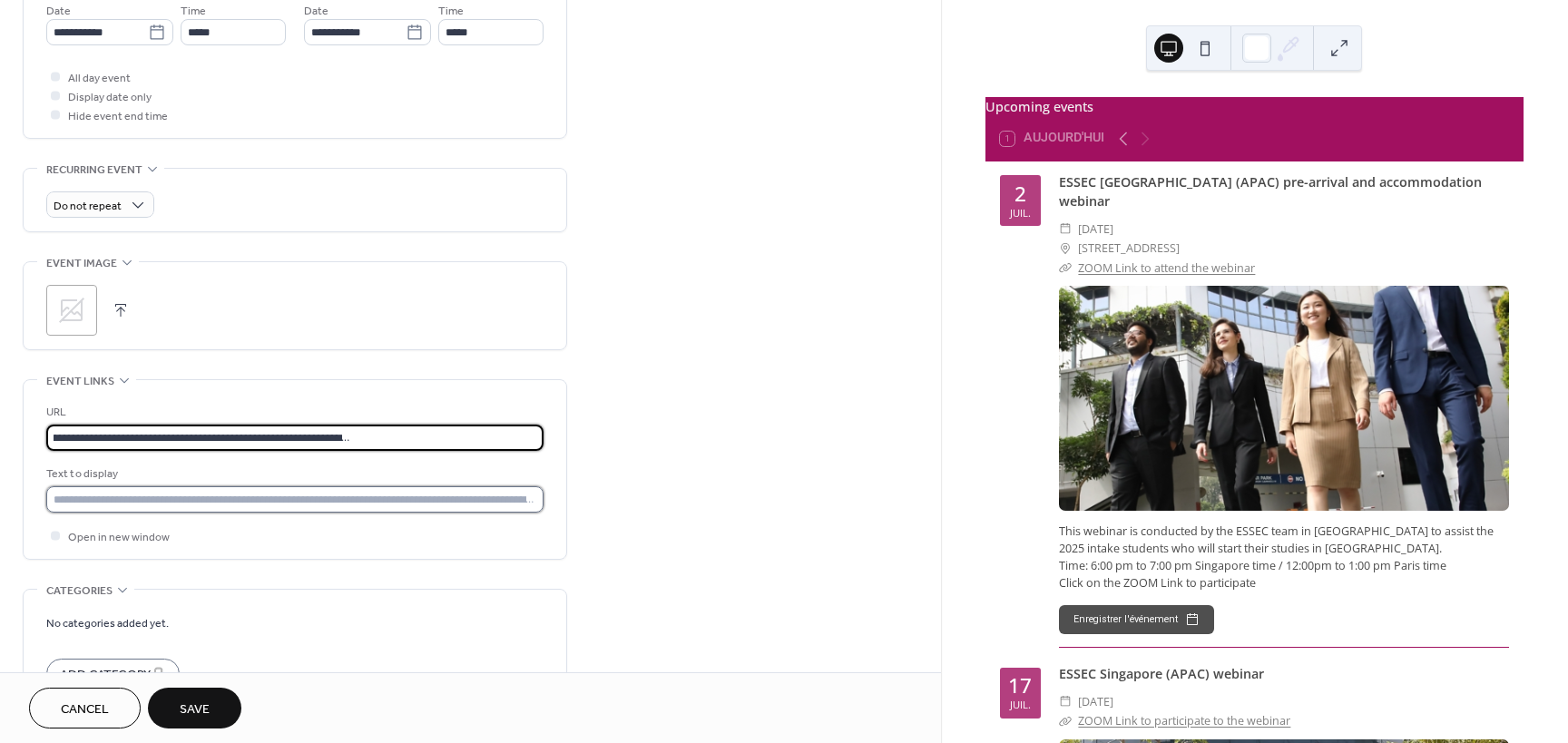 click at bounding box center [295, 499] 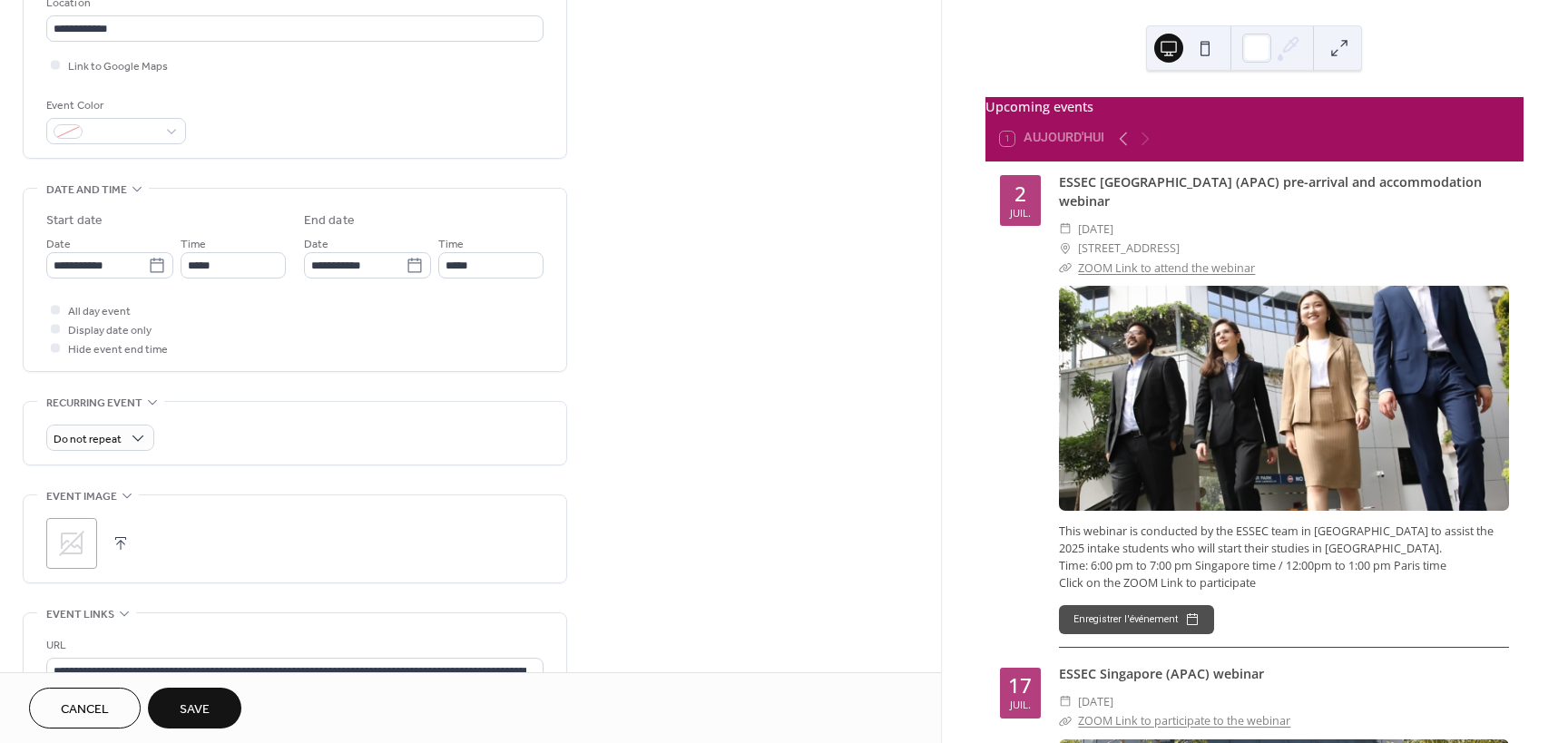 scroll, scrollTop: 363, scrollLeft: 0, axis: vertical 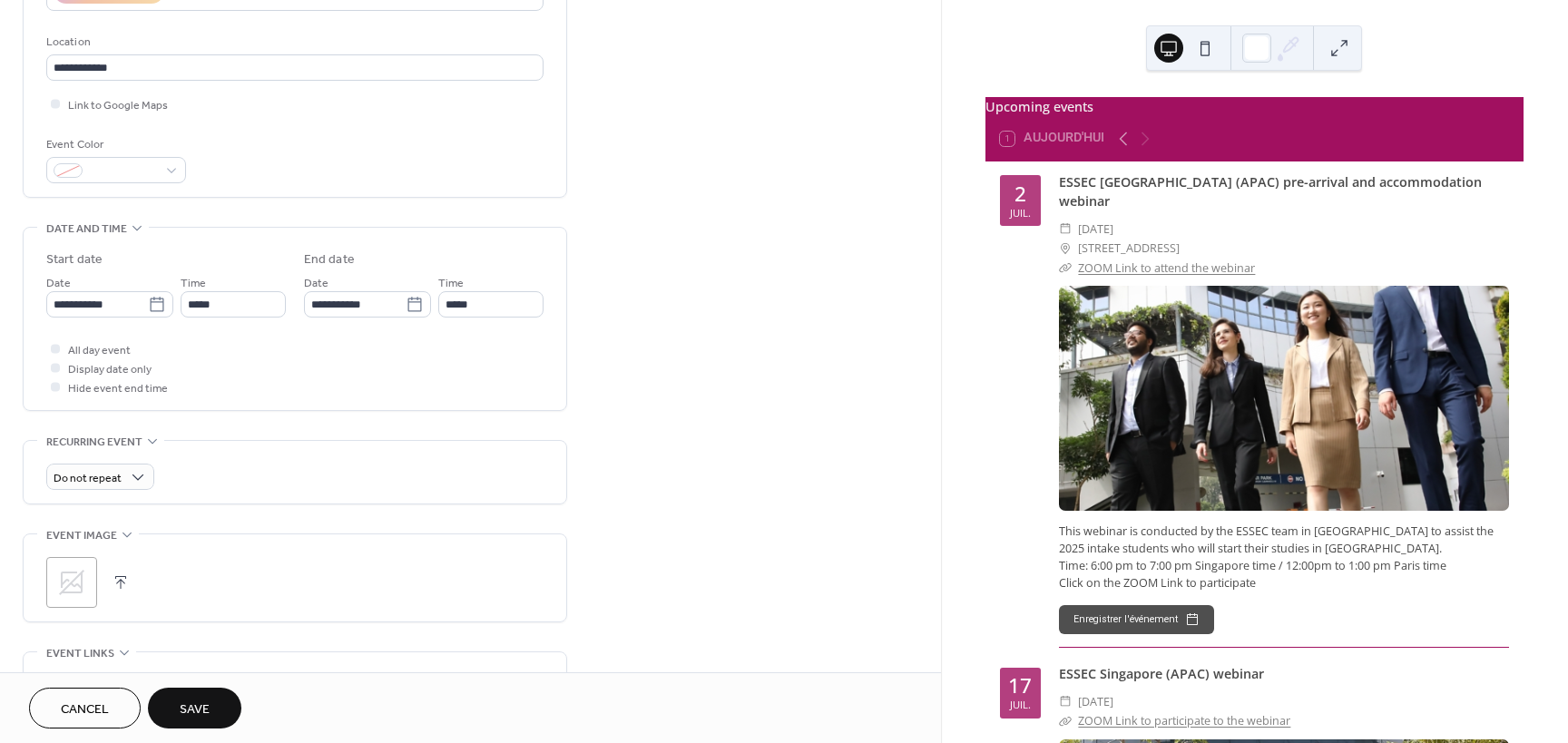 type on "*********" 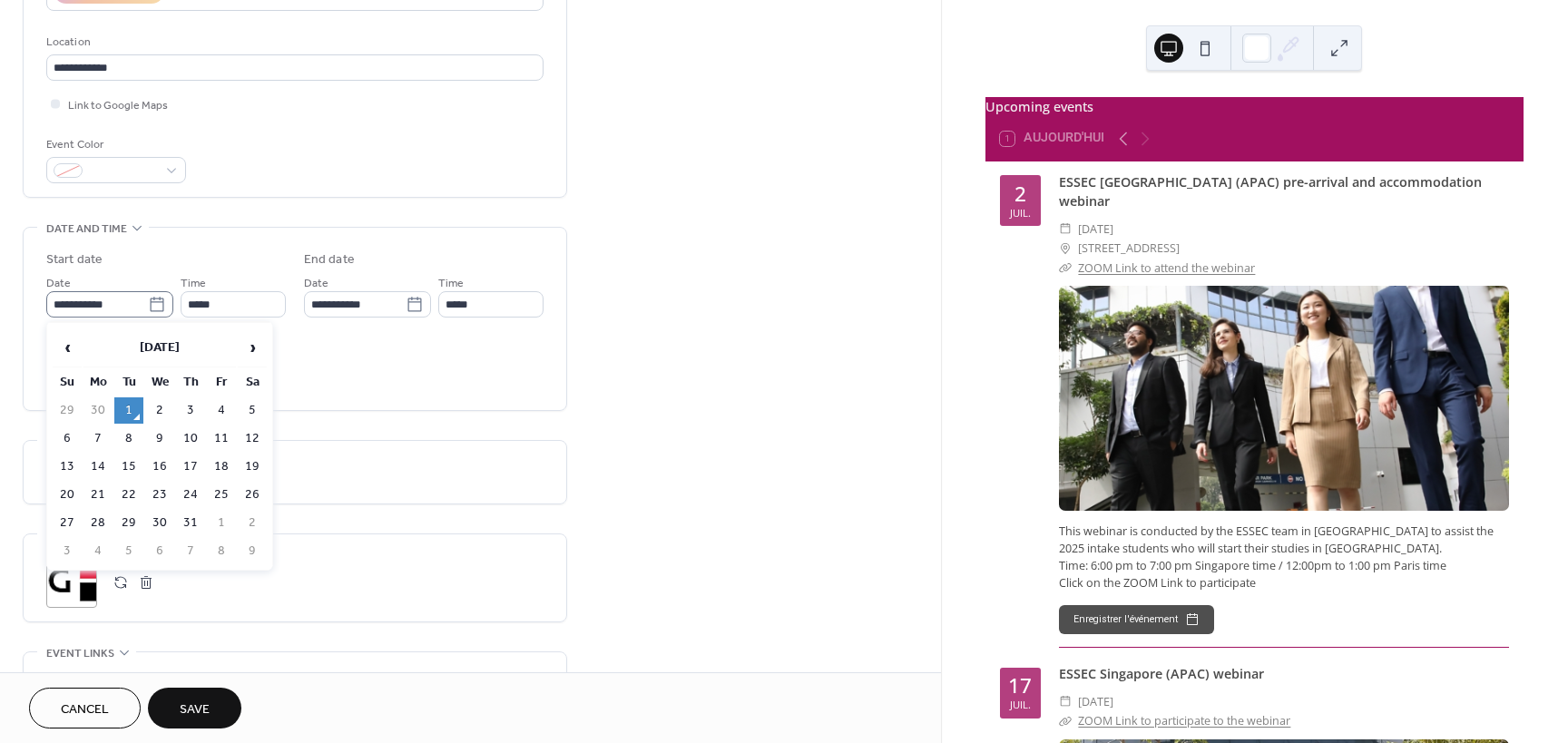 click 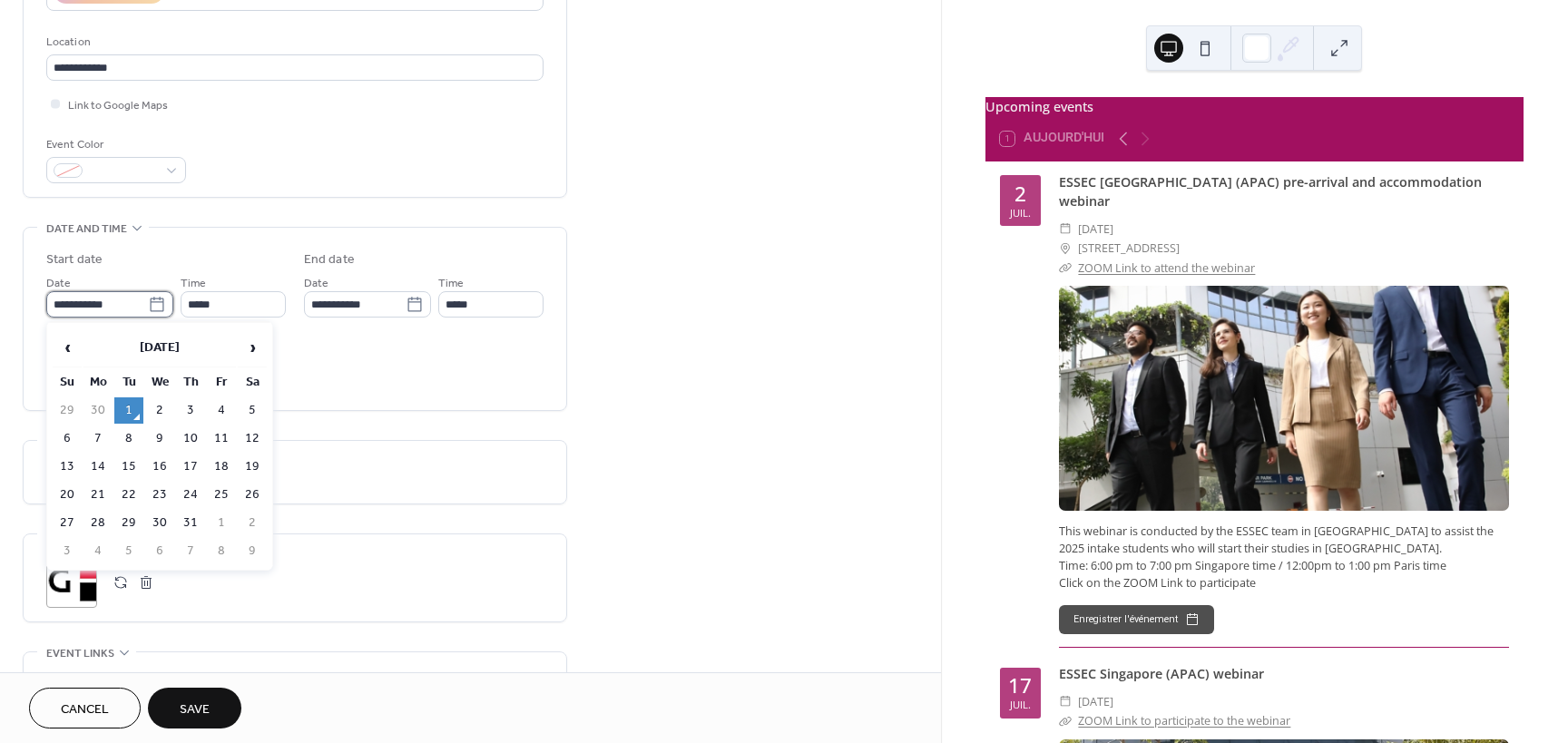 click on "**********" at bounding box center (97, 304) 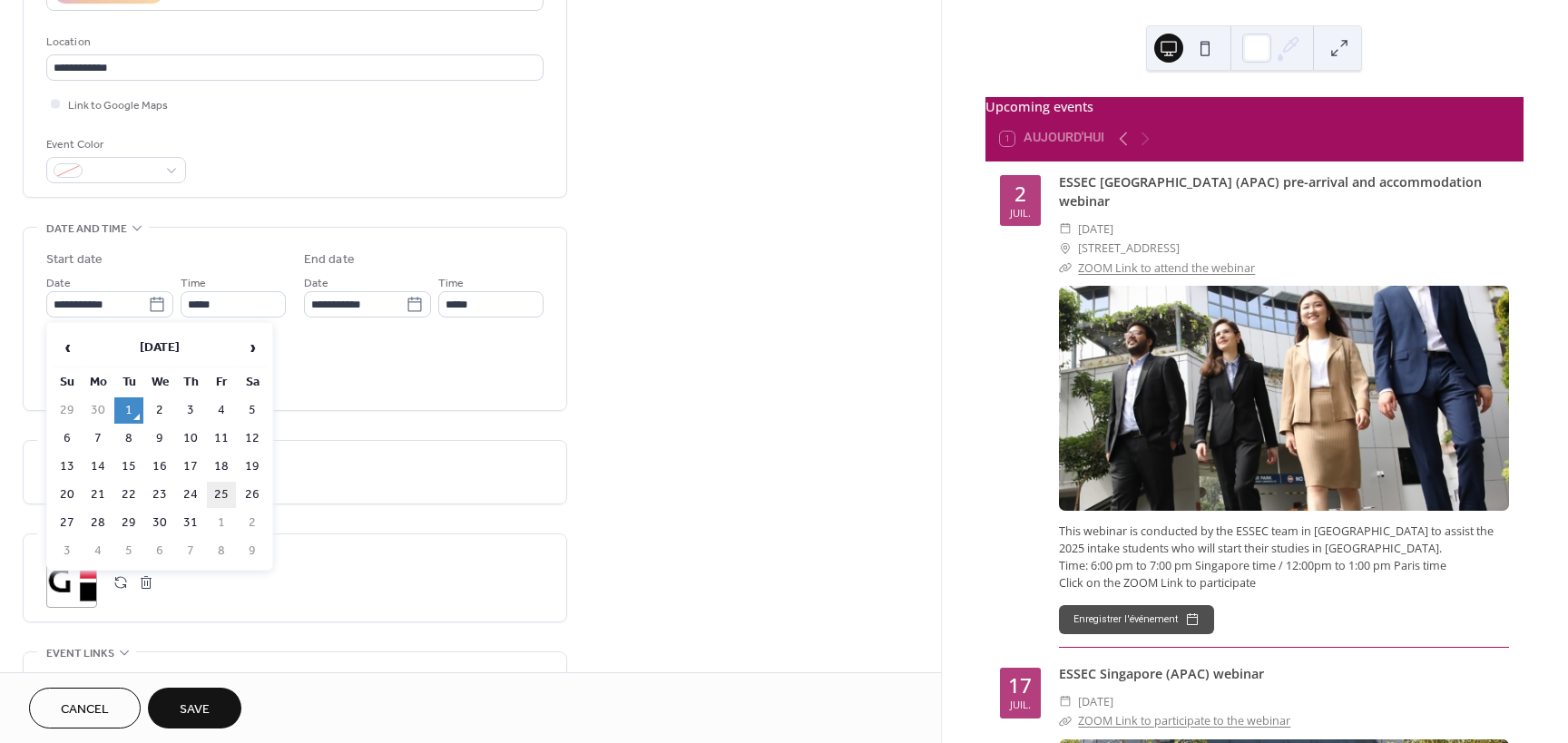 click on "25" at bounding box center [221, 494] 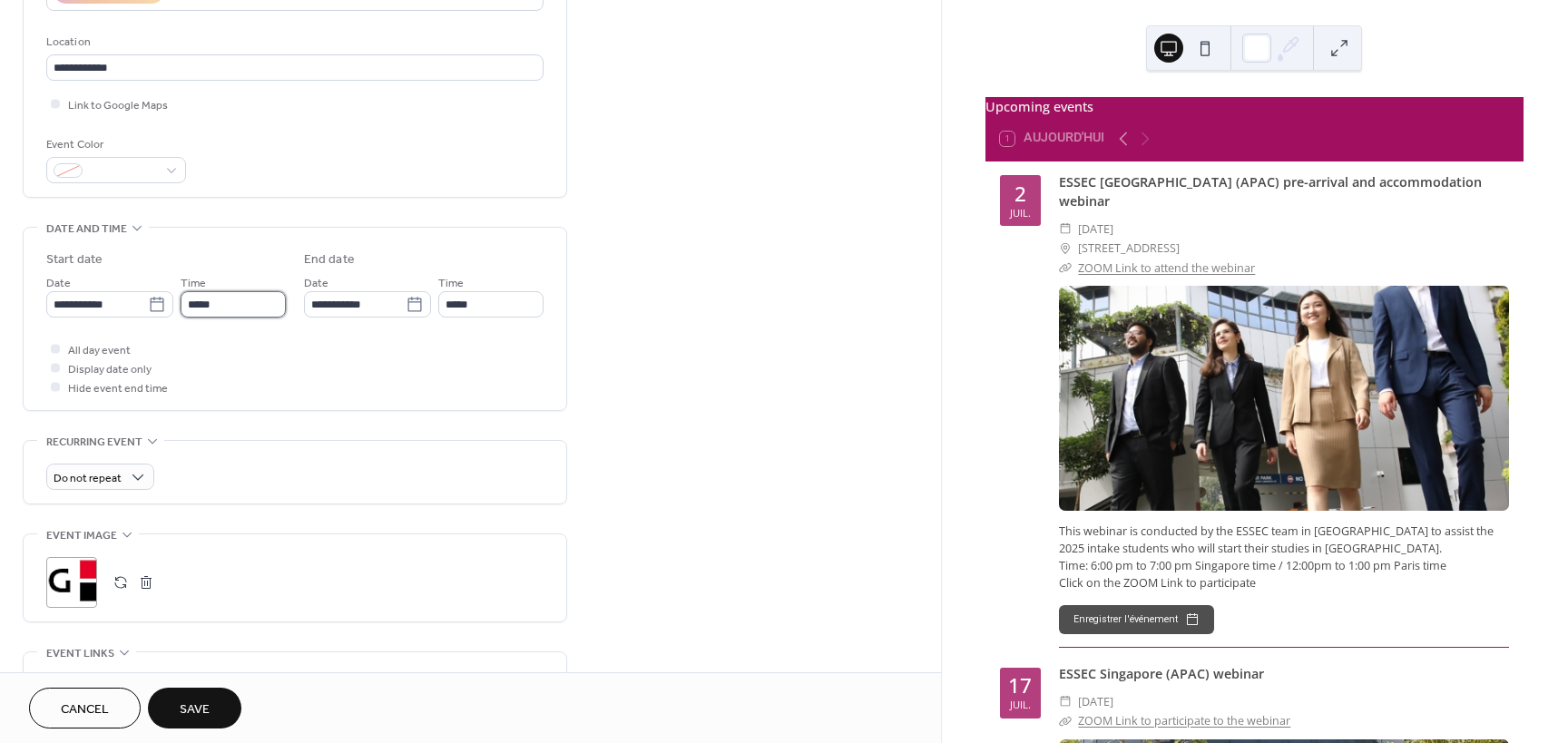 click on "*****" at bounding box center [233, 304] 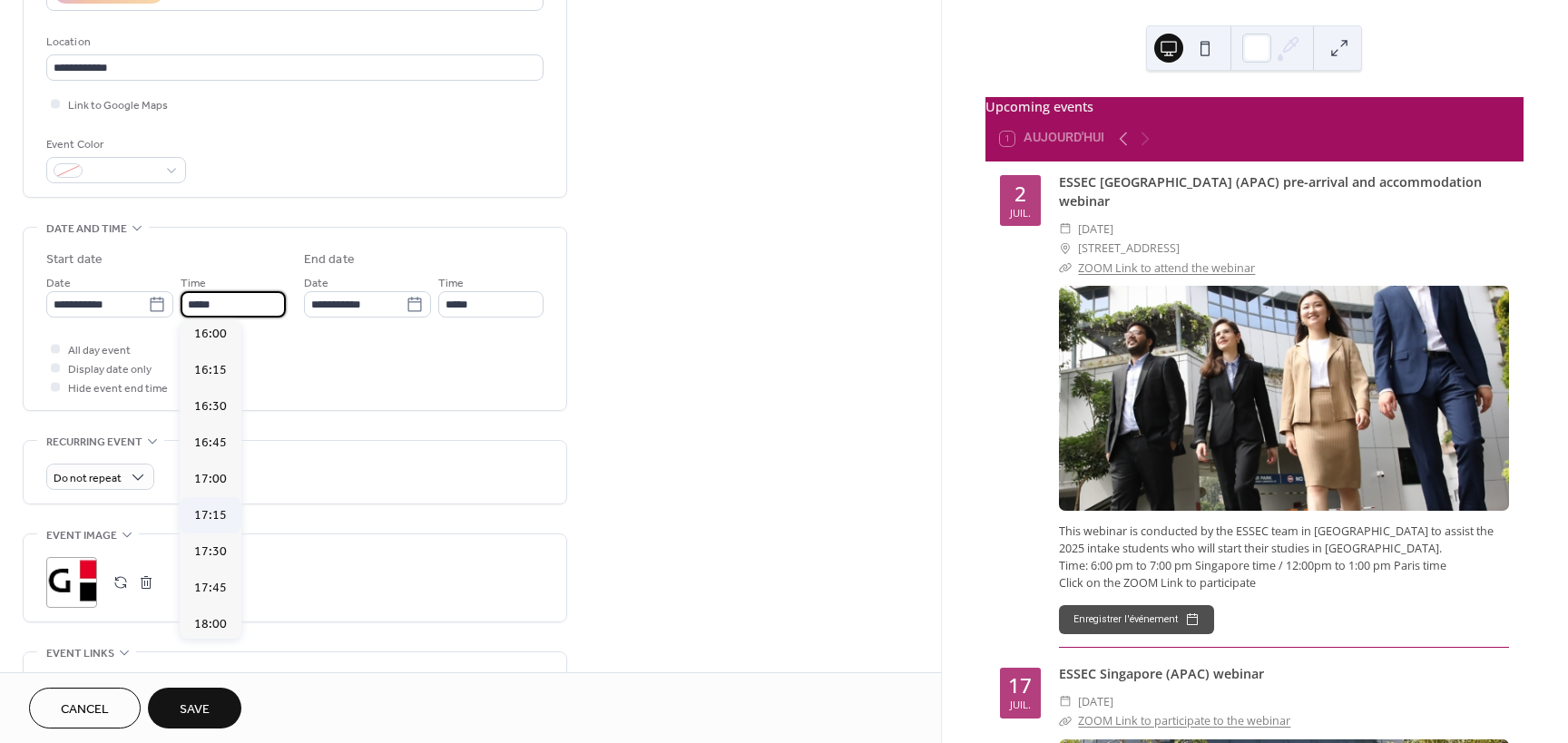 scroll, scrollTop: 2330, scrollLeft: 0, axis: vertical 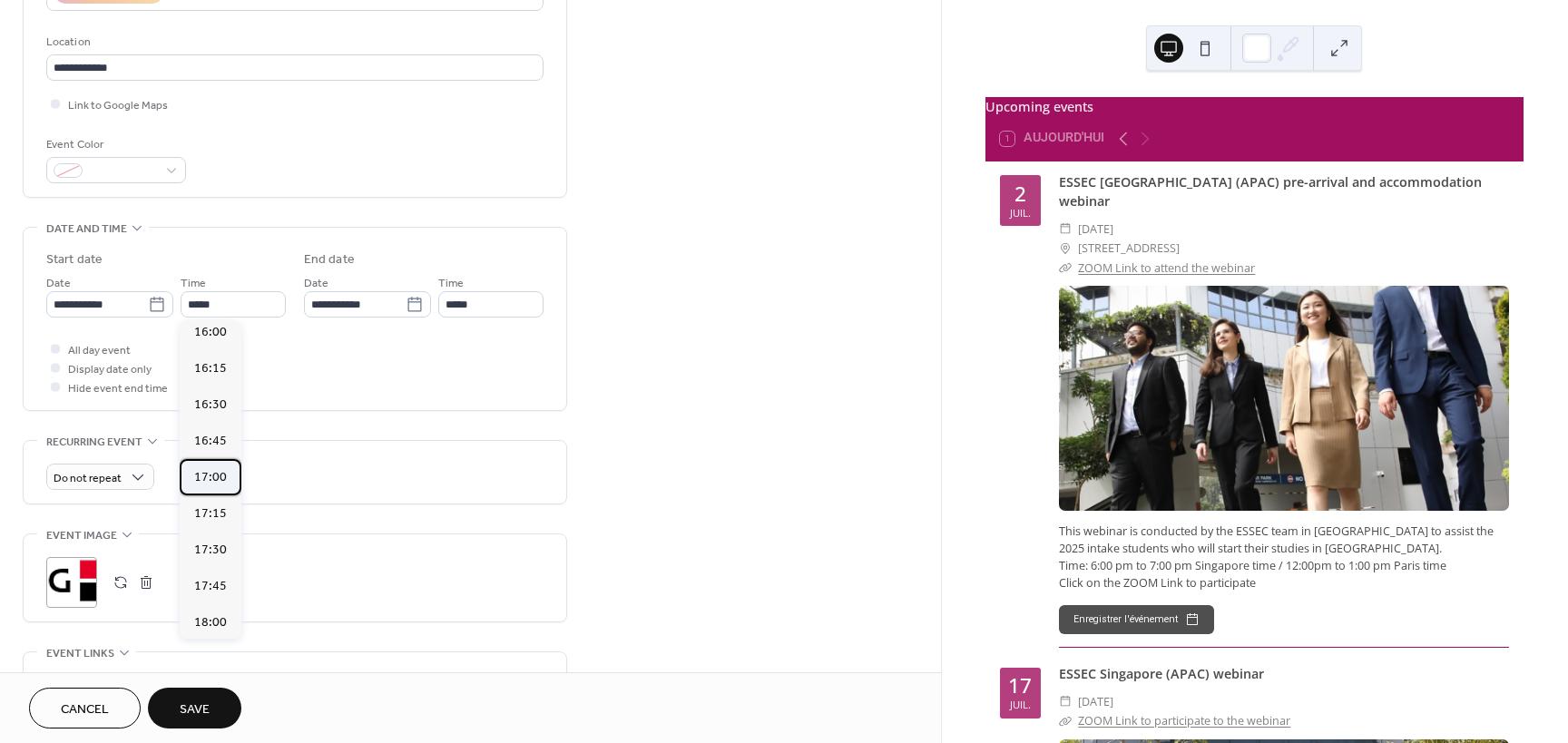 click on "17:00" at bounding box center [211, 477] 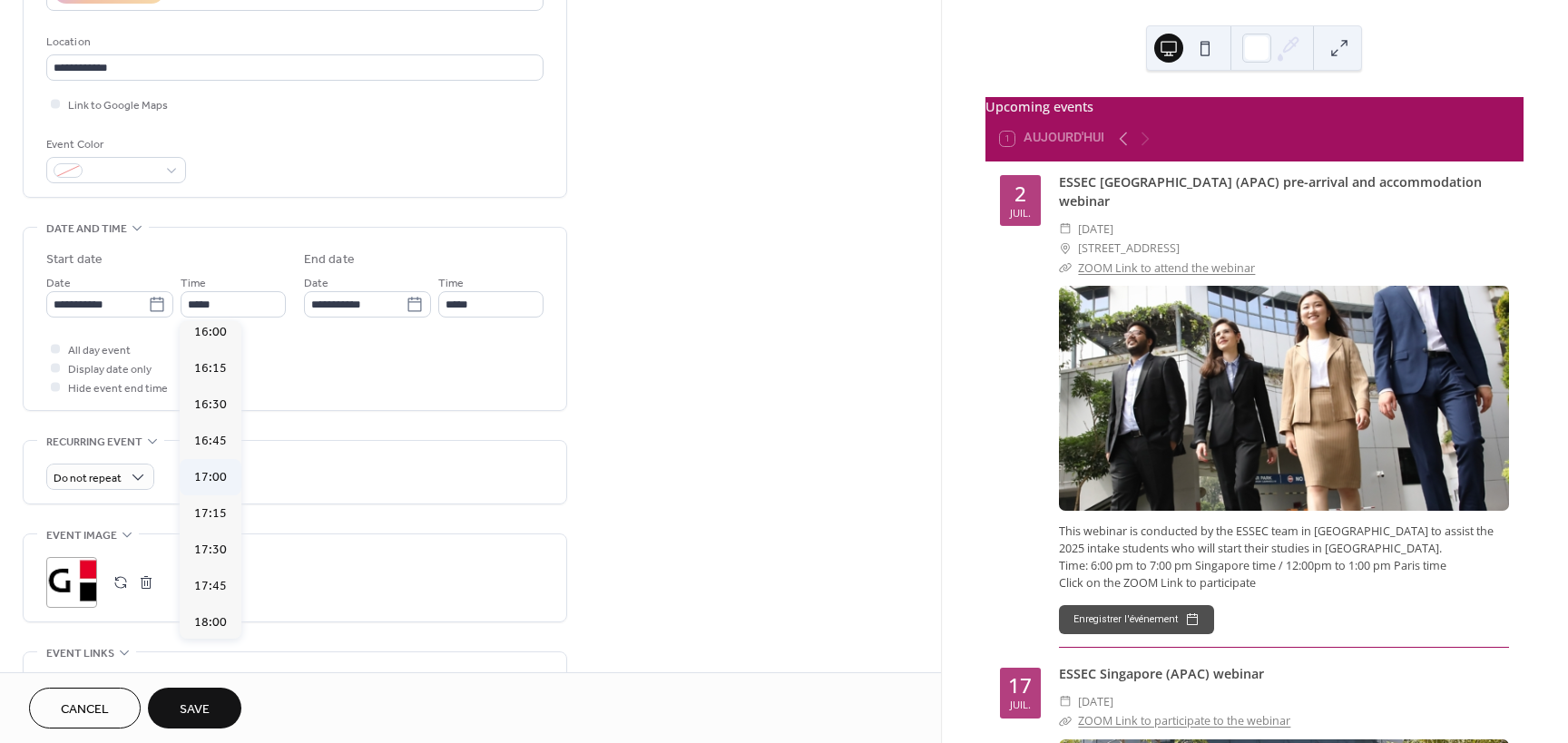 type on "*****" 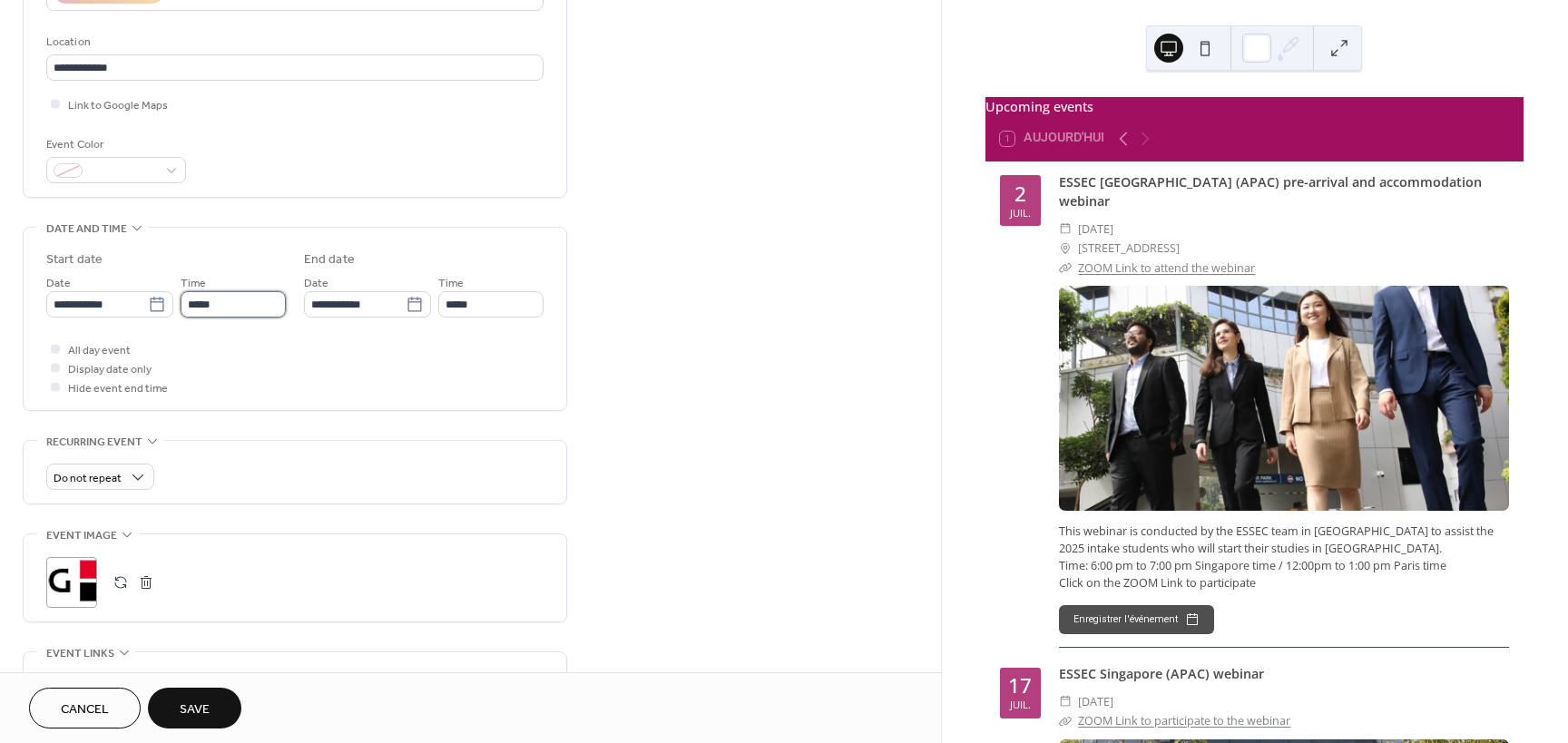 click on "*****" at bounding box center [233, 304] 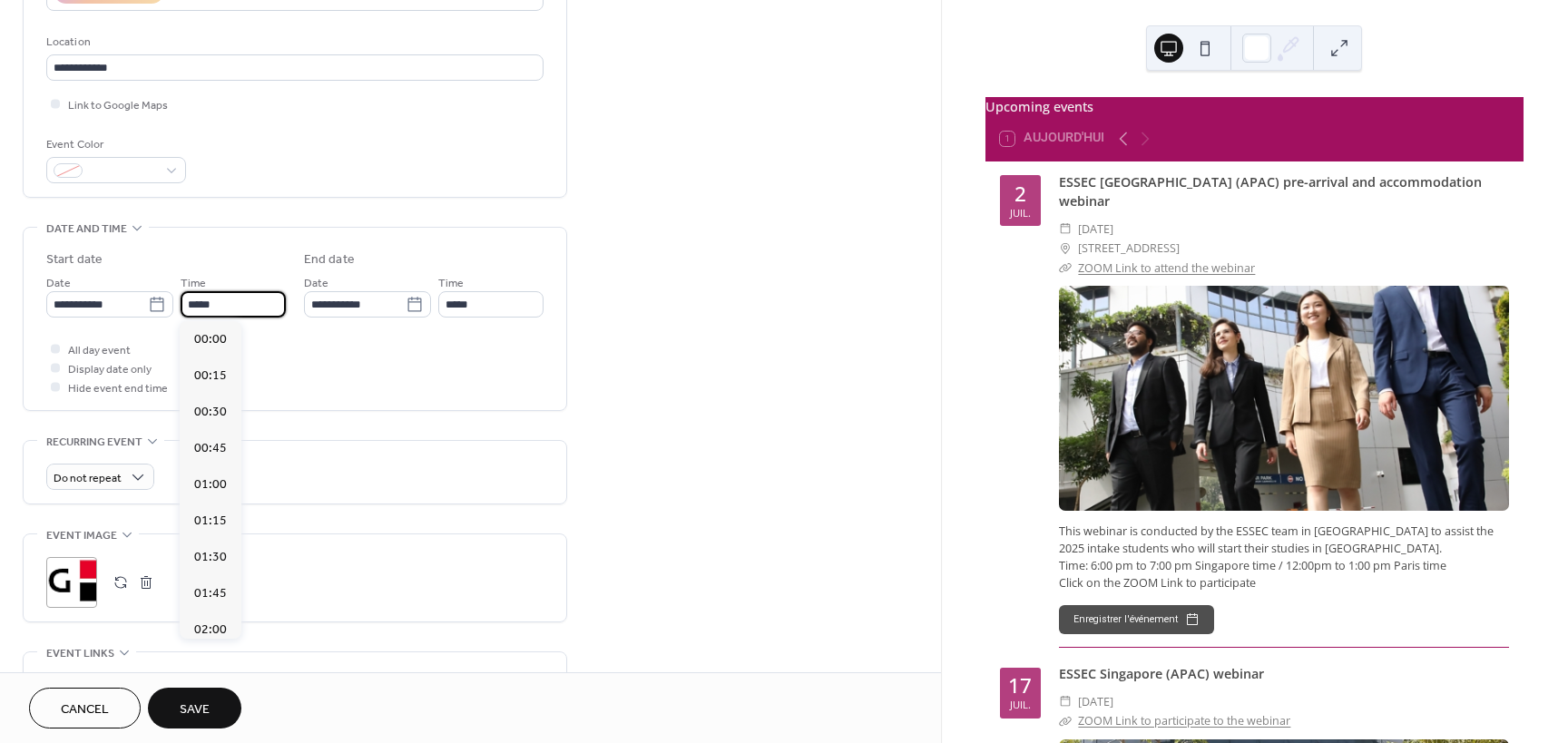 scroll, scrollTop: 2529, scrollLeft: 0, axis: vertical 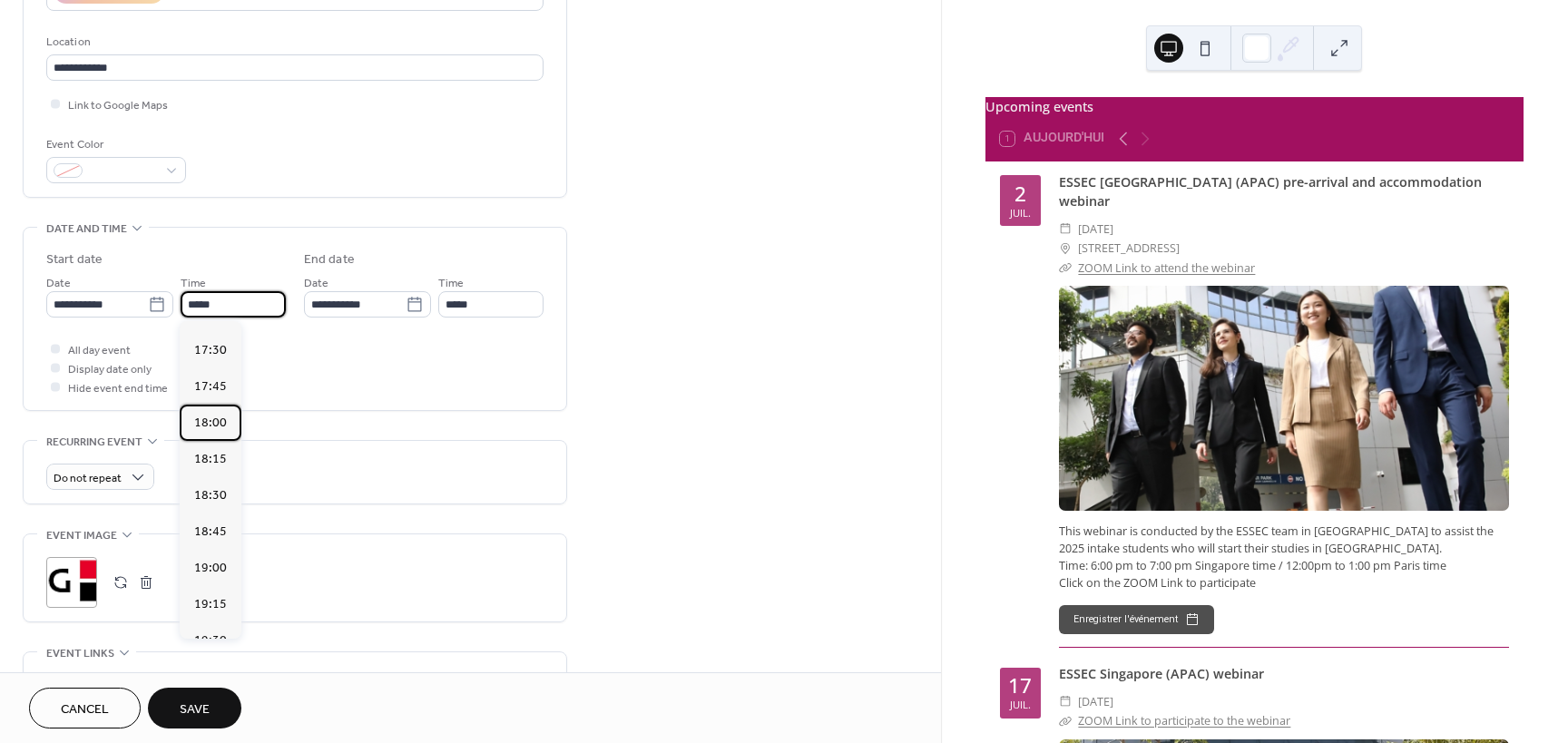 click on "18:00" at bounding box center (211, 423) 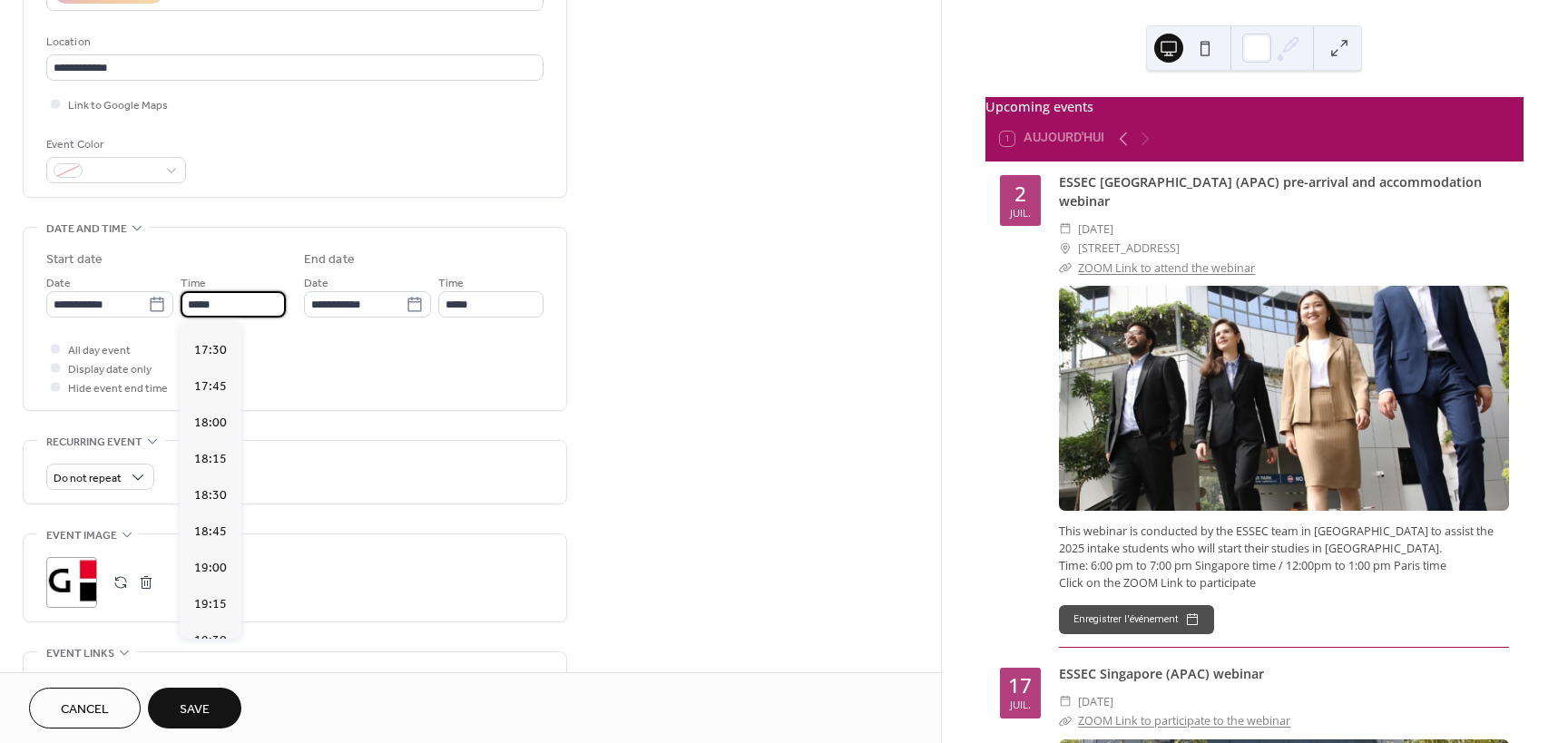 type on "*****" 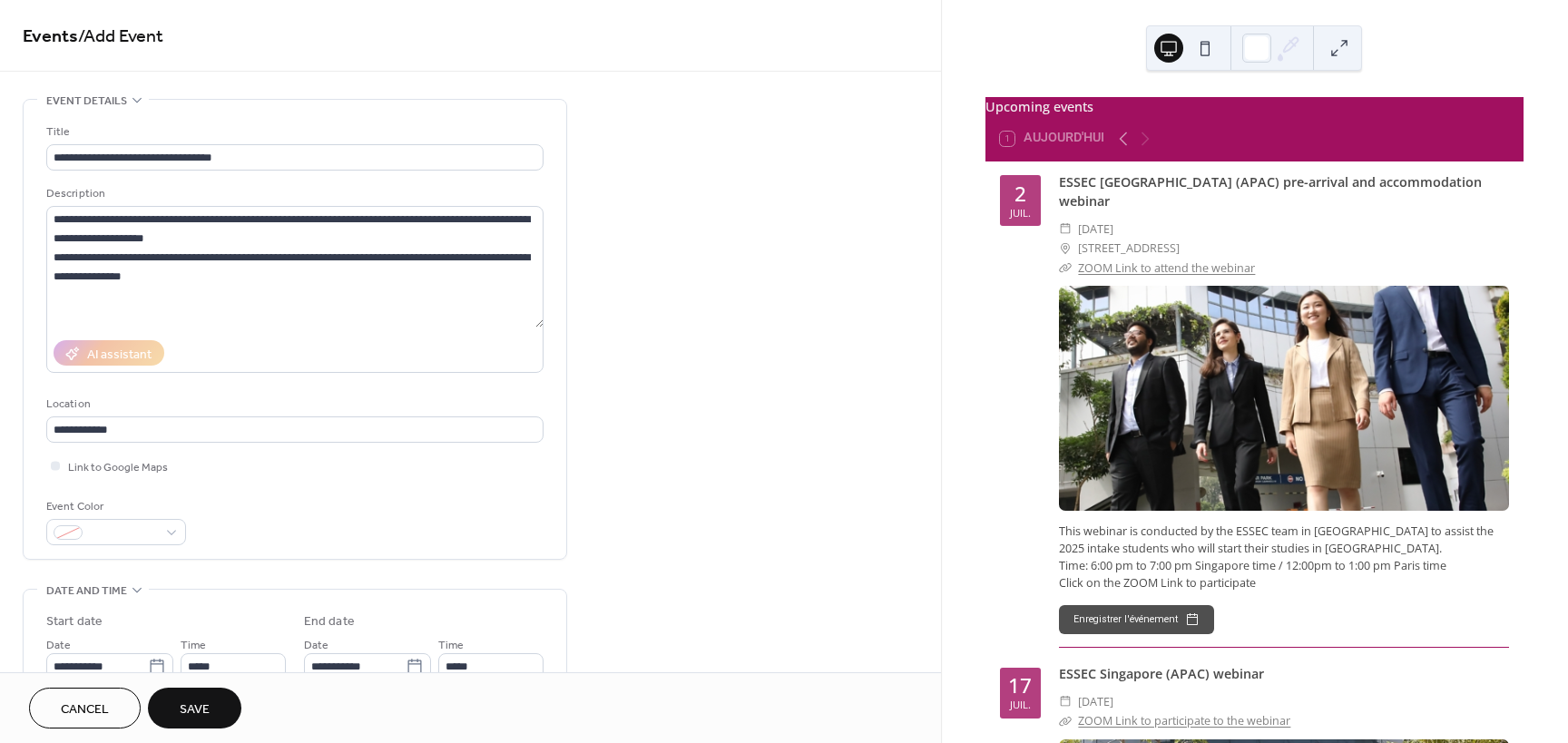 scroll, scrollTop: 0, scrollLeft: 0, axis: both 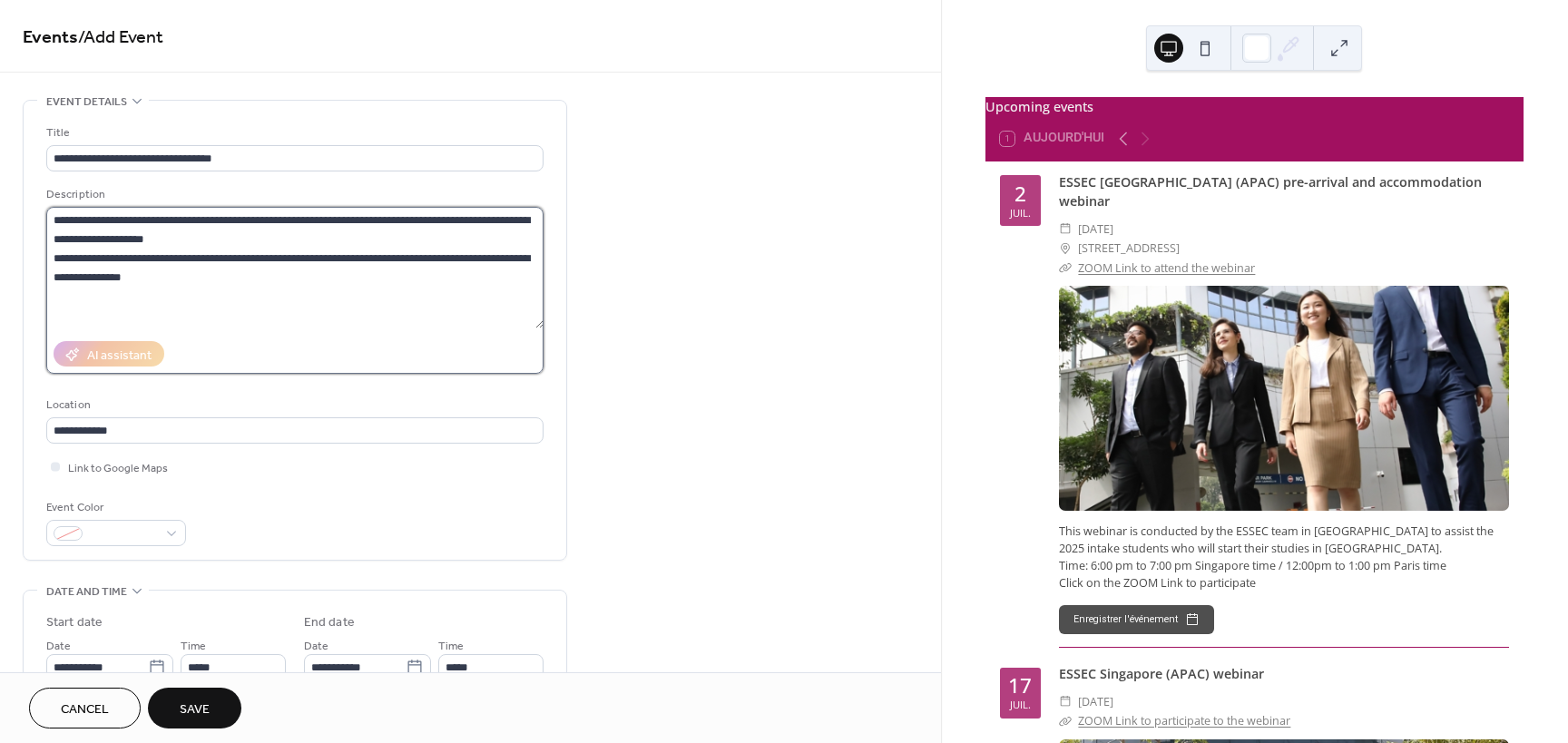 click on "**********" at bounding box center [295, 268] 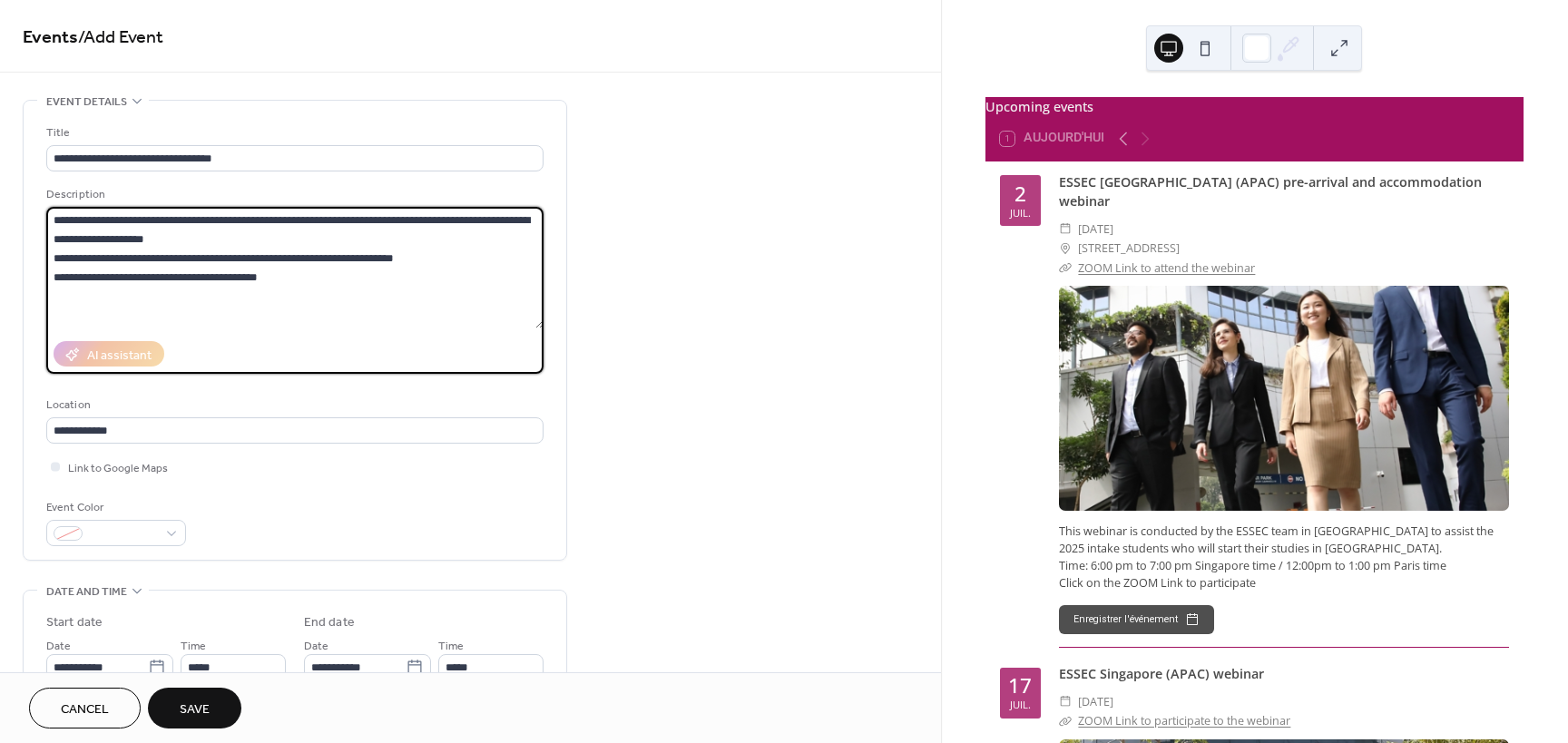 click on "**********" at bounding box center (295, 268) 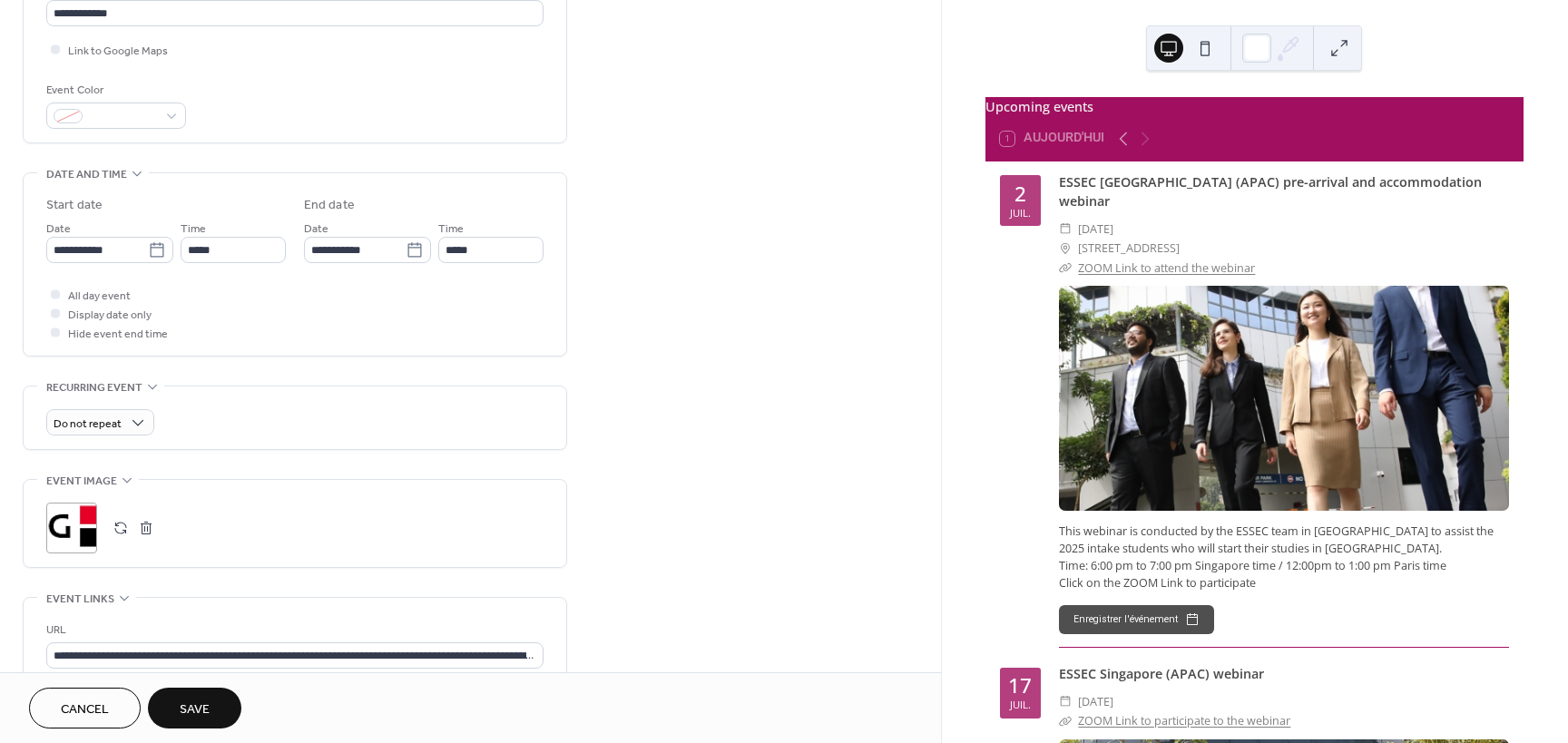 scroll, scrollTop: 544, scrollLeft: 0, axis: vertical 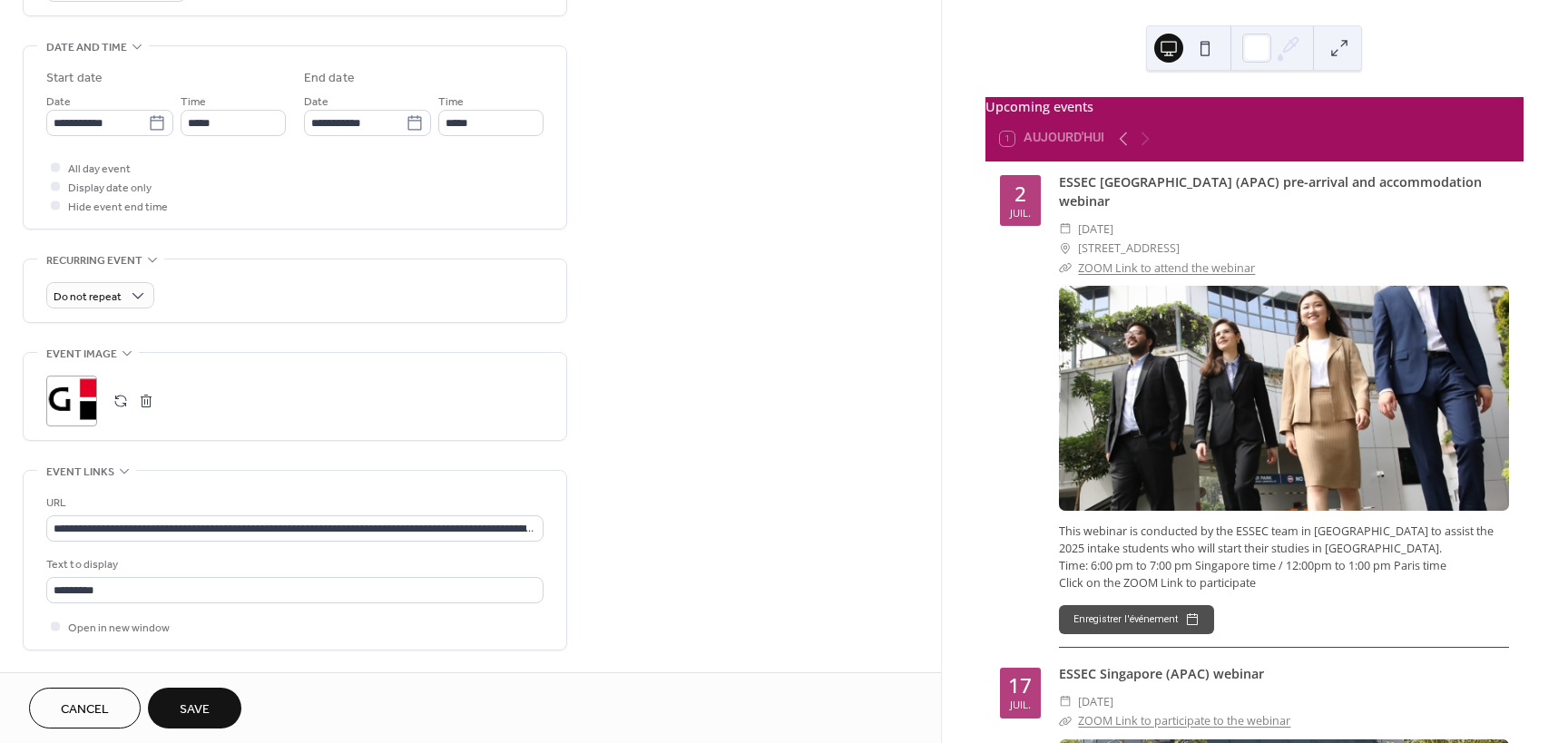type on "**********" 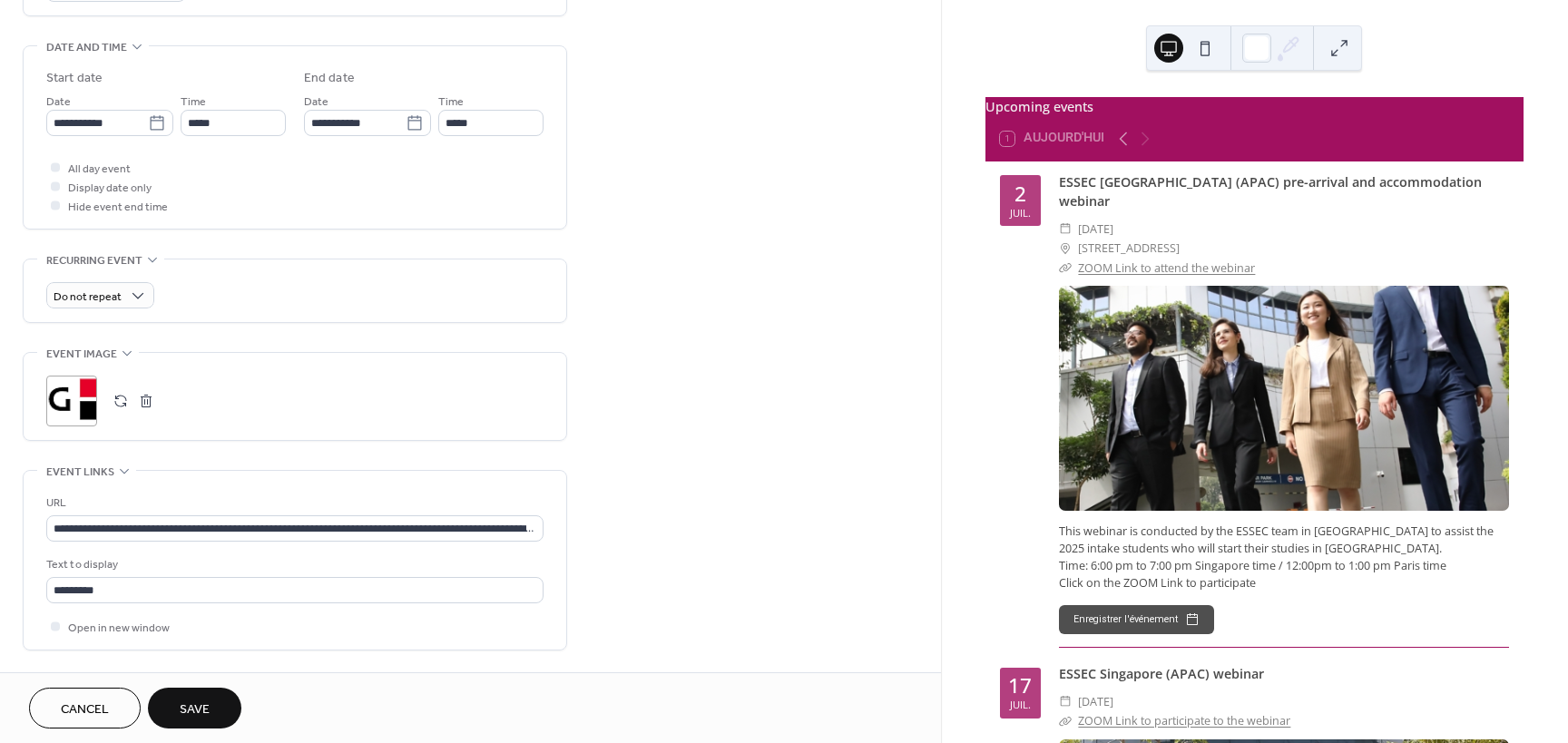 click on "Save" at bounding box center (194, 709) 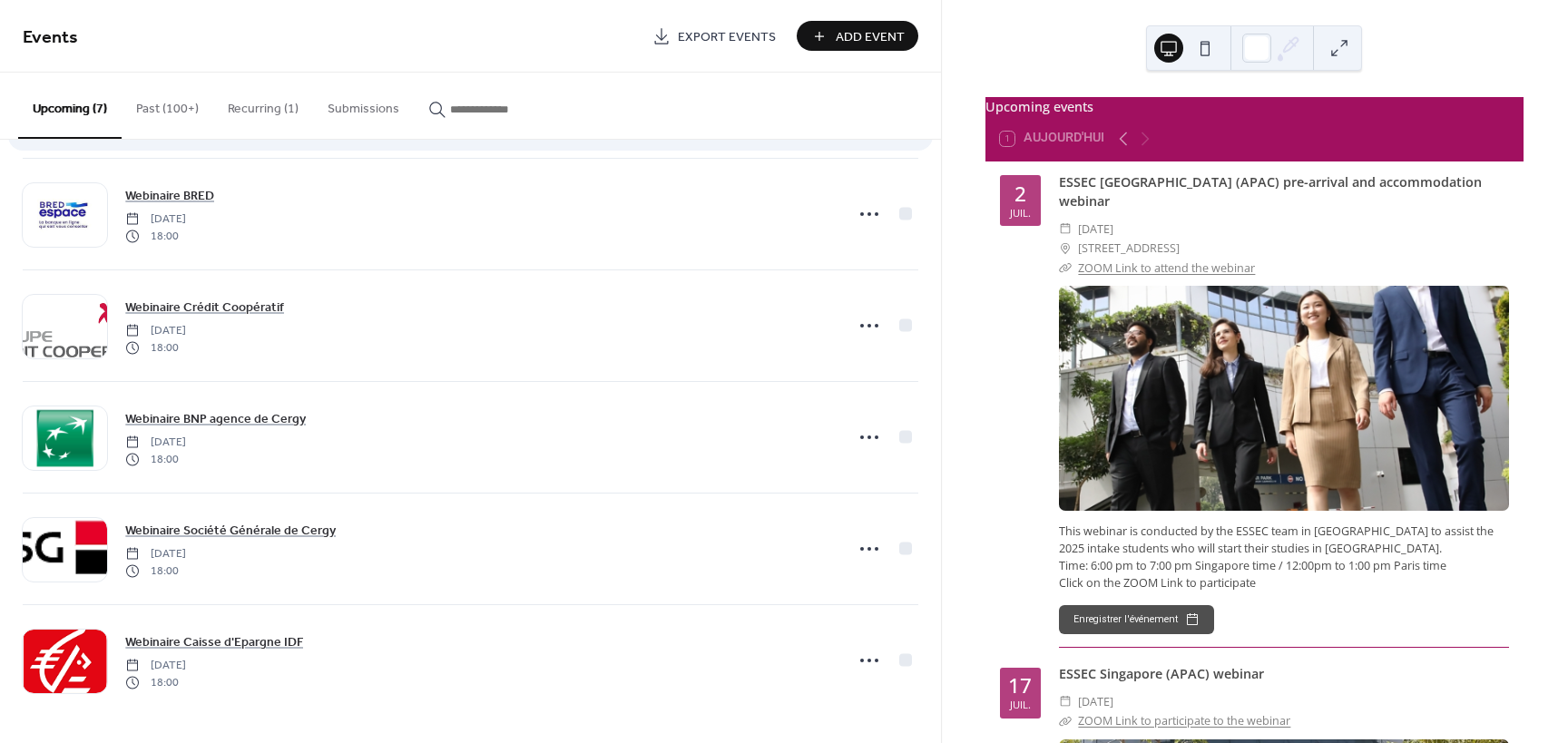 scroll, scrollTop: 0, scrollLeft: 0, axis: both 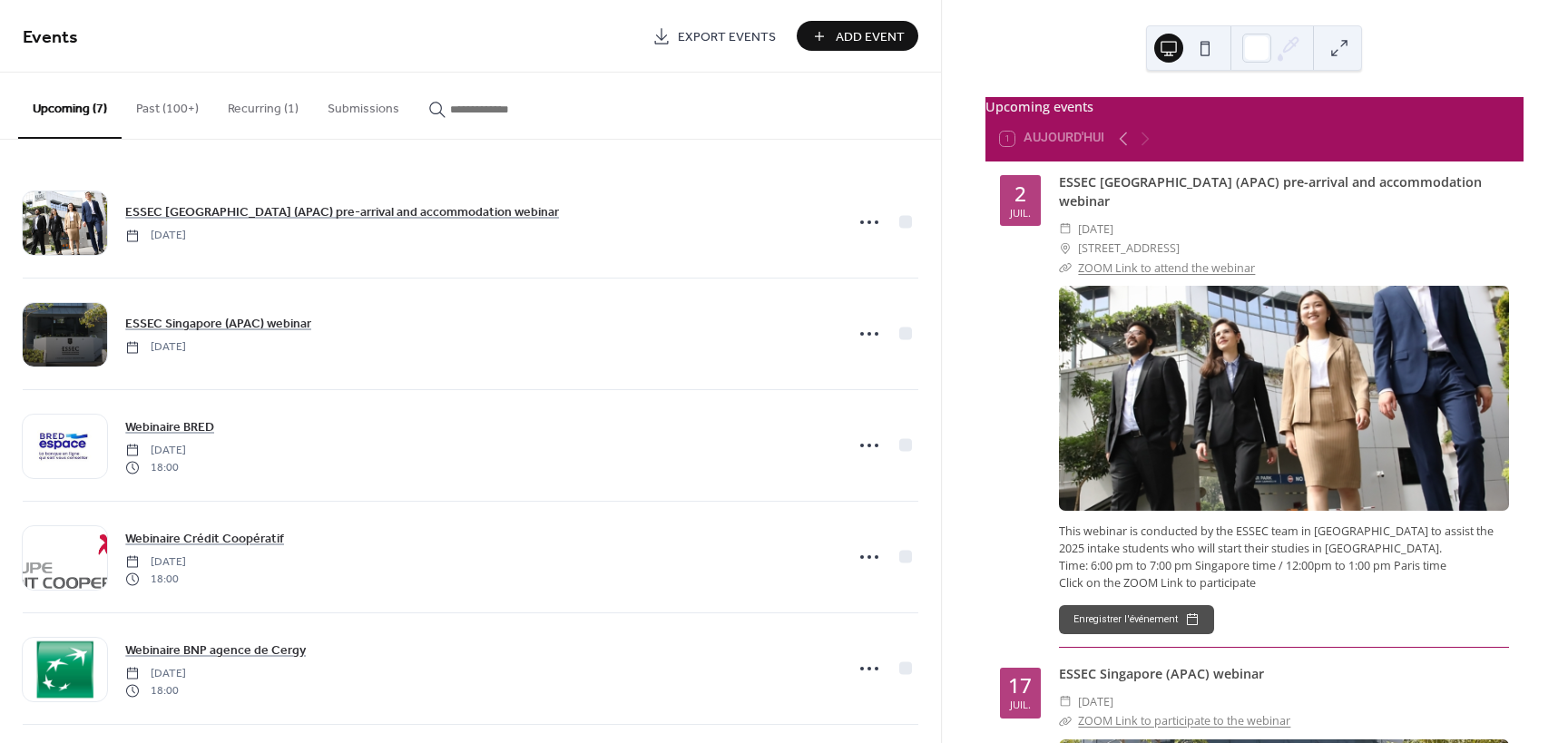 click on "Past  (100+)" at bounding box center [167, 104] 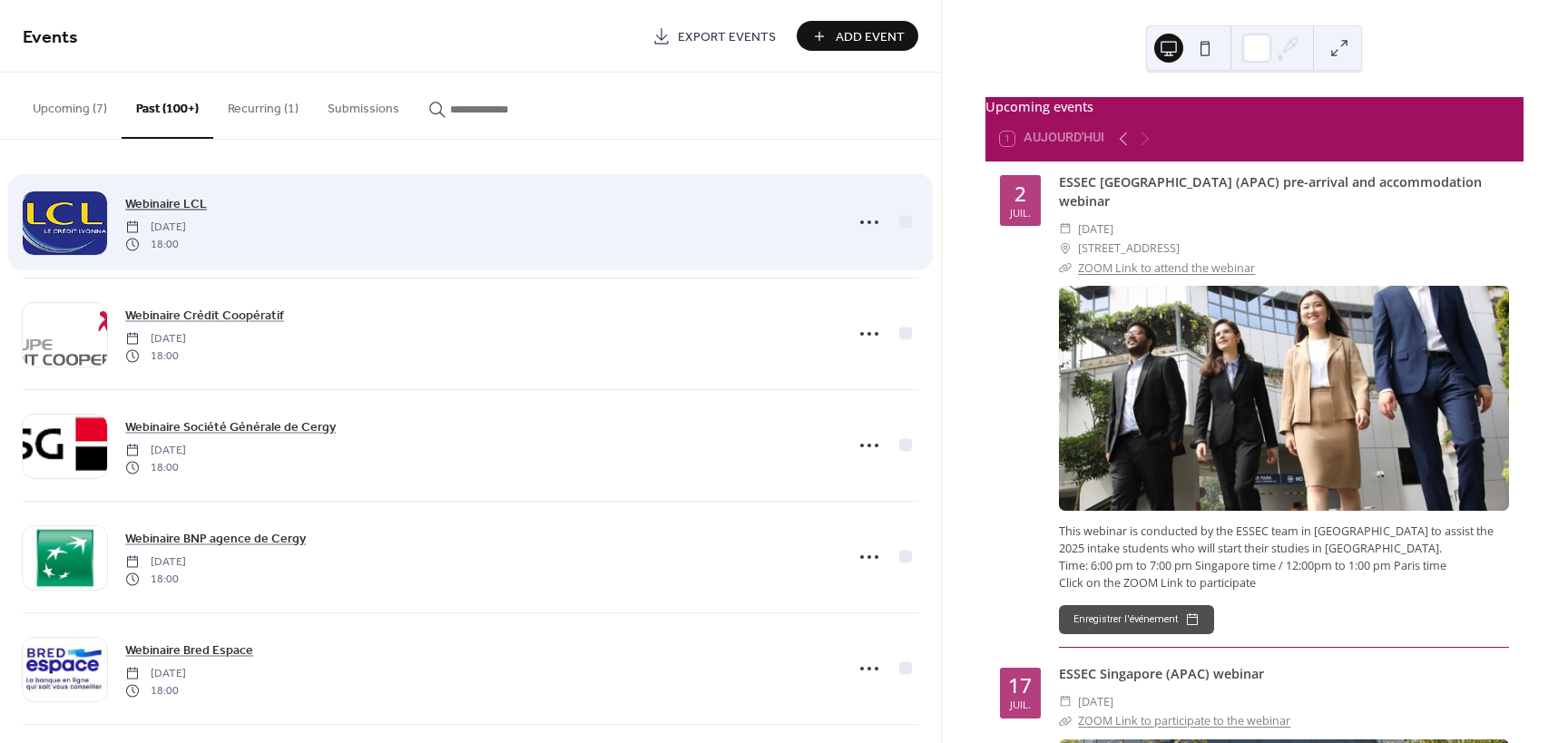 click on "Webinaire LCL" at bounding box center (166, 204) 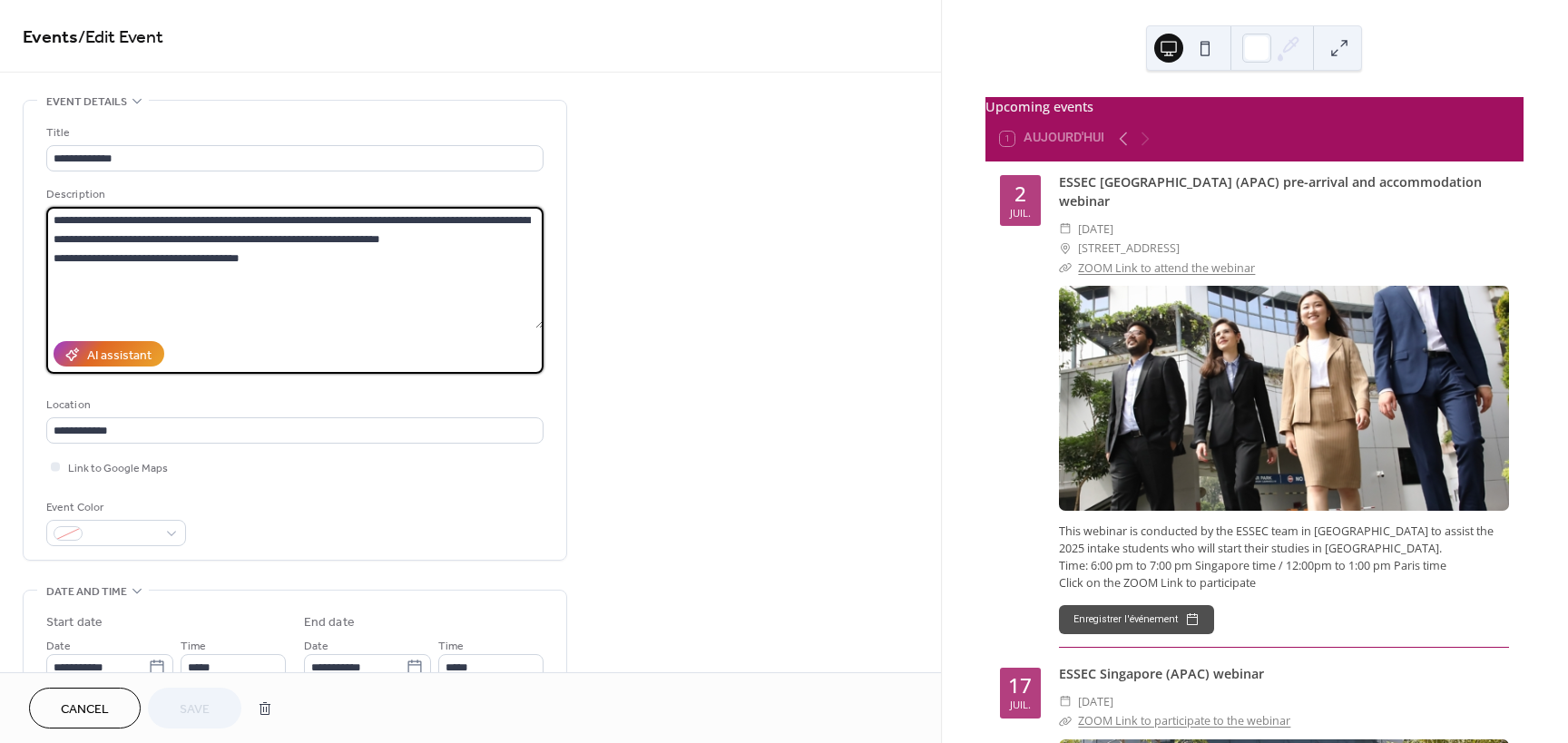 drag, startPoint x: 248, startPoint y: 252, endPoint x: 16, endPoint y: 225, distance: 233.56584 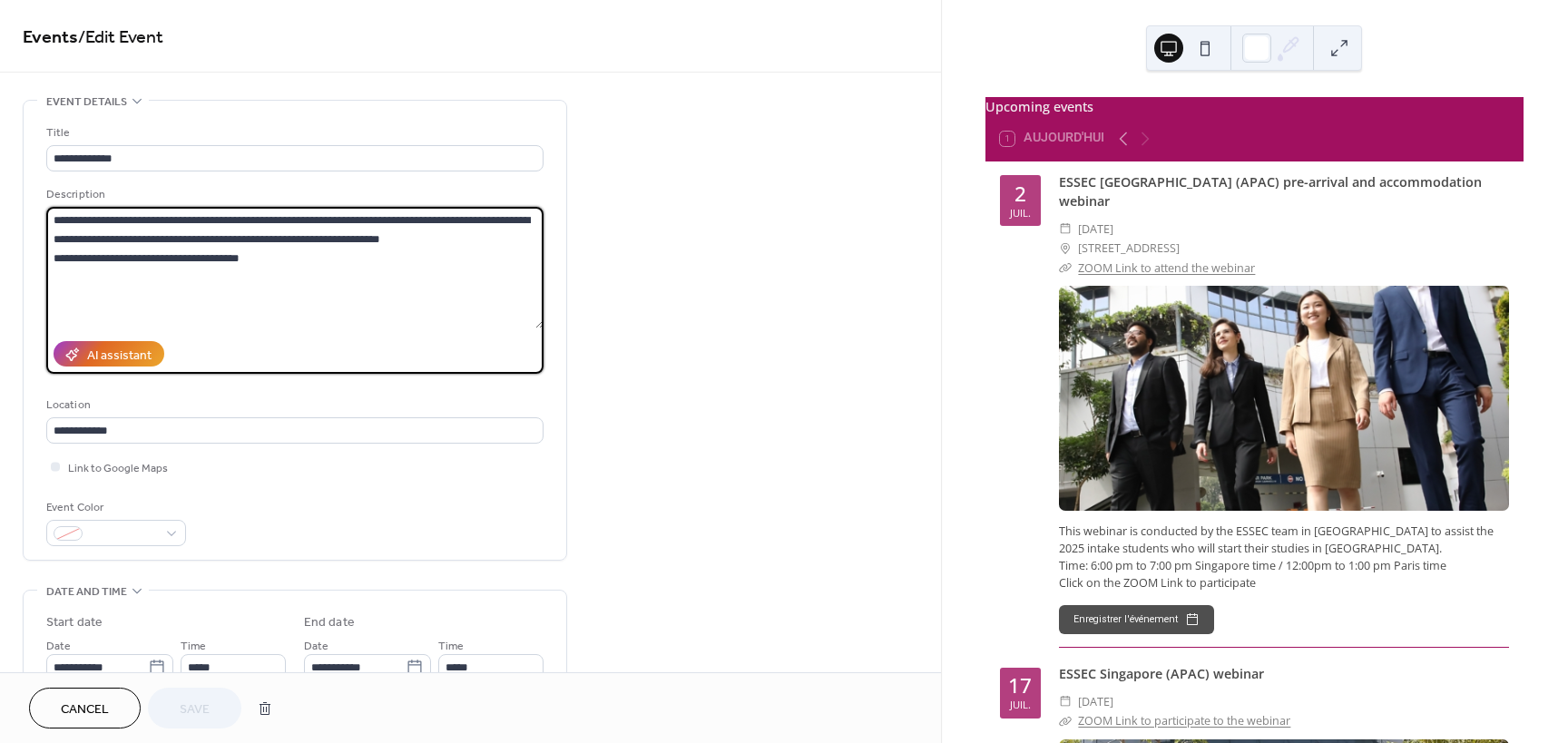 click on "**********" at bounding box center [470, 791] 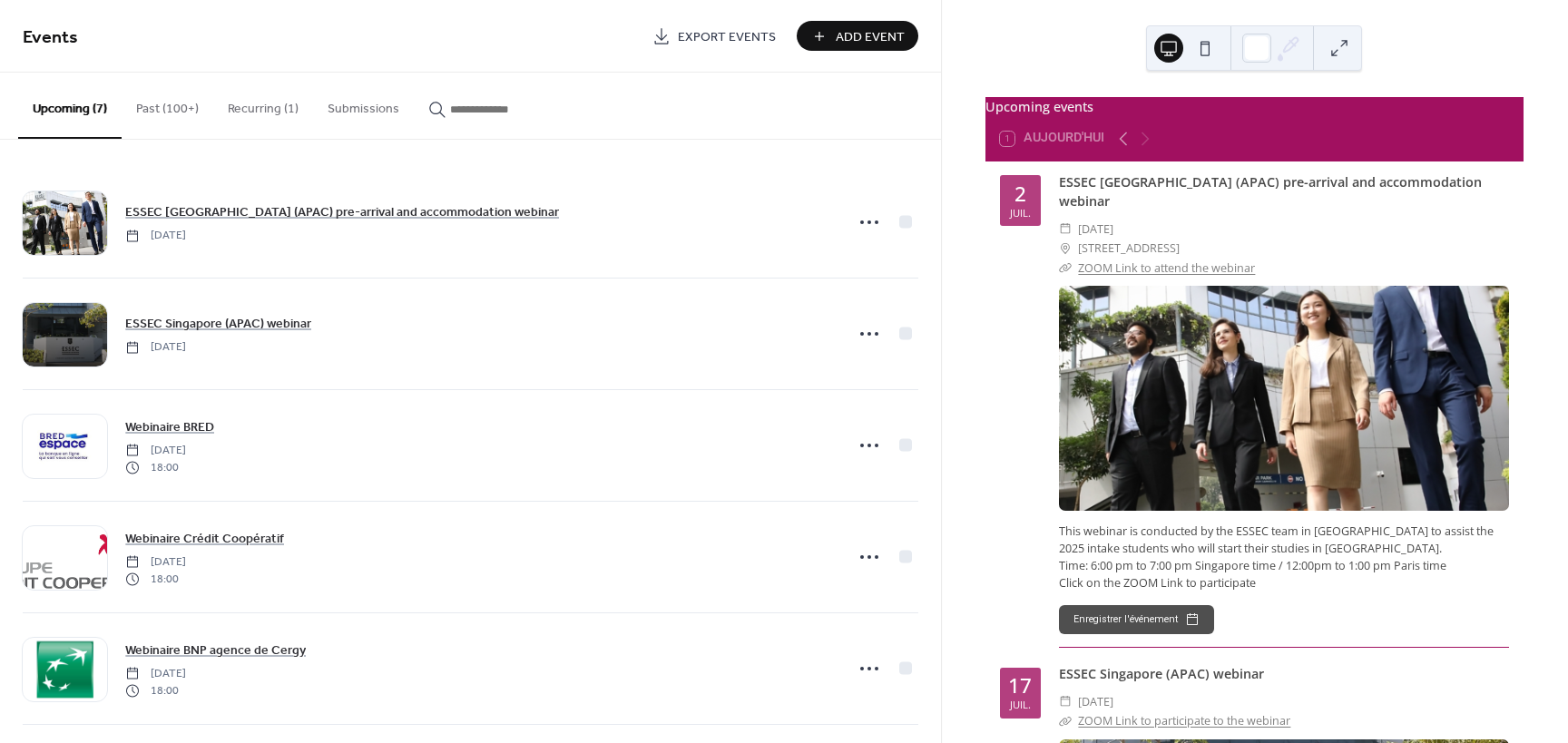 click on "Add Event" at bounding box center (870, 37) 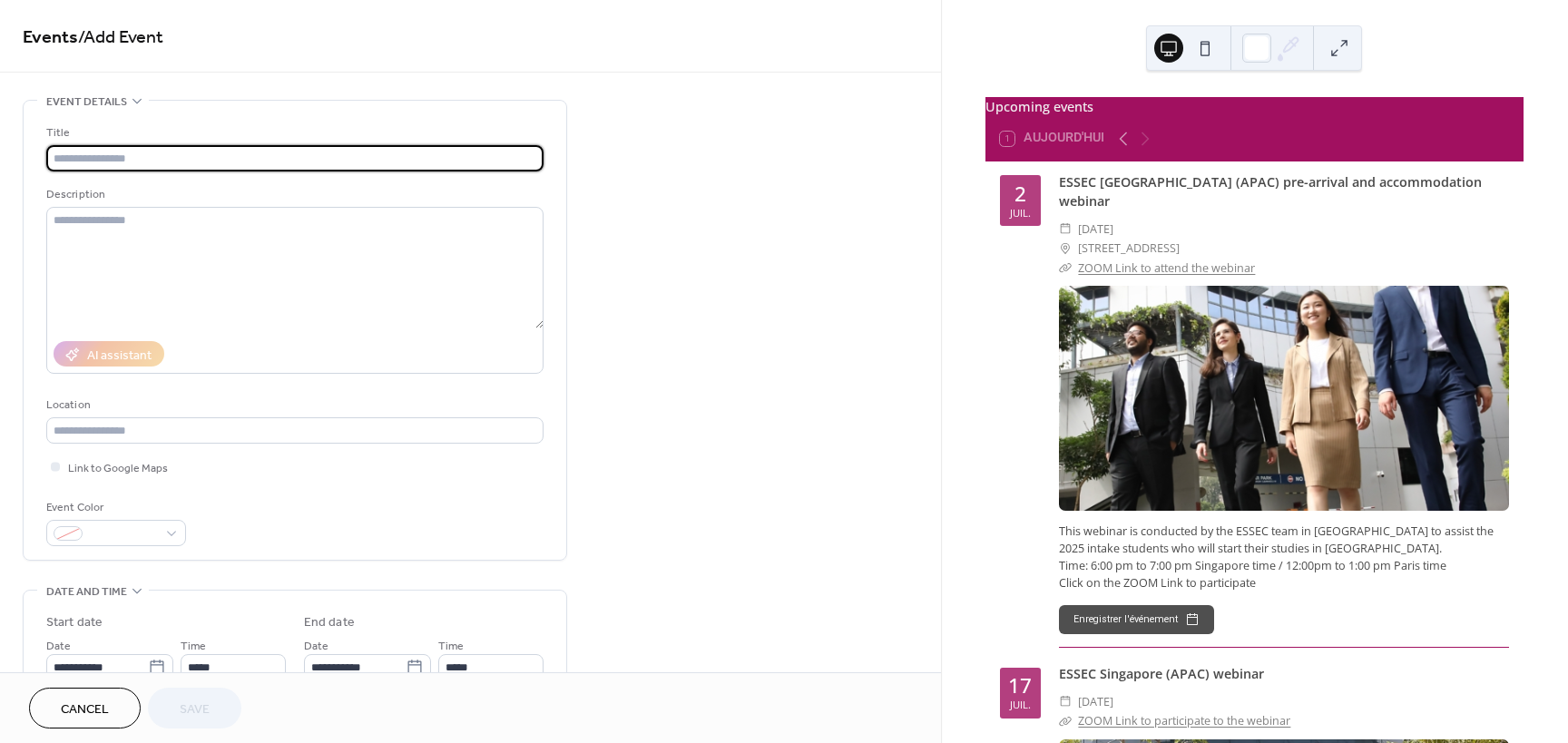 click at bounding box center [295, 158] 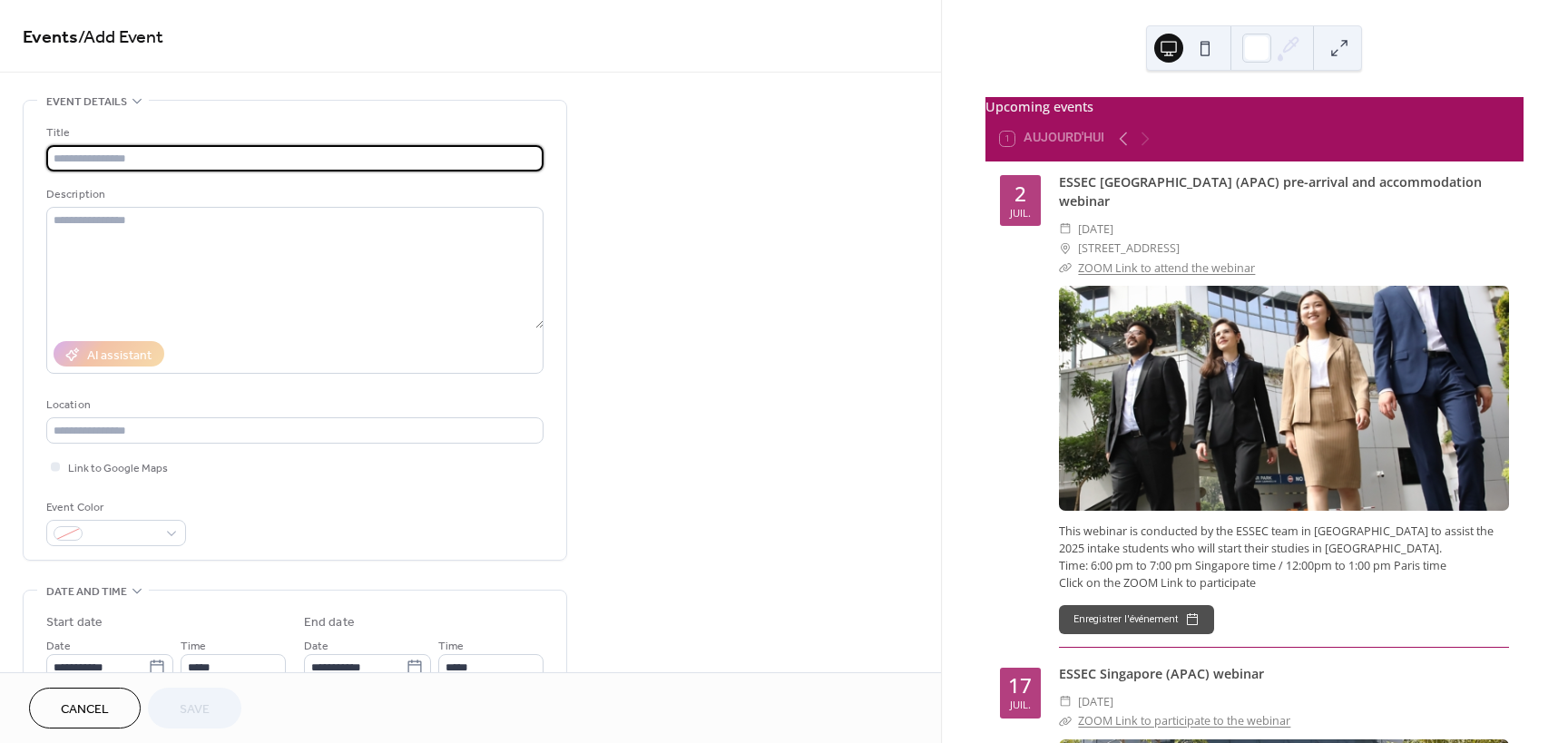 type on "*" 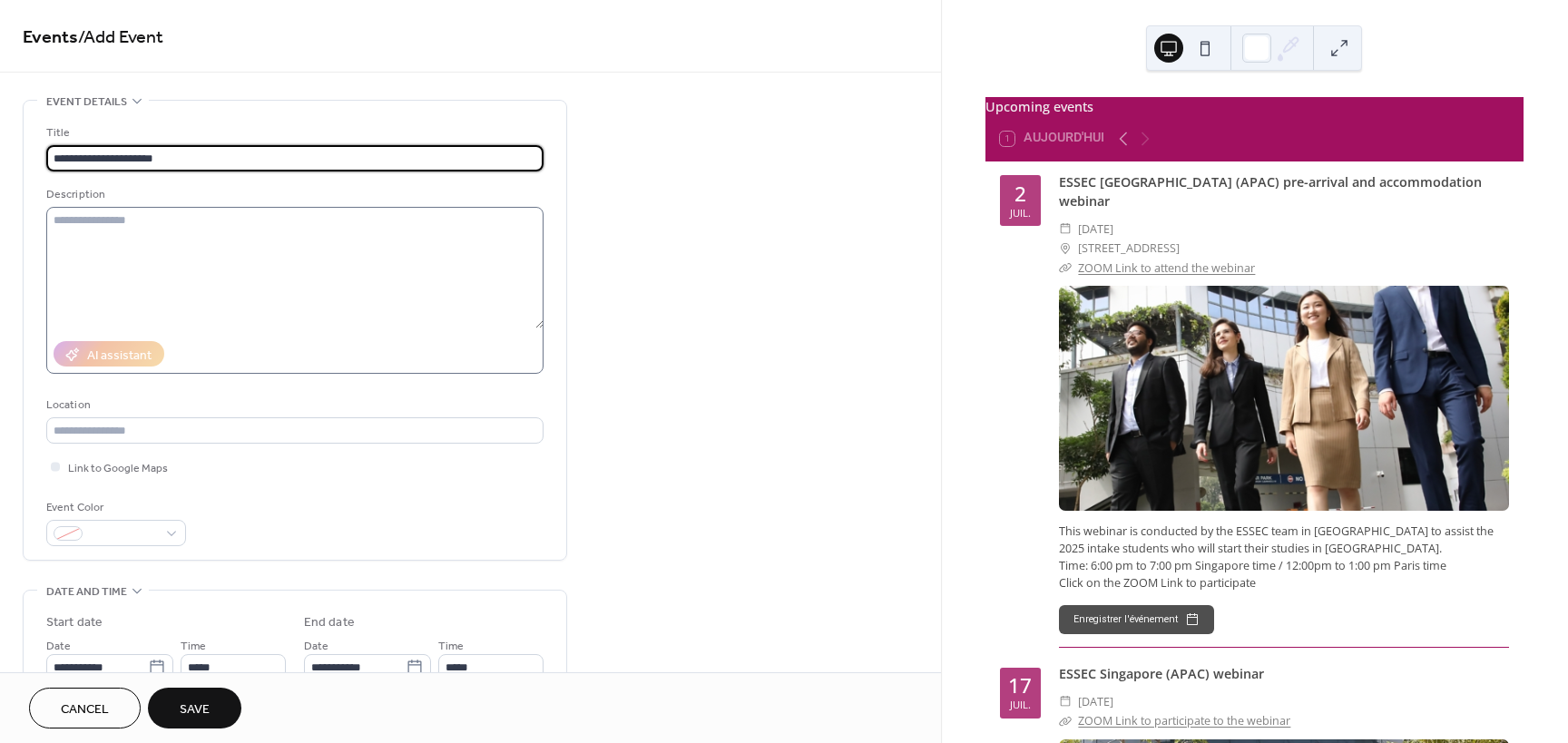 type on "**********" 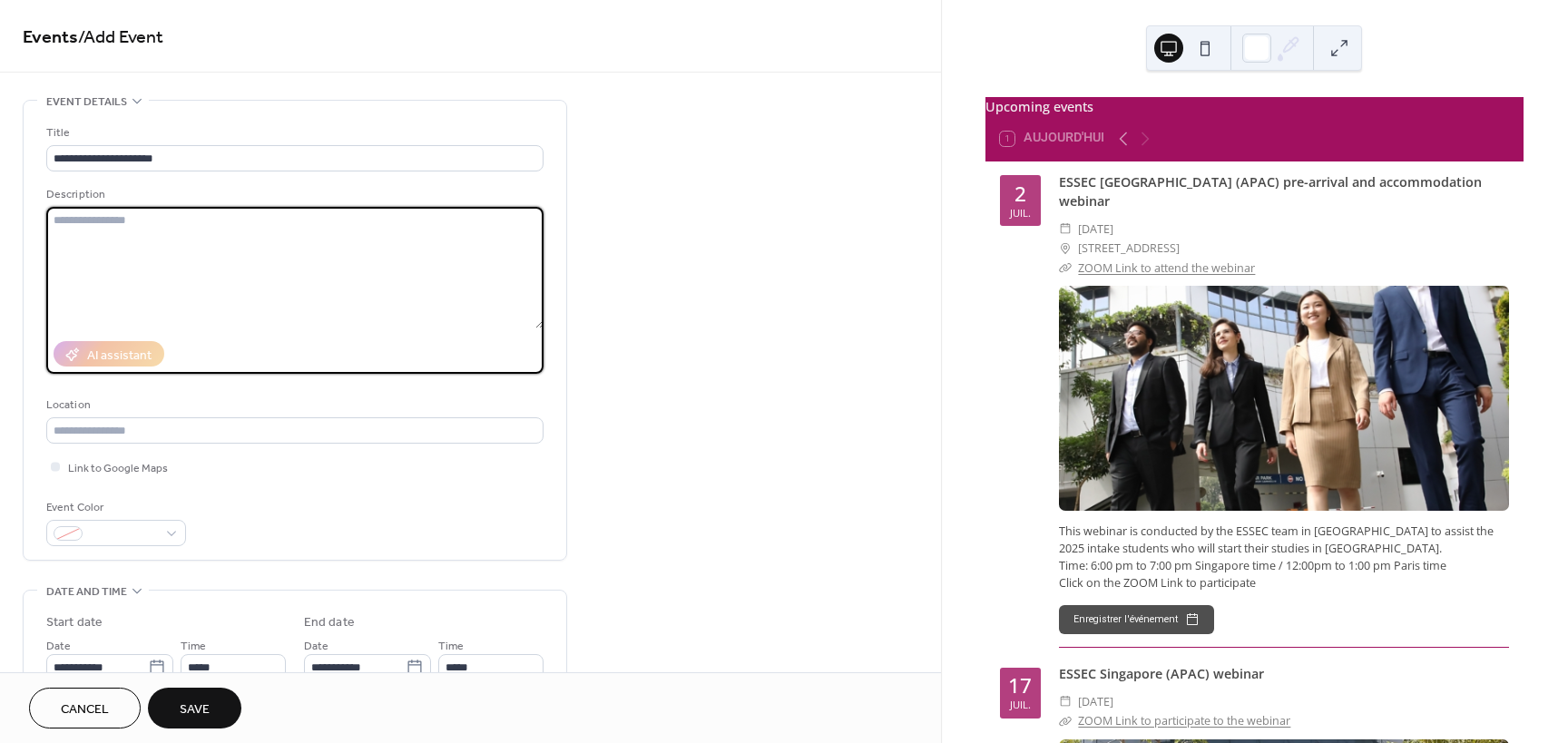 click at bounding box center [295, 268] 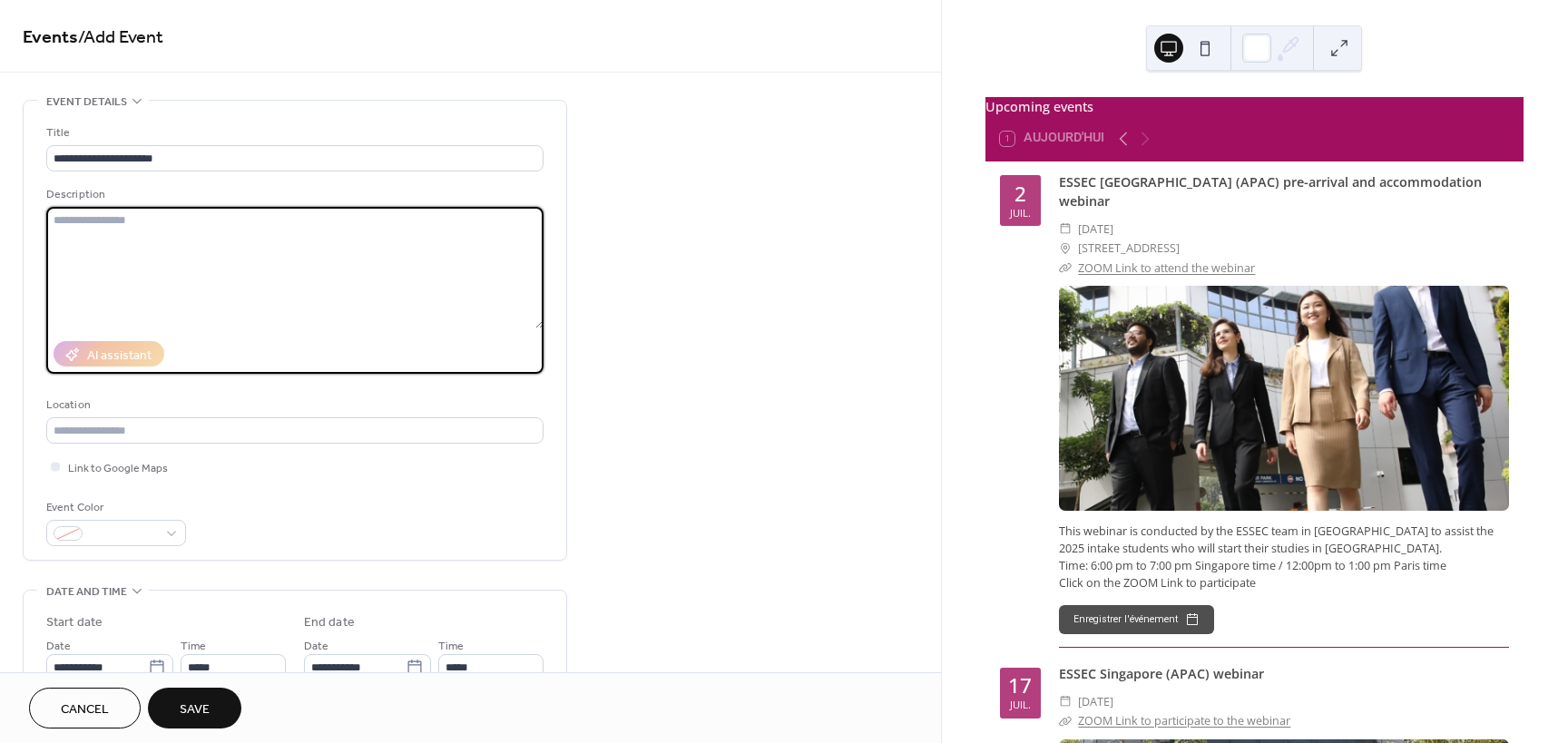 paste on "**********" 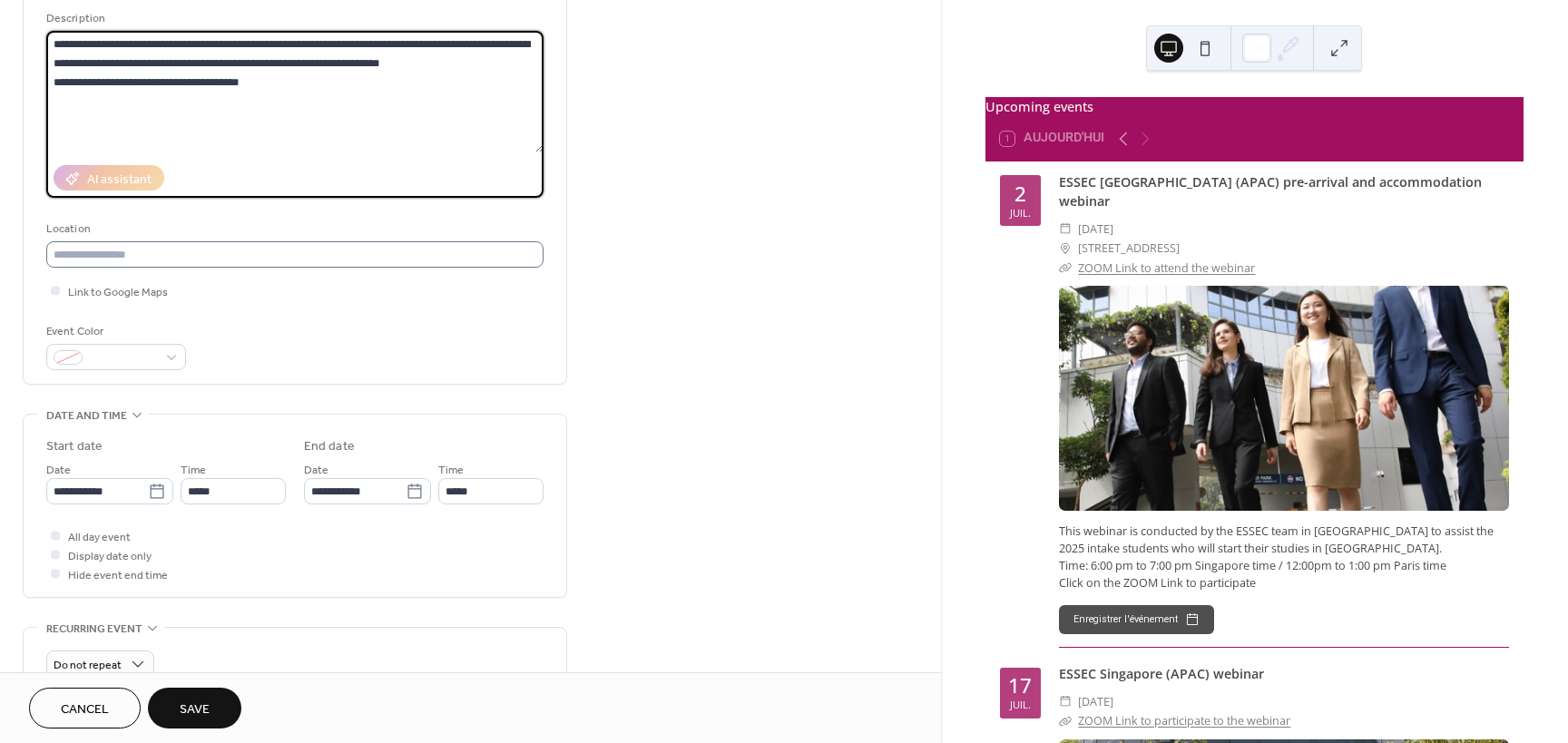scroll, scrollTop: 181, scrollLeft: 0, axis: vertical 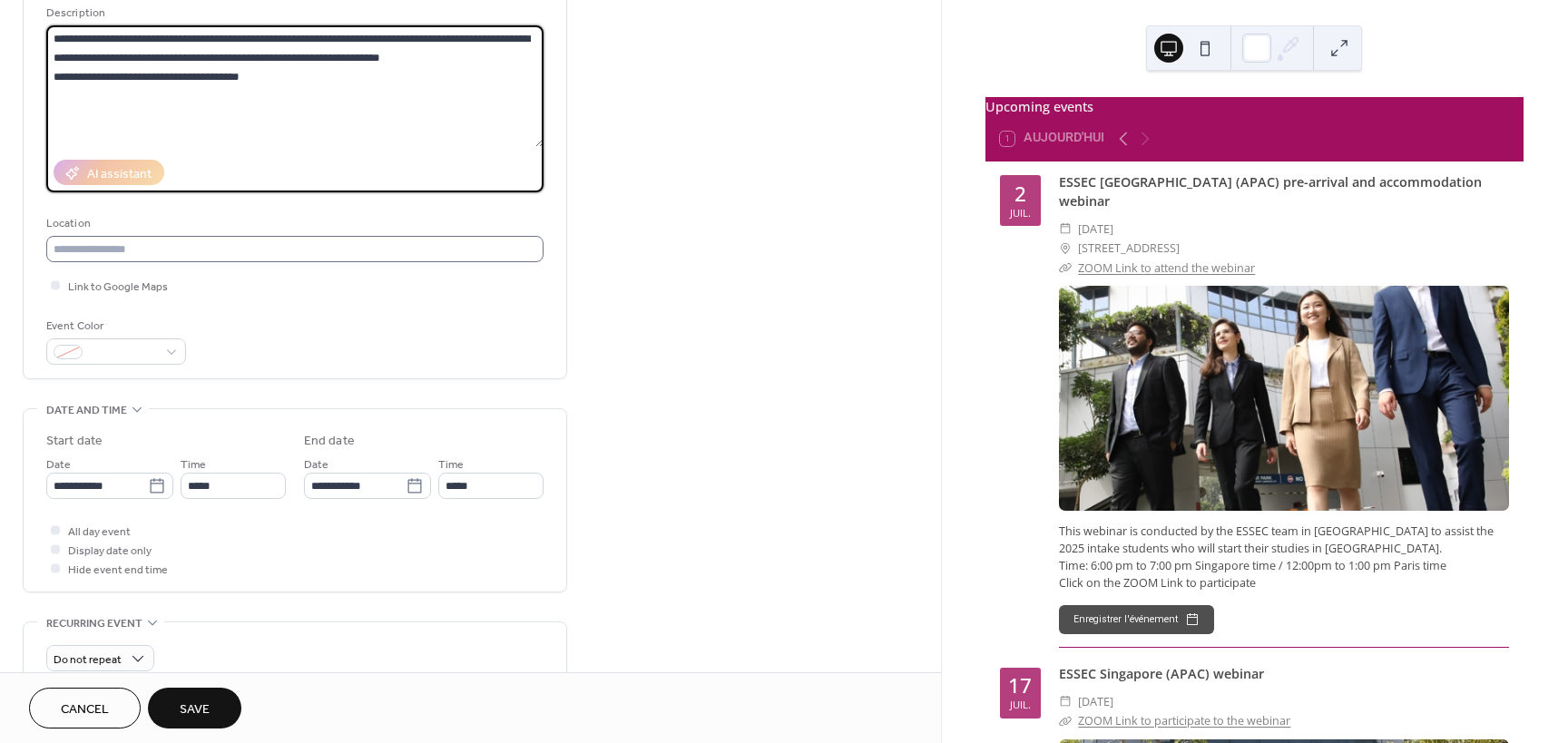 type on "**********" 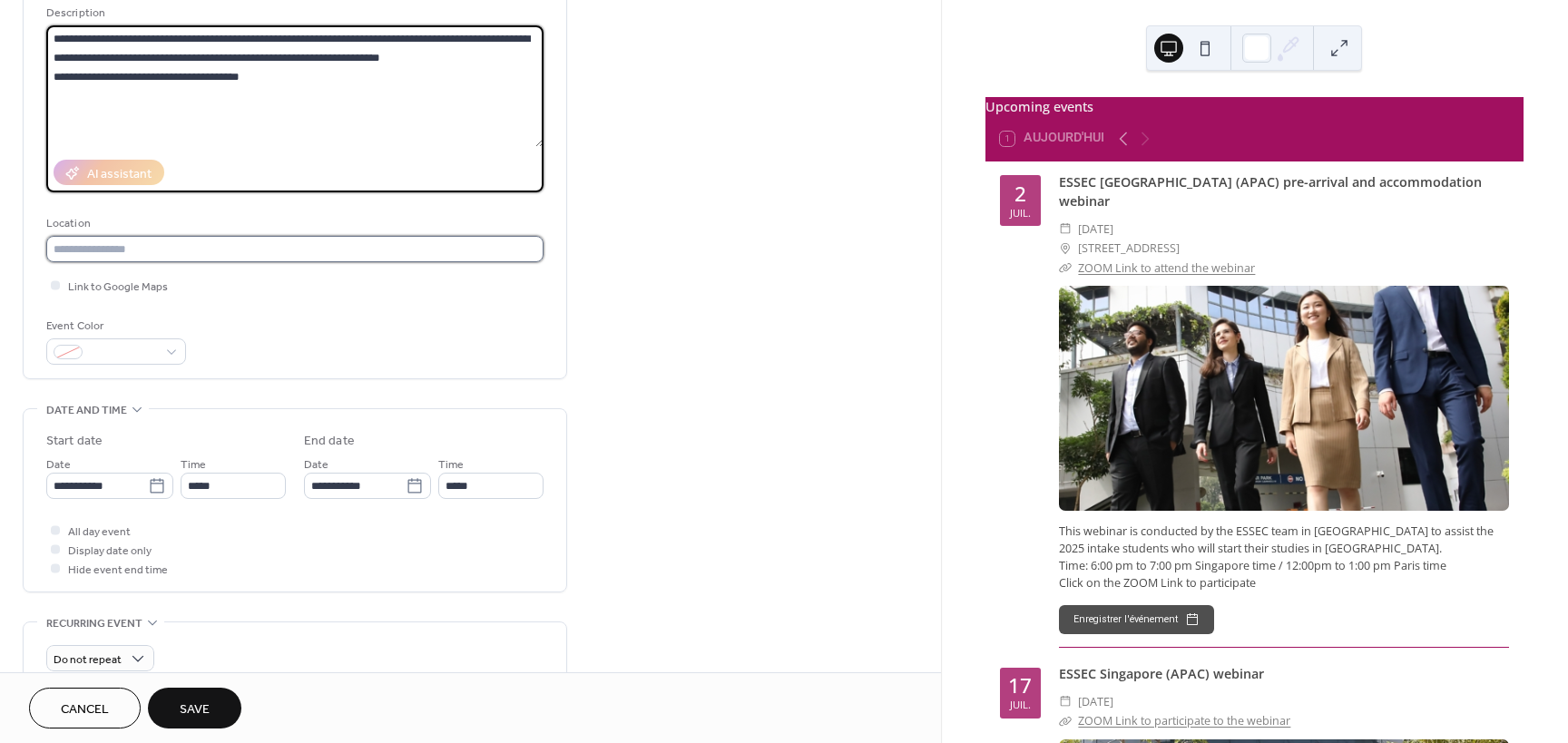 click at bounding box center (295, 249) 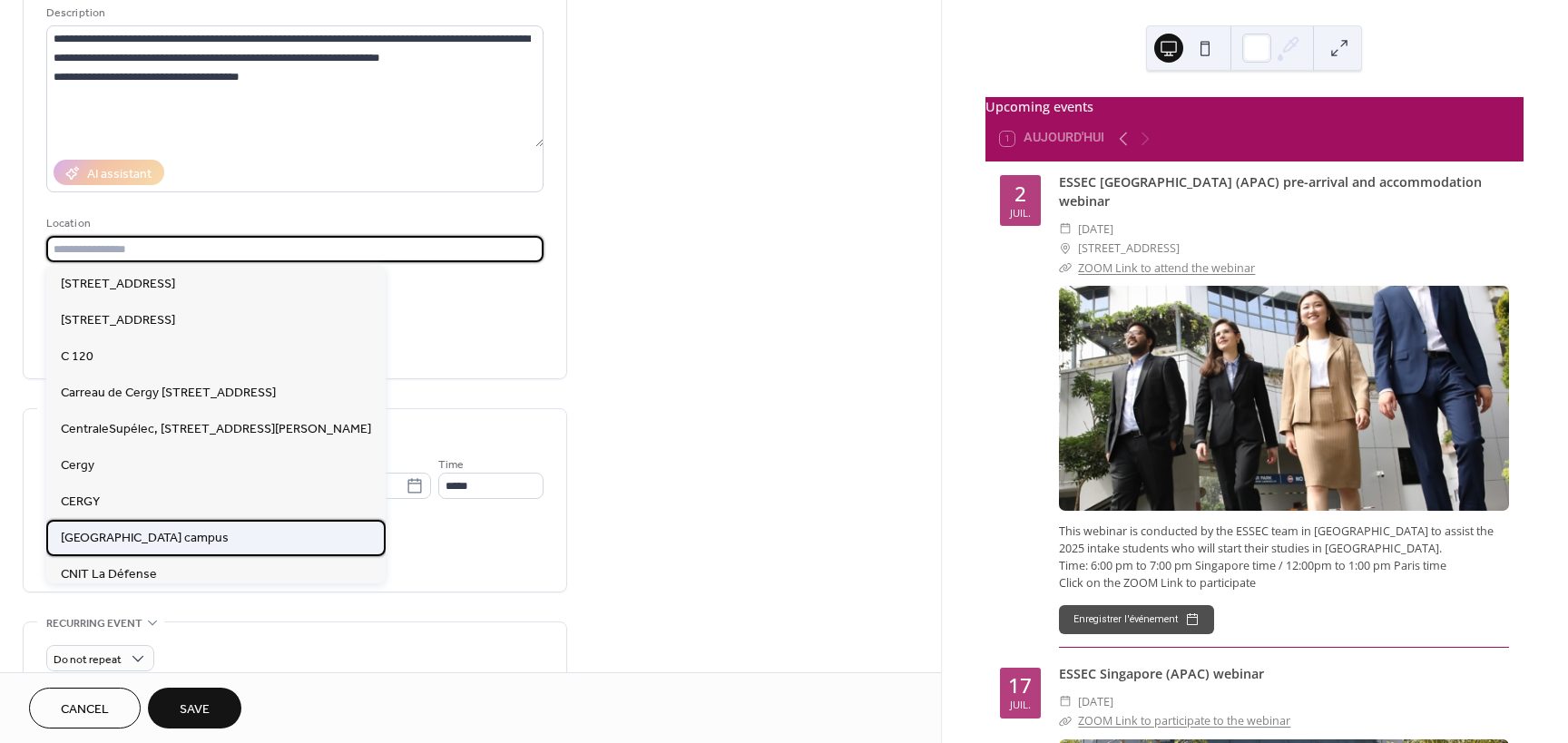 click on "[GEOGRAPHIC_DATA] campus" at bounding box center (216, 538) 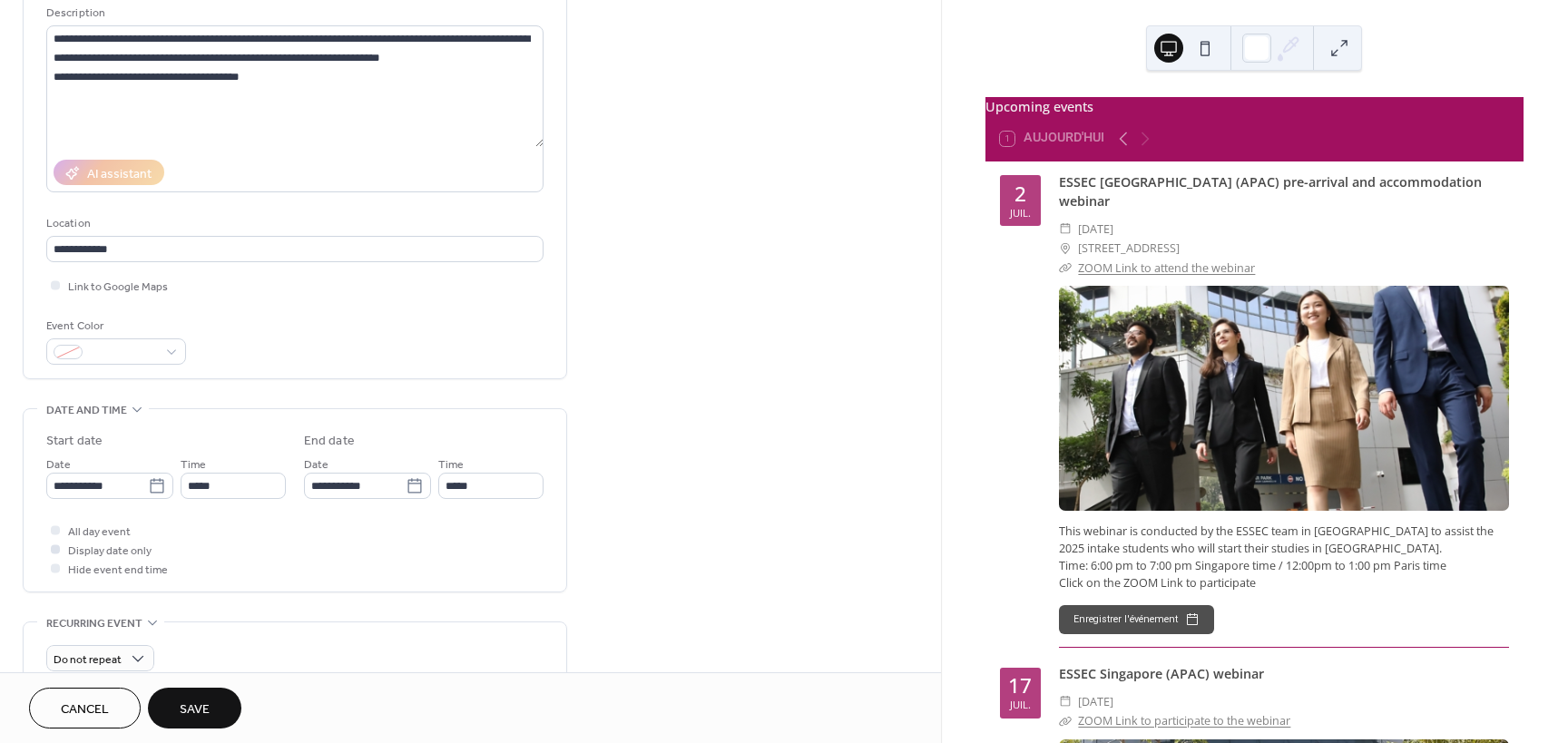 type on "**********" 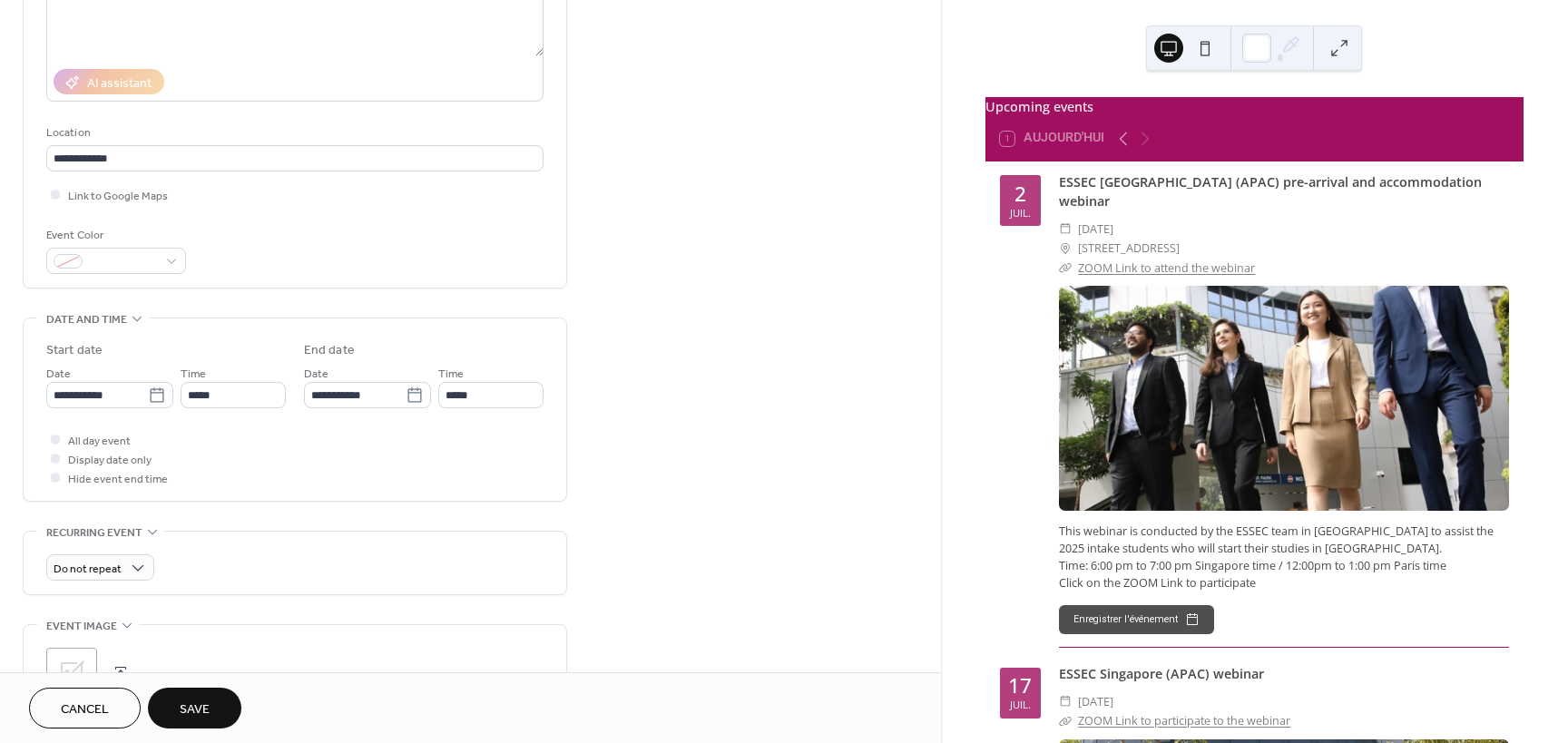 scroll, scrollTop: 0, scrollLeft: 0, axis: both 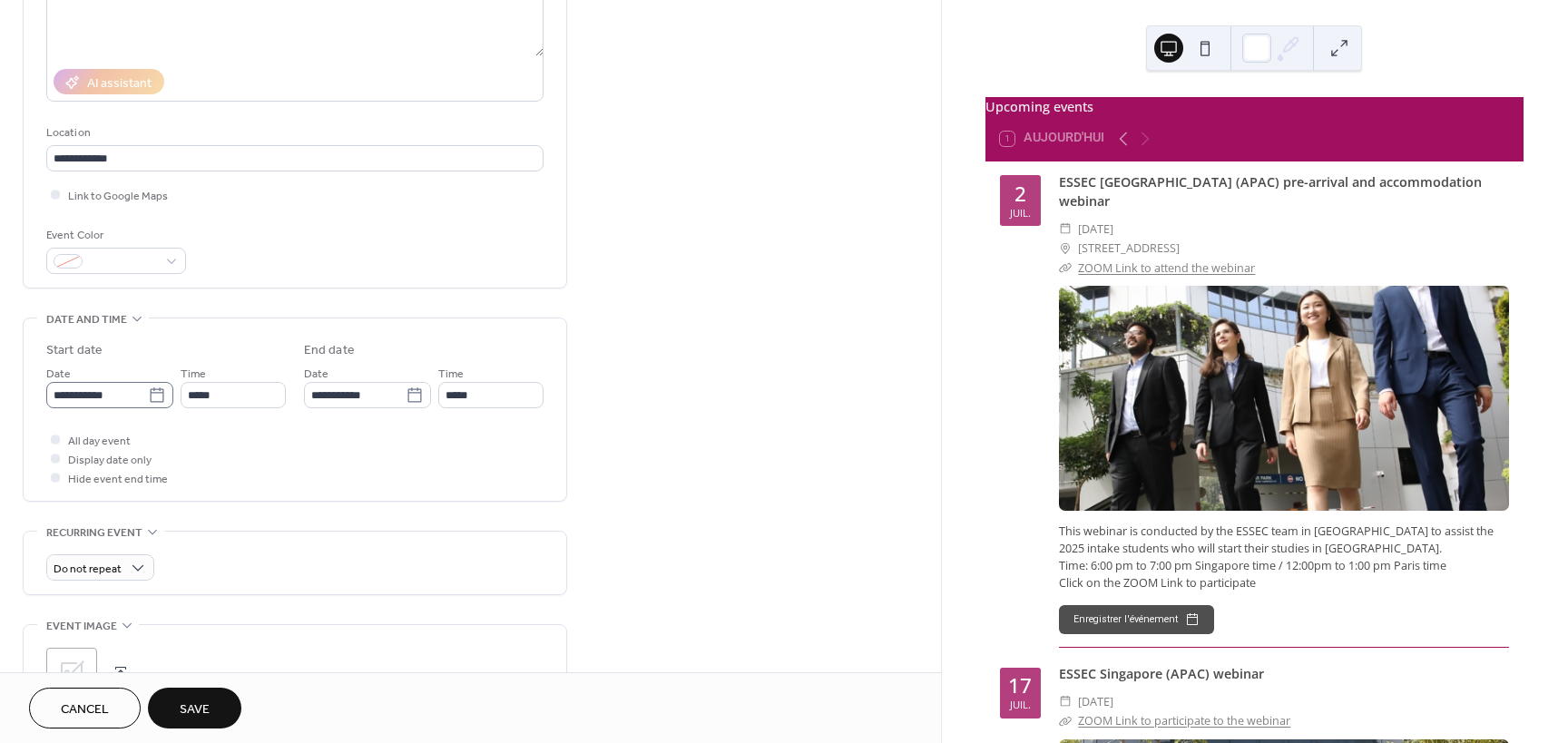 click 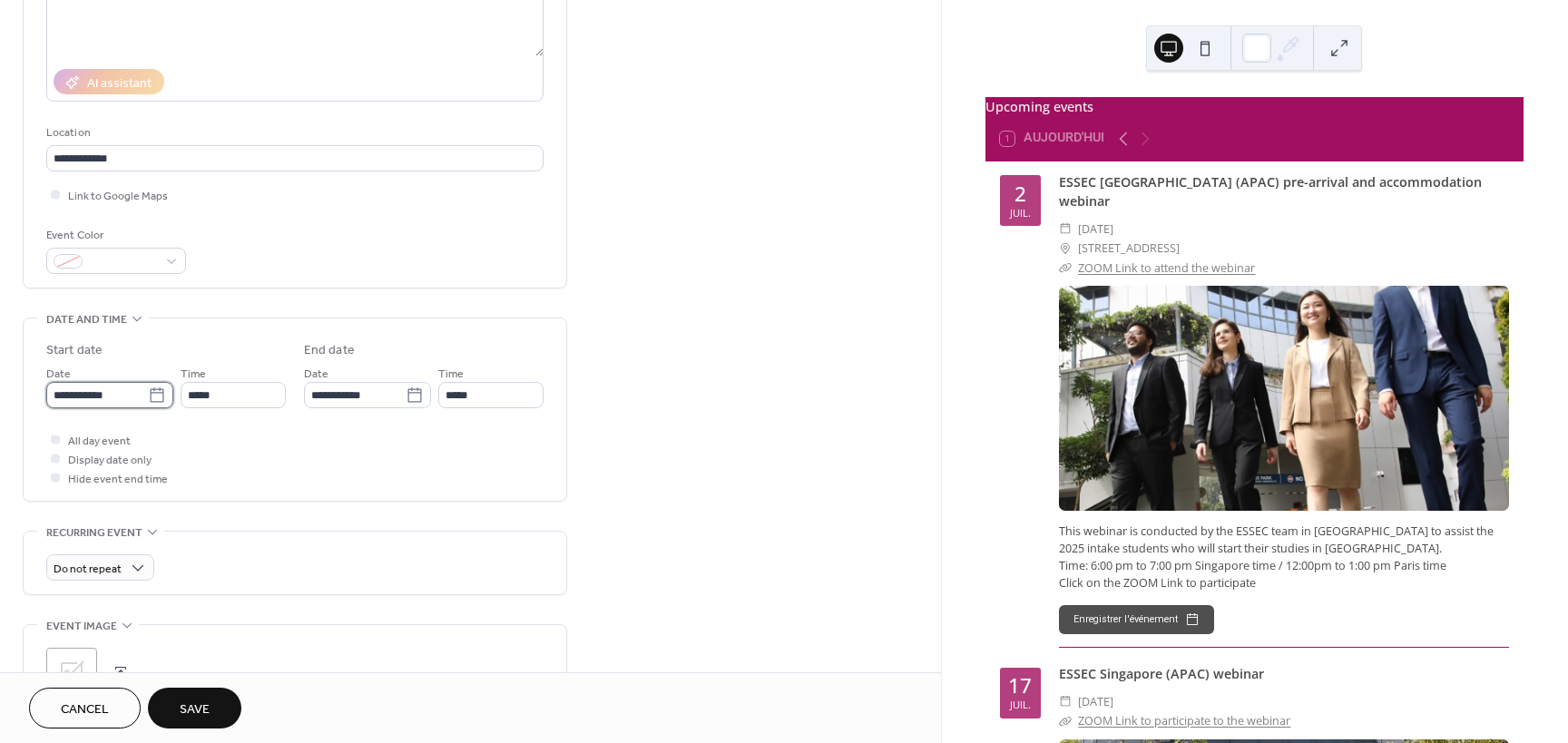 click on "**********" at bounding box center [97, 395] 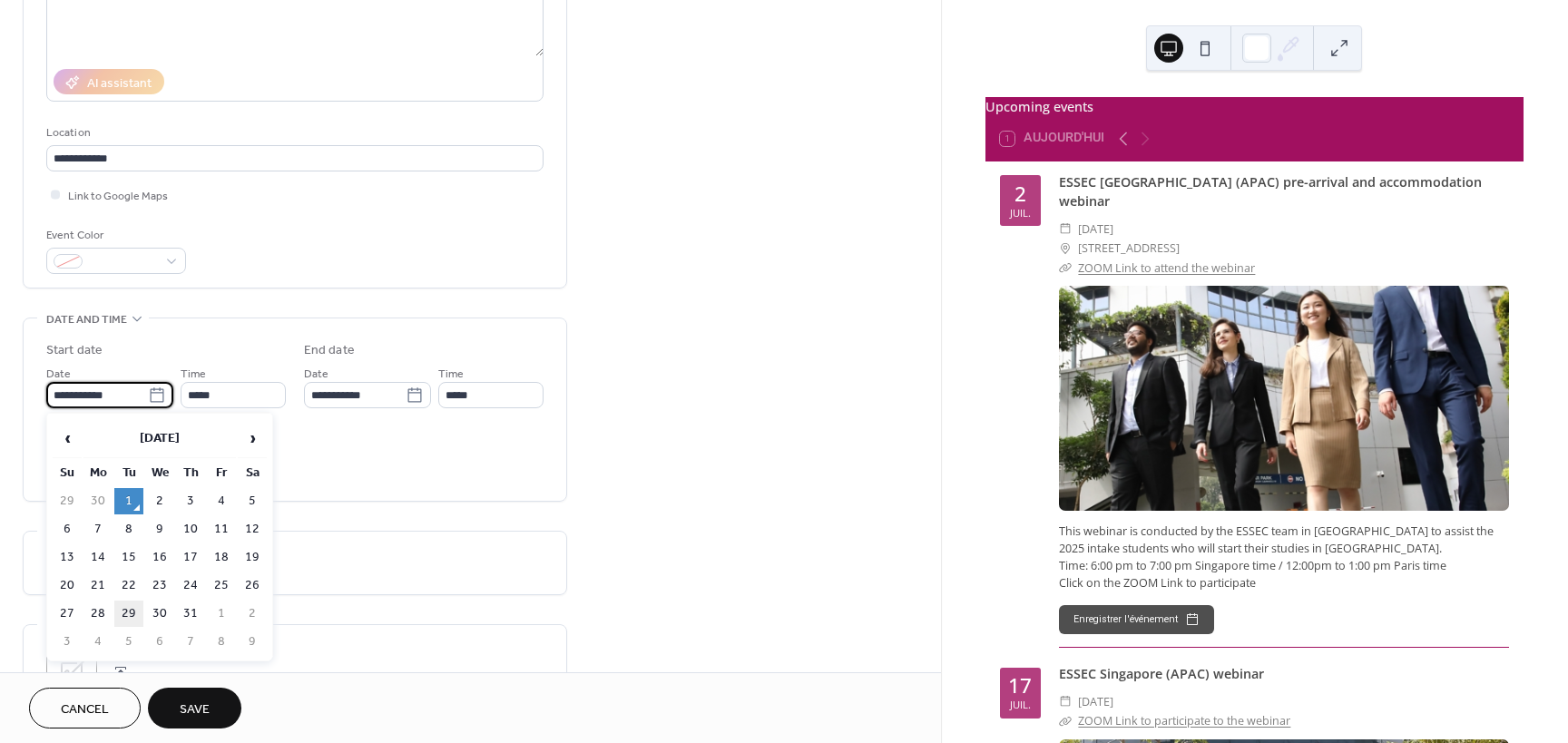 click on "29" at bounding box center (129, 613) 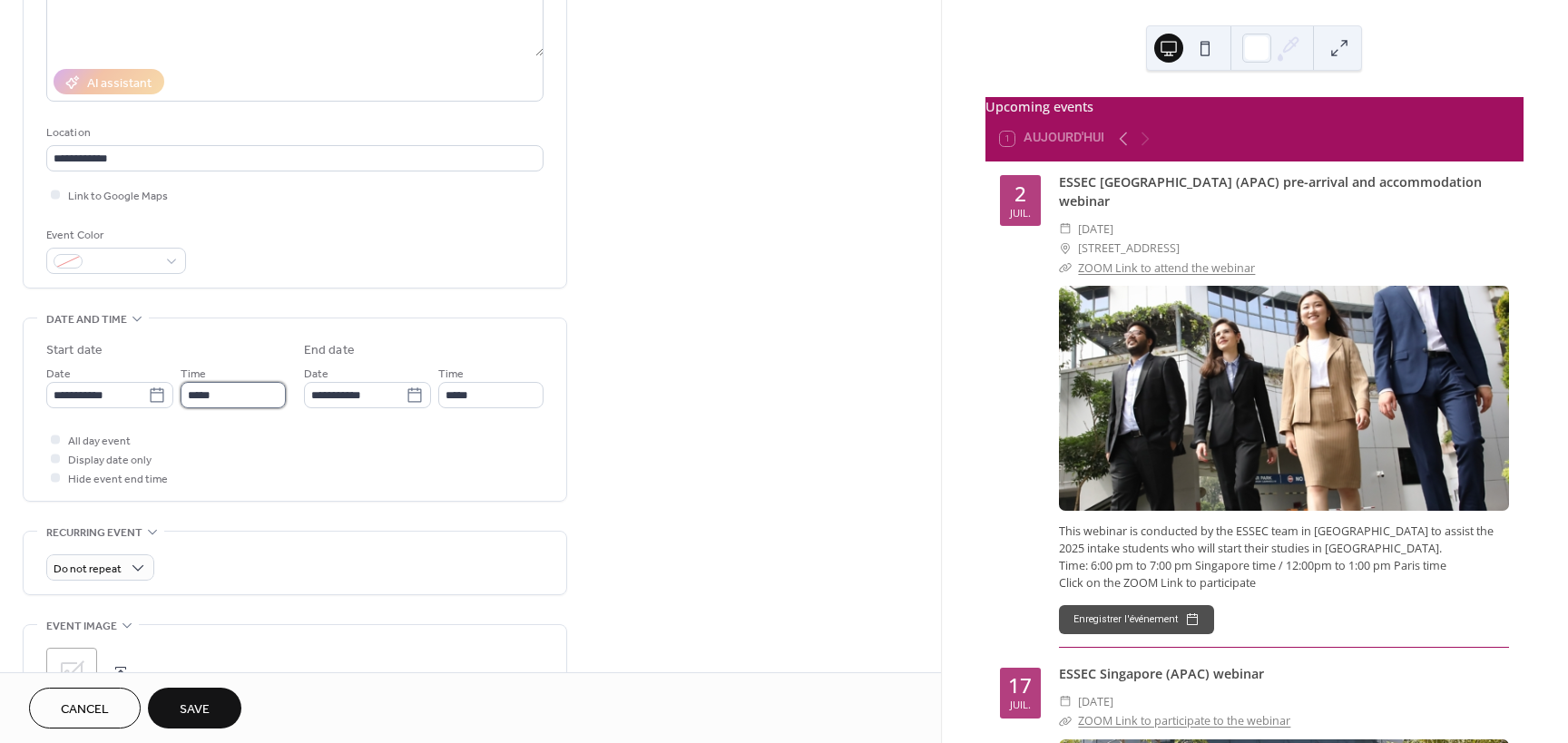 click on "*****" at bounding box center (233, 395) 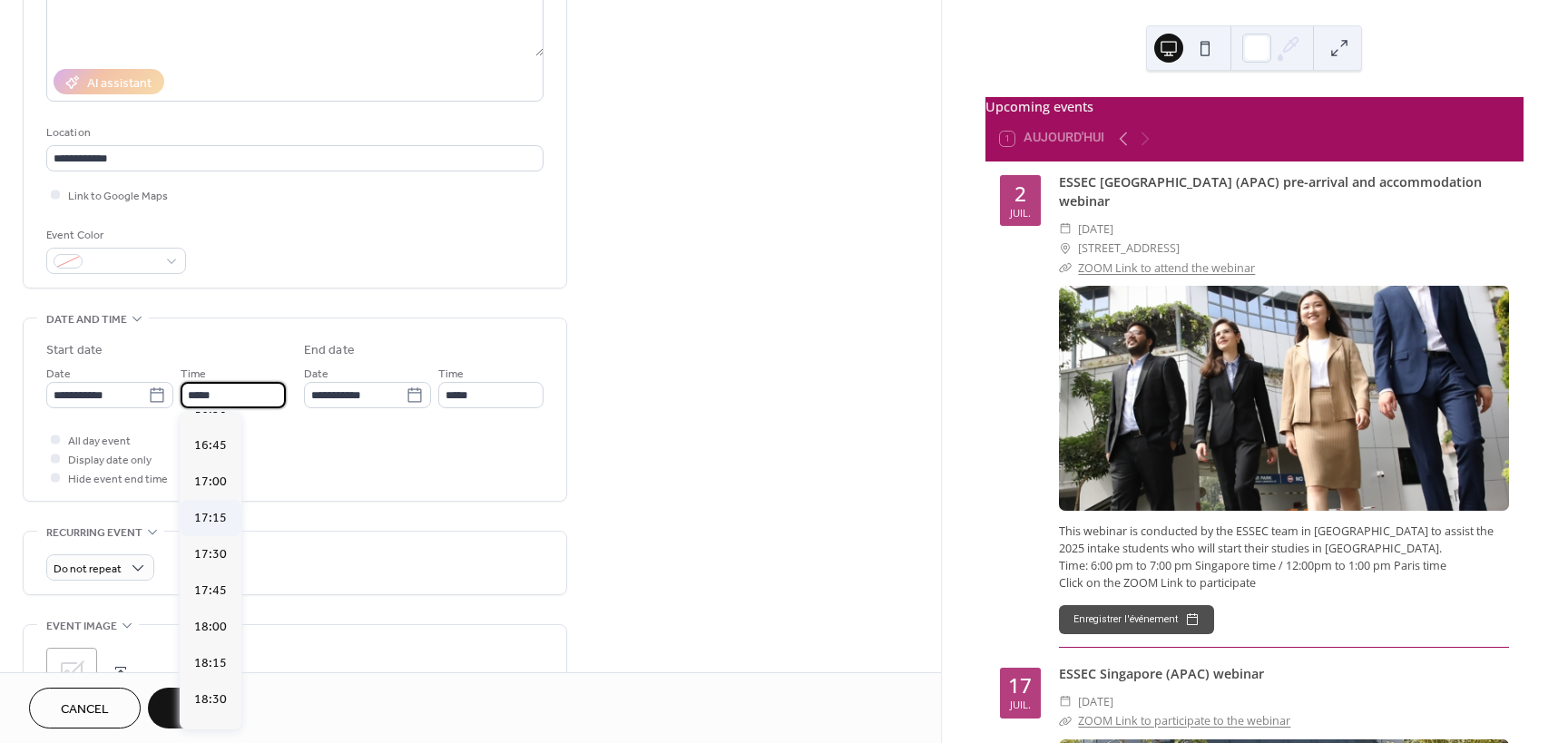 scroll, scrollTop: 2420, scrollLeft: 0, axis: vertical 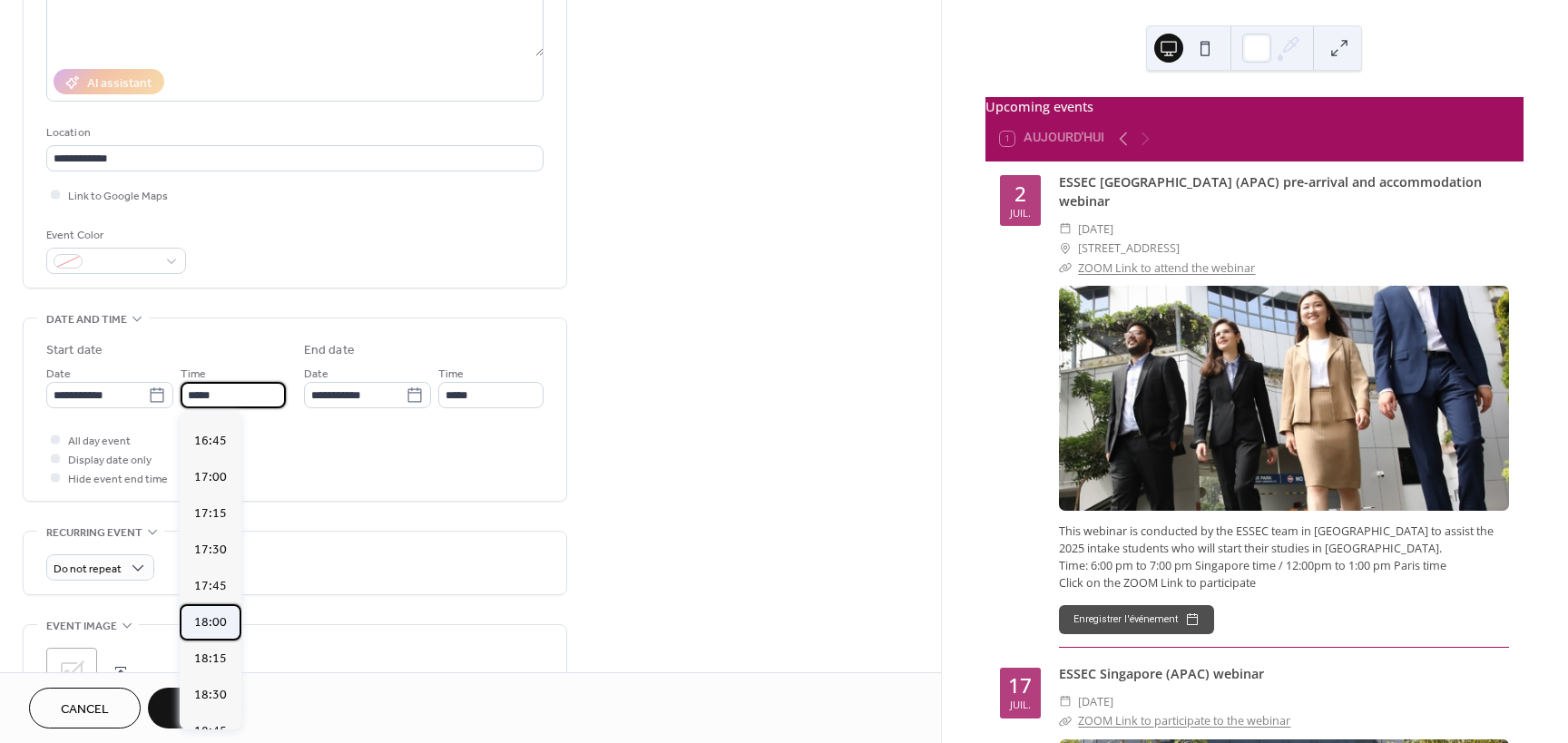 click on "18:00" at bounding box center (211, 622) 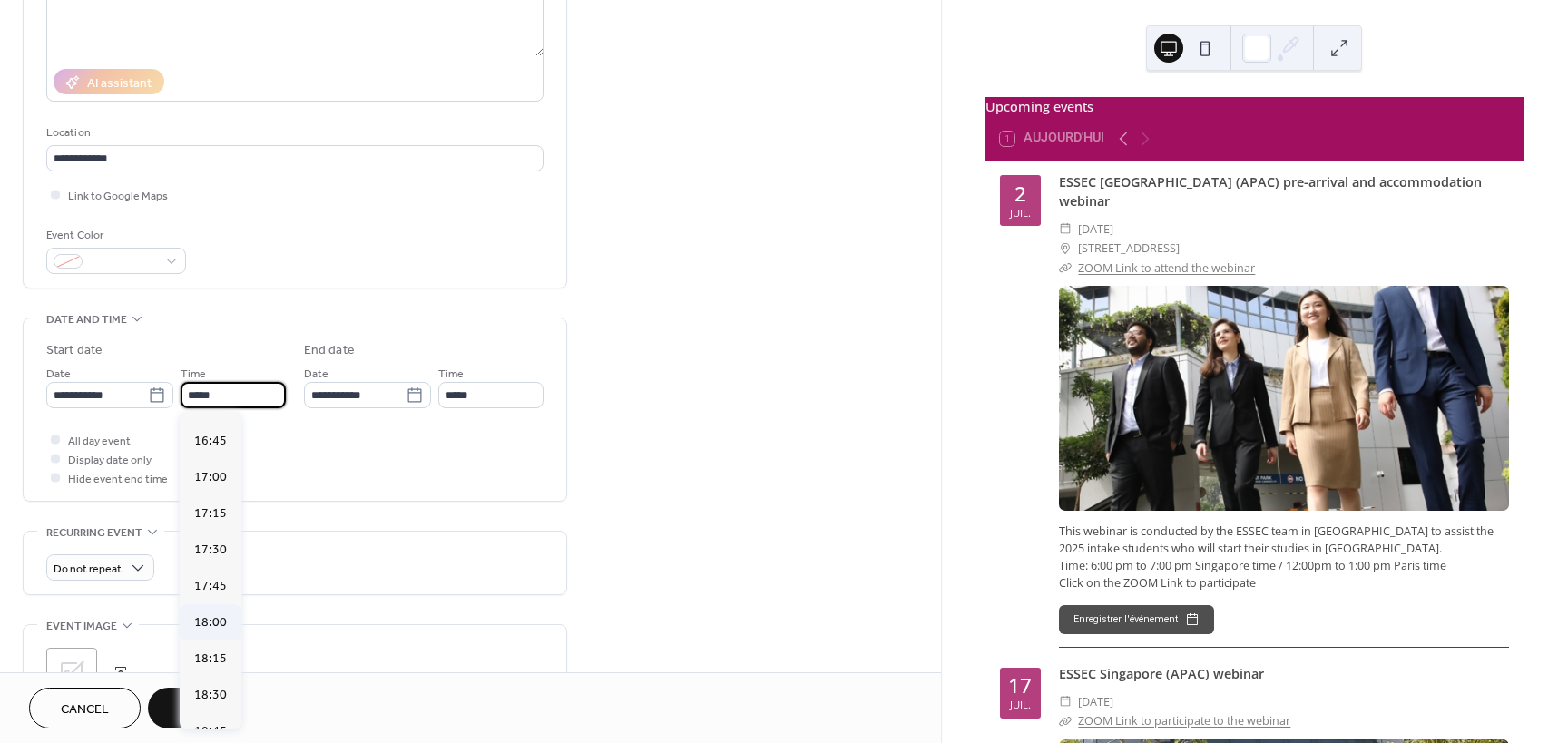 type on "*****" 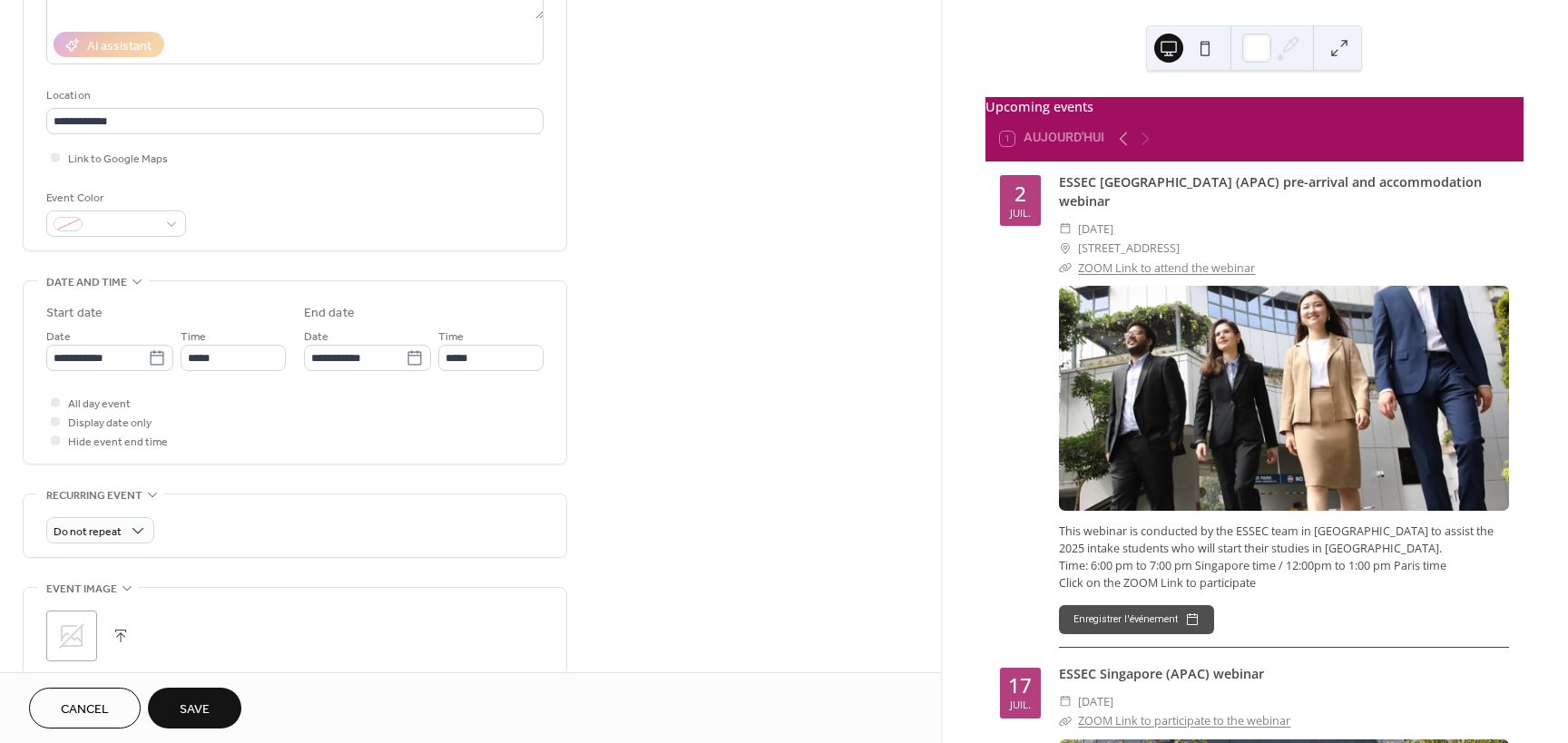 scroll, scrollTop: 363, scrollLeft: 0, axis: vertical 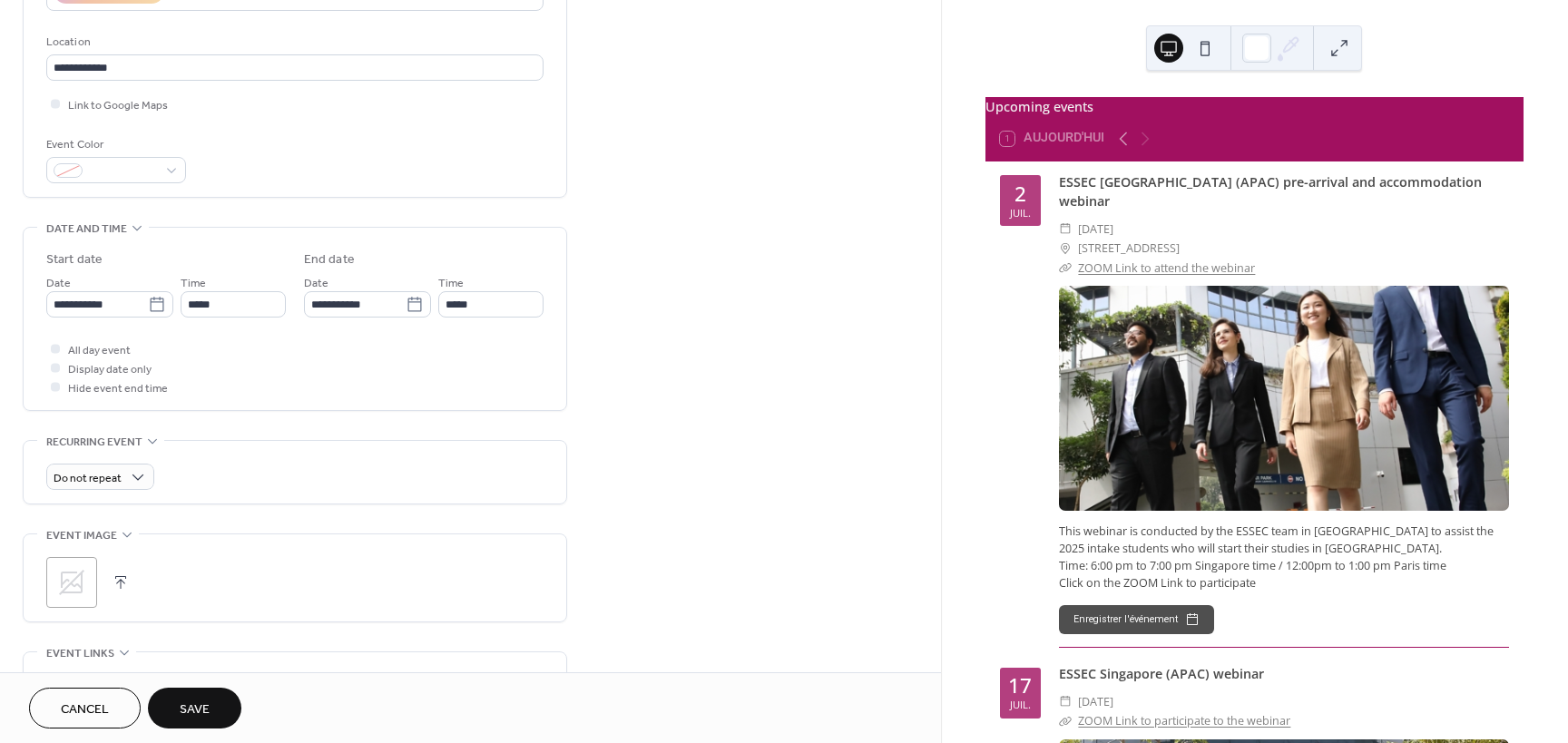 click 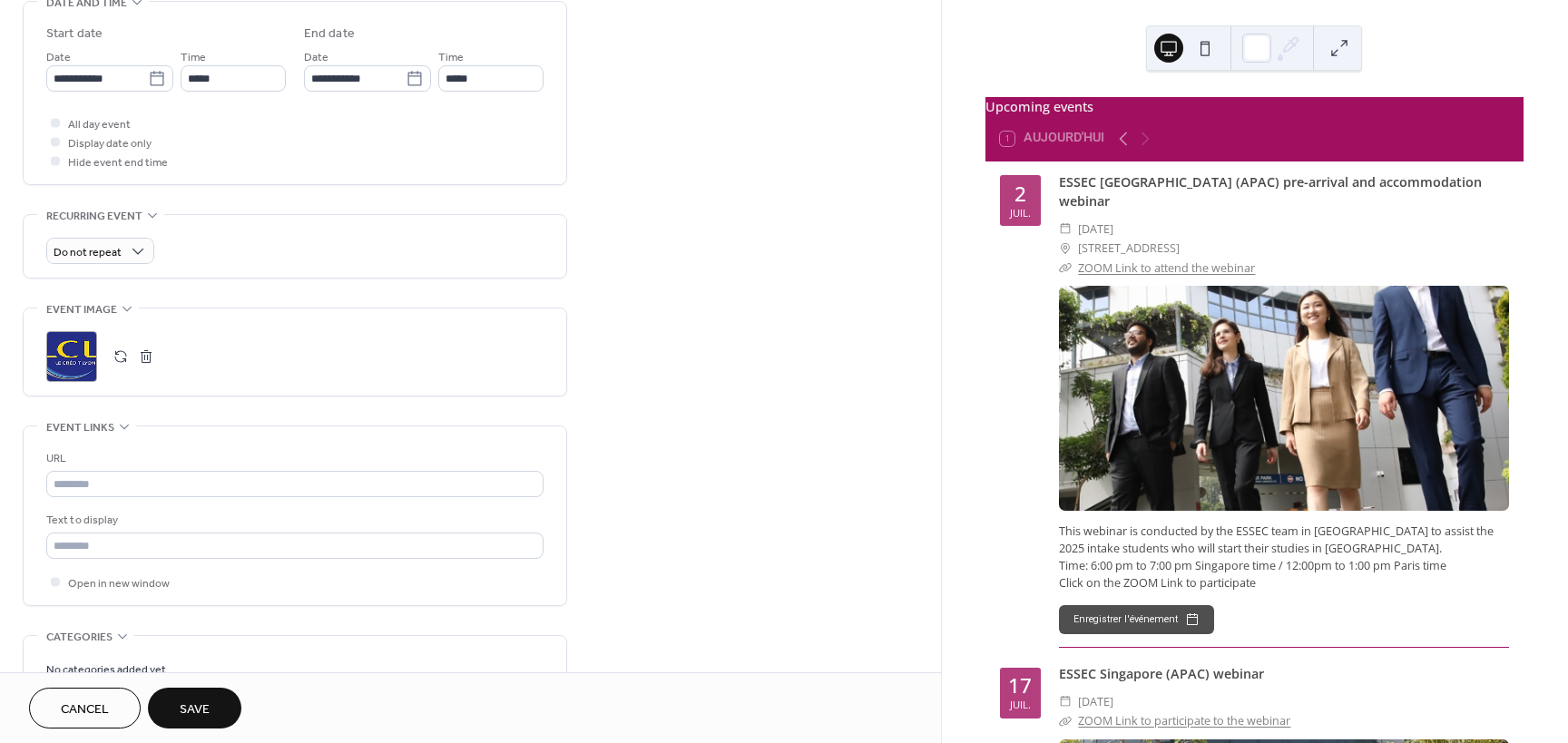 scroll, scrollTop: 635, scrollLeft: 0, axis: vertical 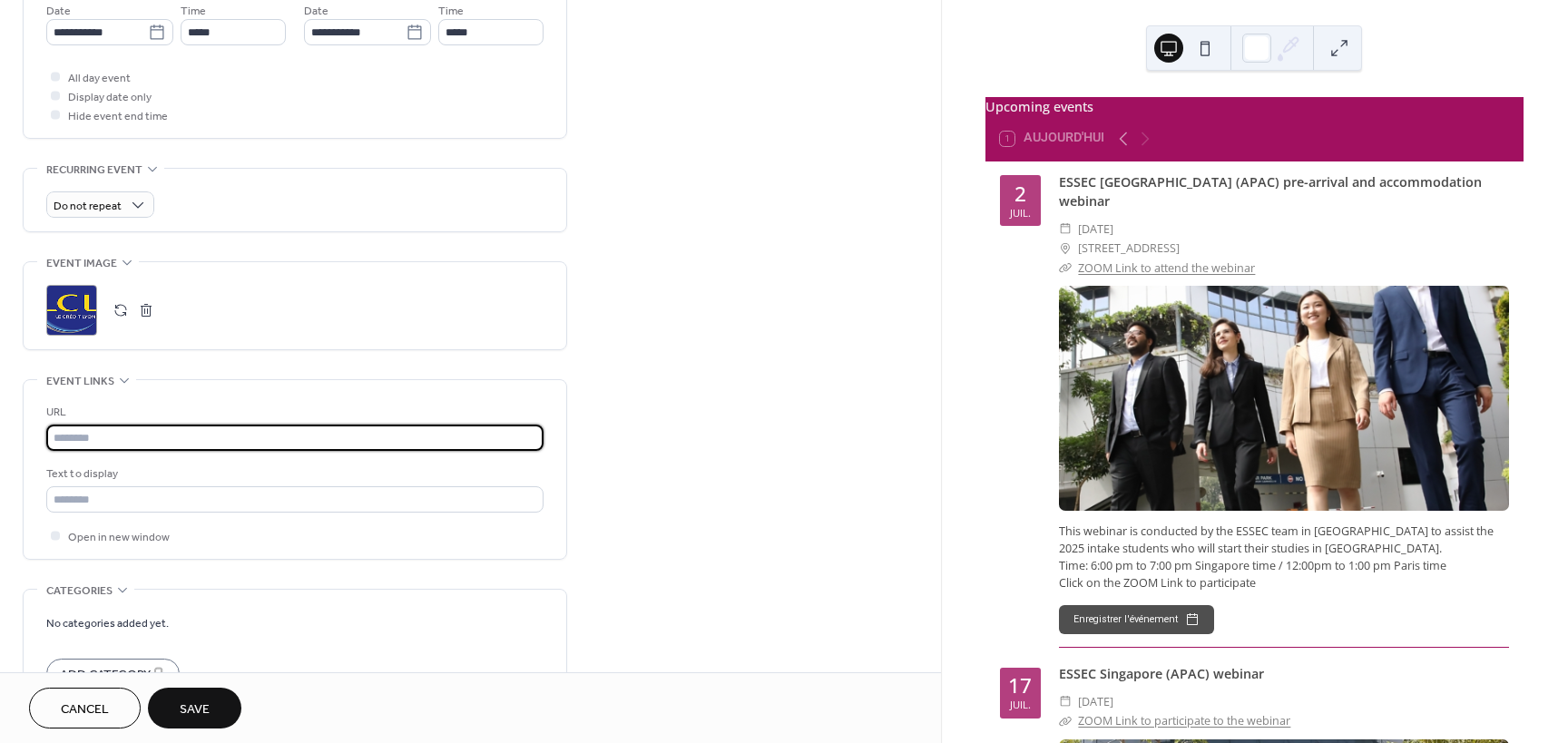 click at bounding box center (295, 437) 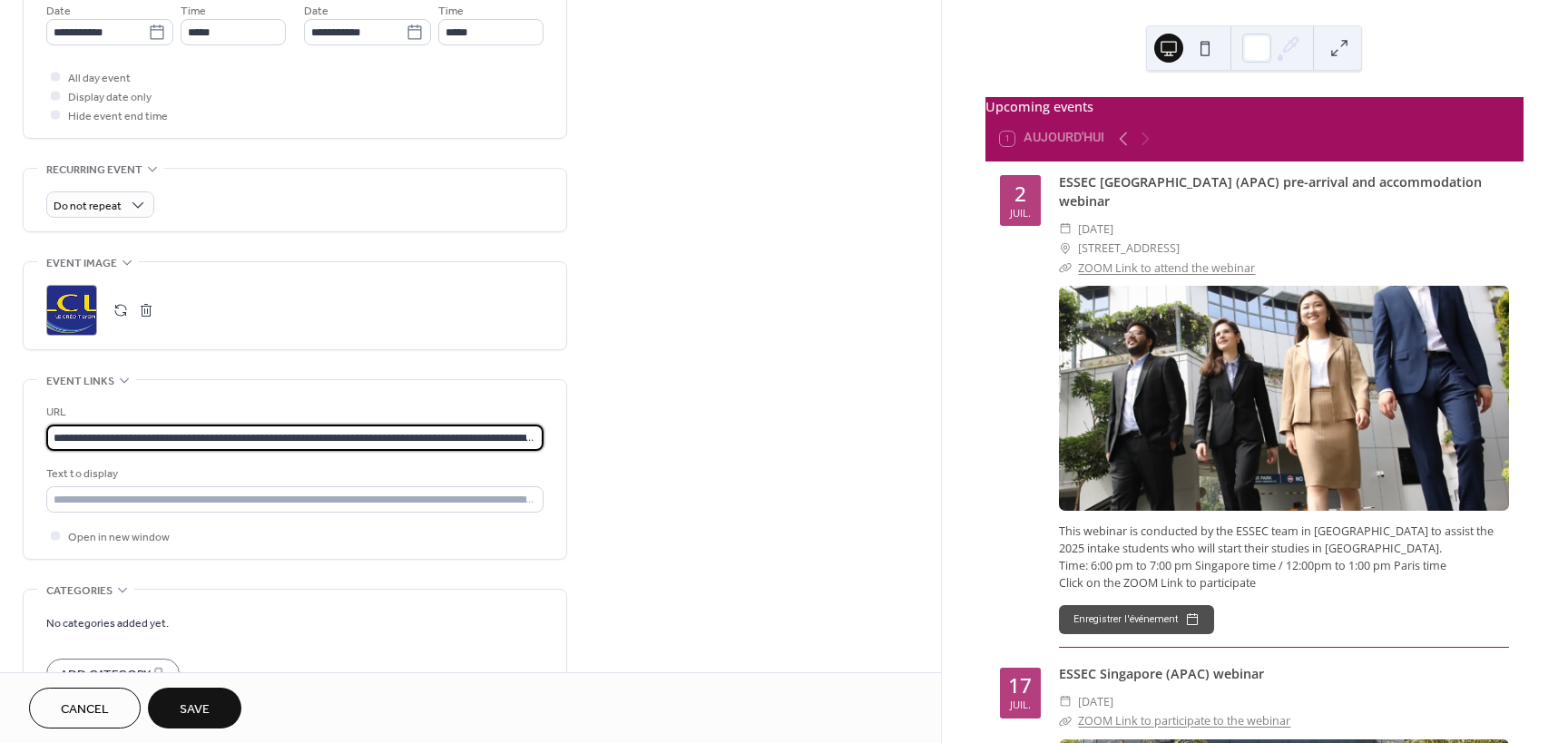 scroll, scrollTop: 0, scrollLeft: 349, axis: horizontal 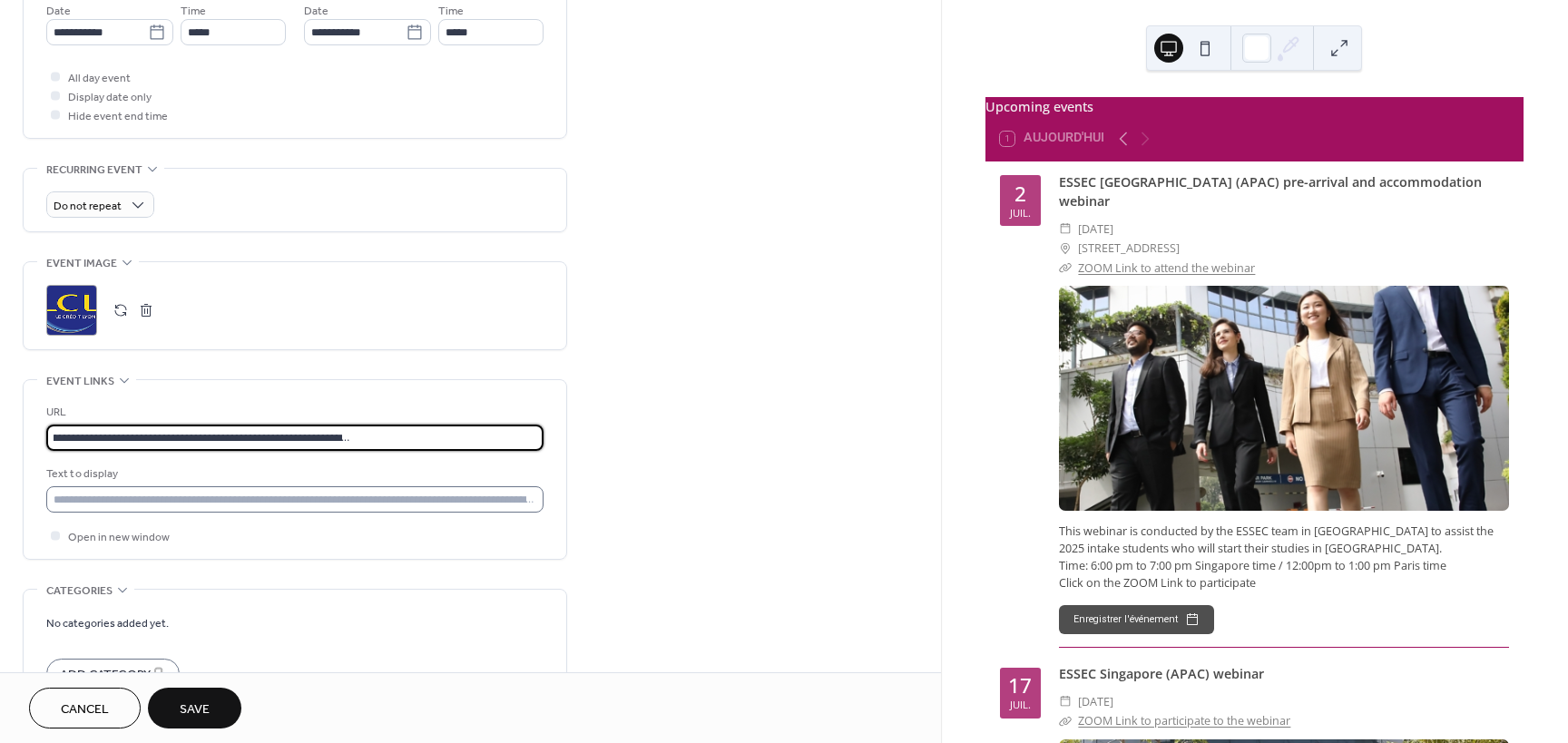 type on "**********" 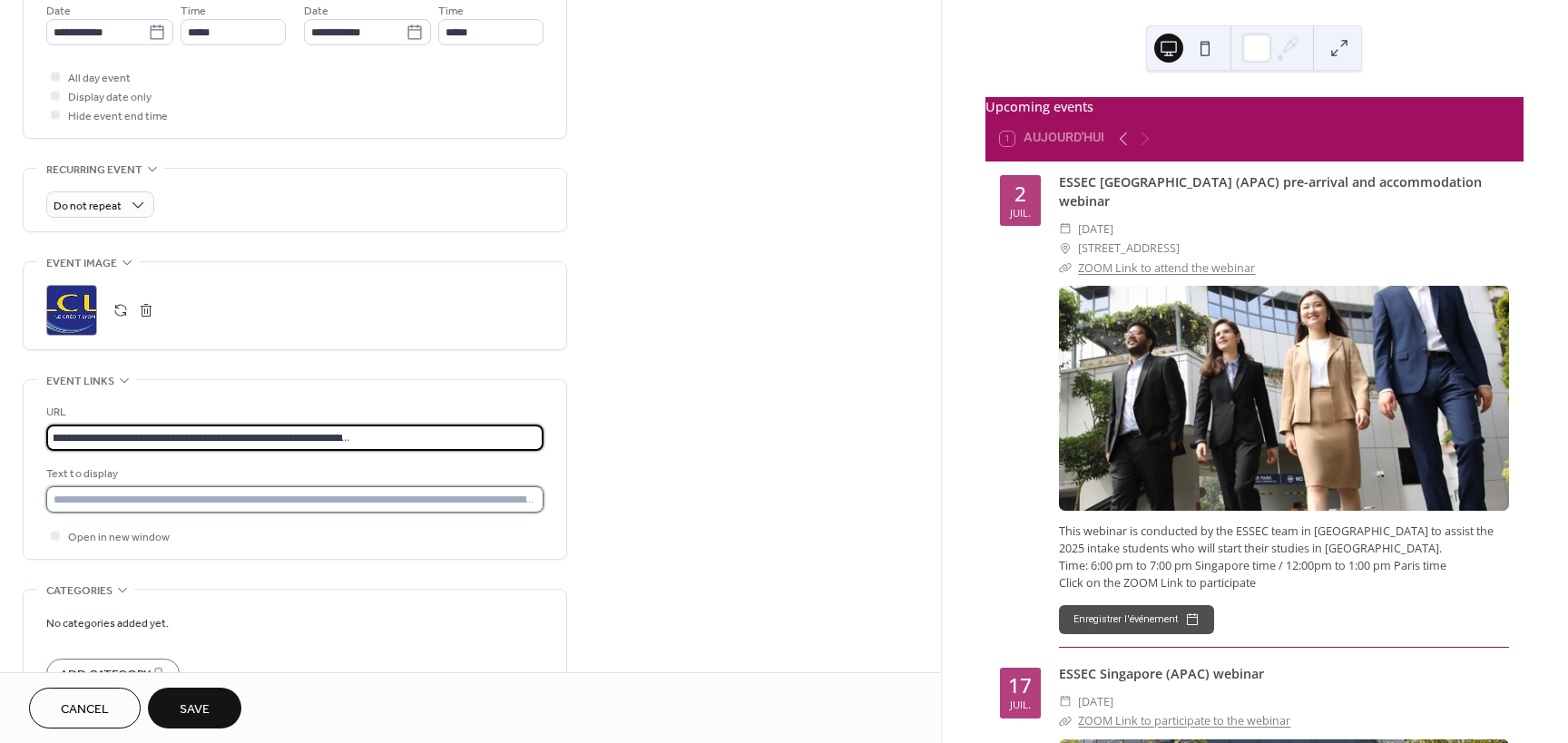 click at bounding box center [295, 499] 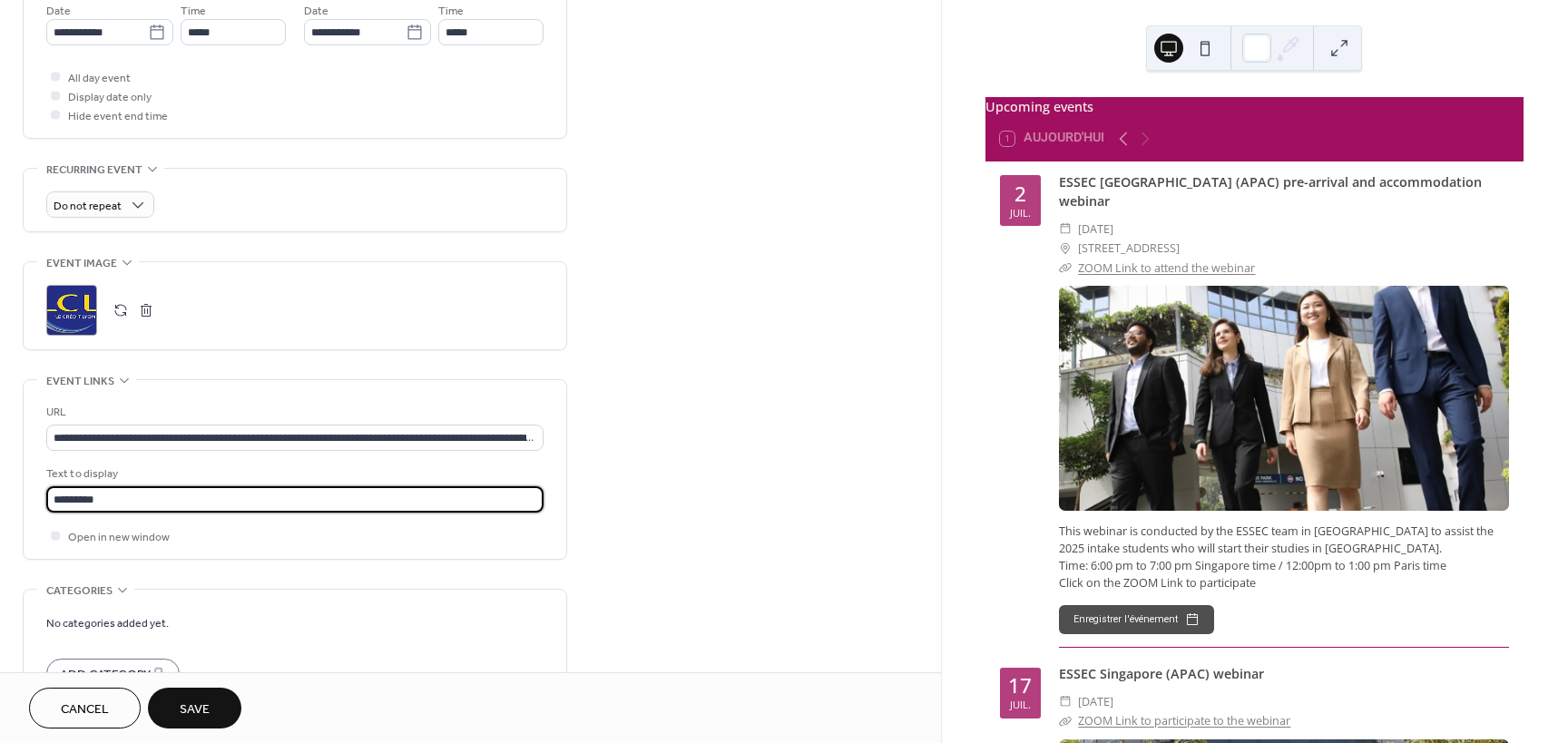 scroll, scrollTop: 1, scrollLeft: 0, axis: vertical 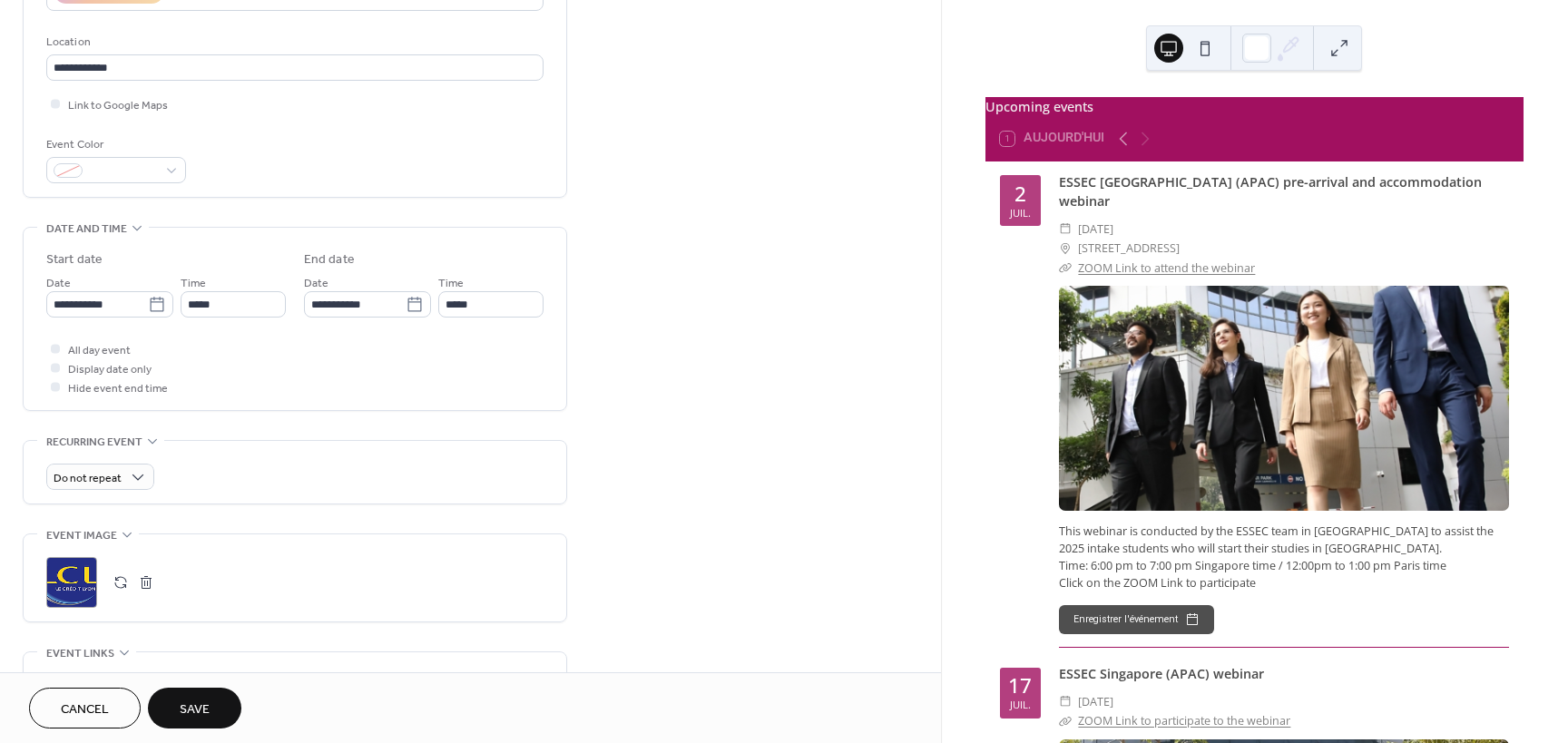 type on "*********" 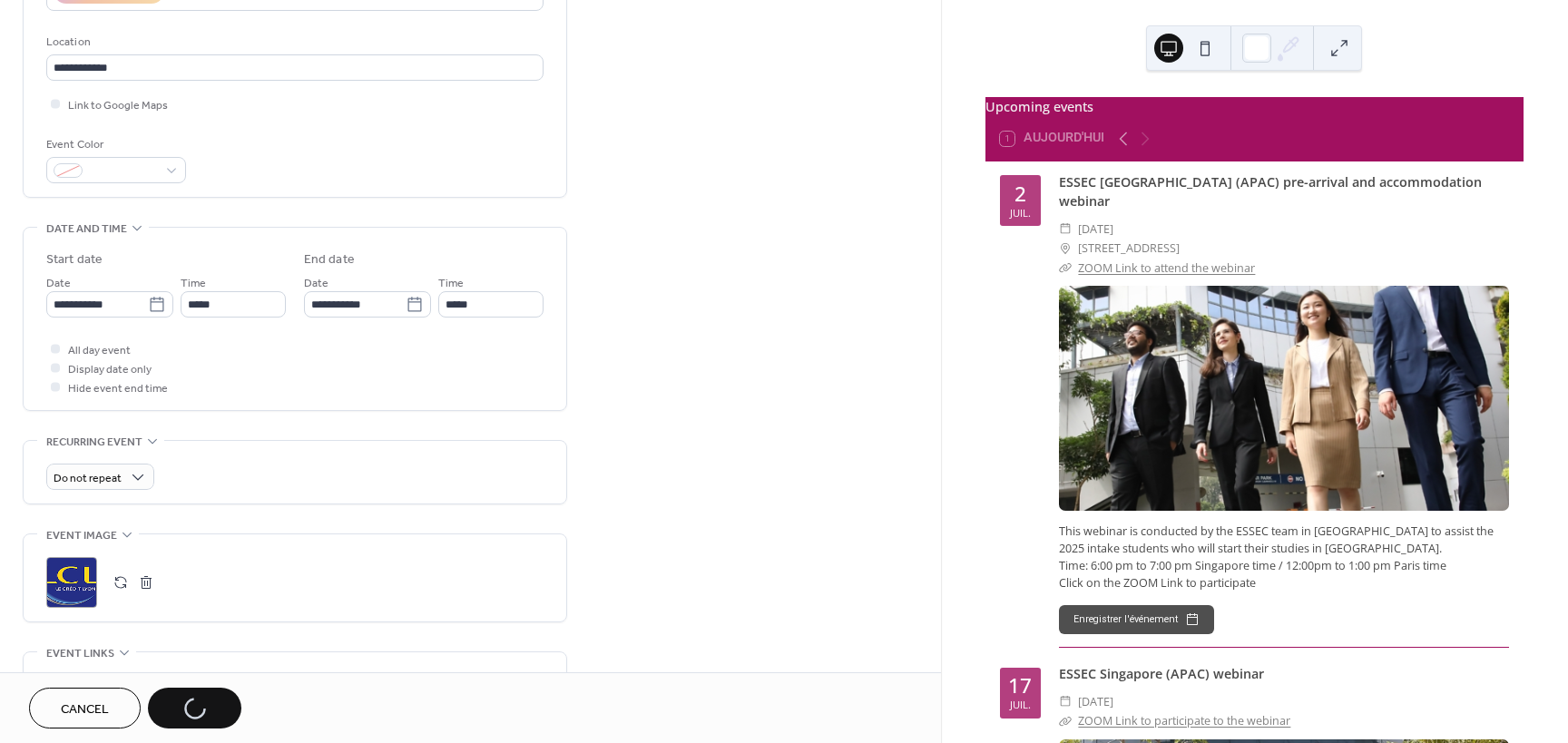 scroll, scrollTop: 0, scrollLeft: 0, axis: both 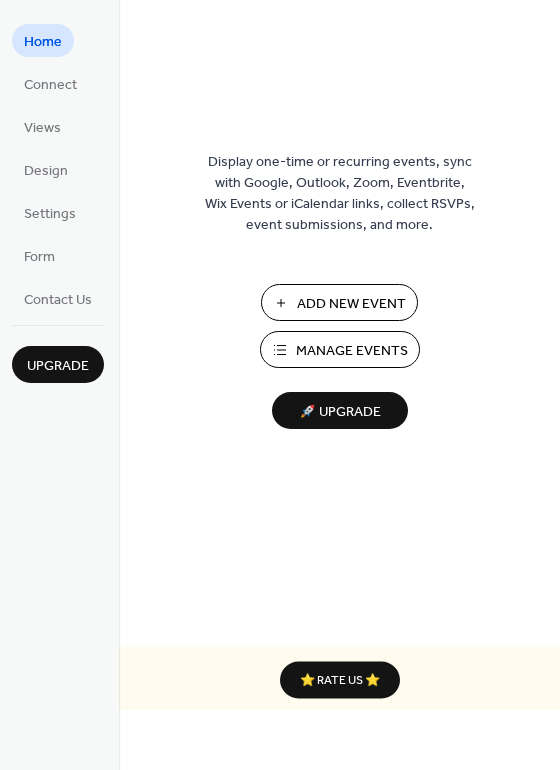 click on "Manage Events" at bounding box center (352, 351) 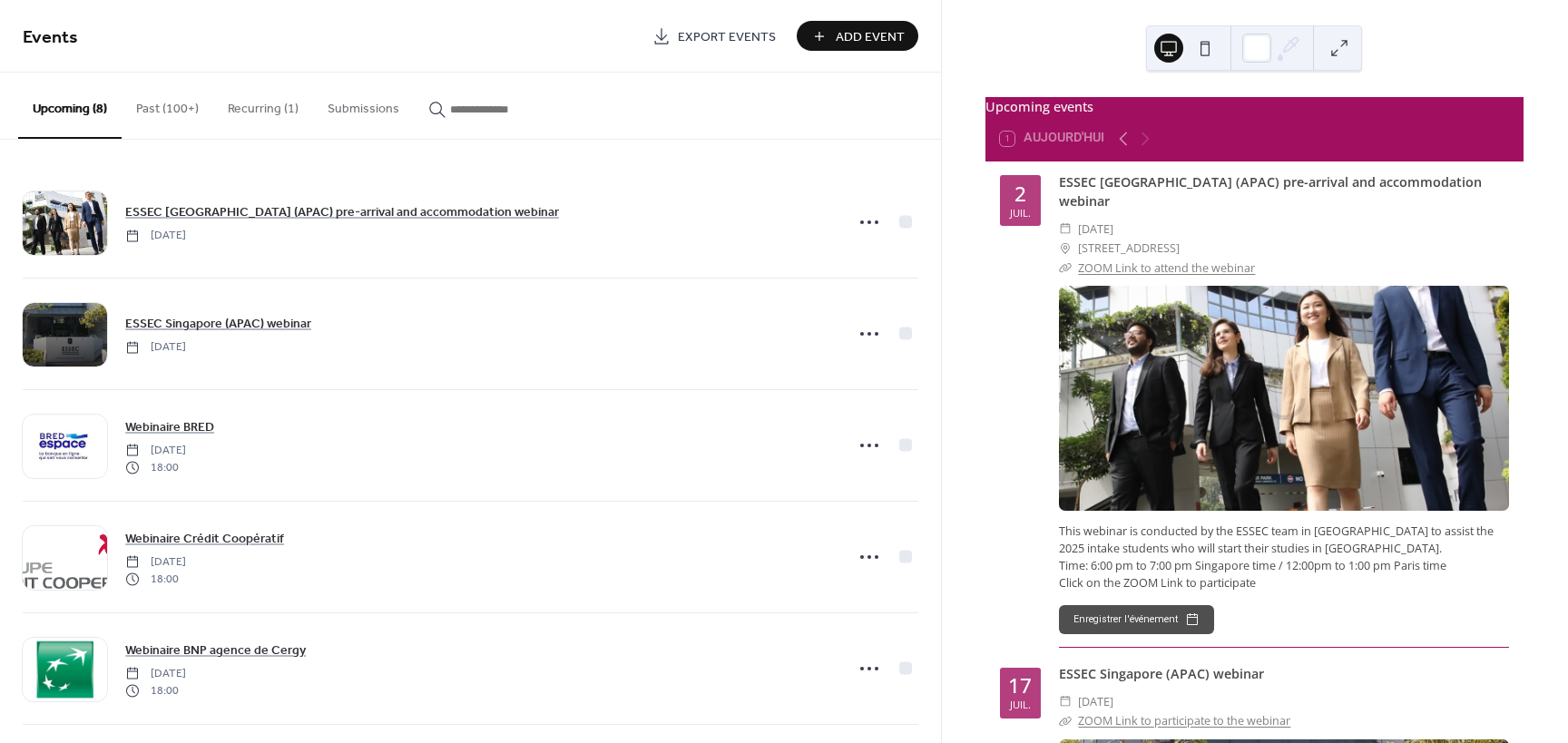scroll, scrollTop: 0, scrollLeft: 0, axis: both 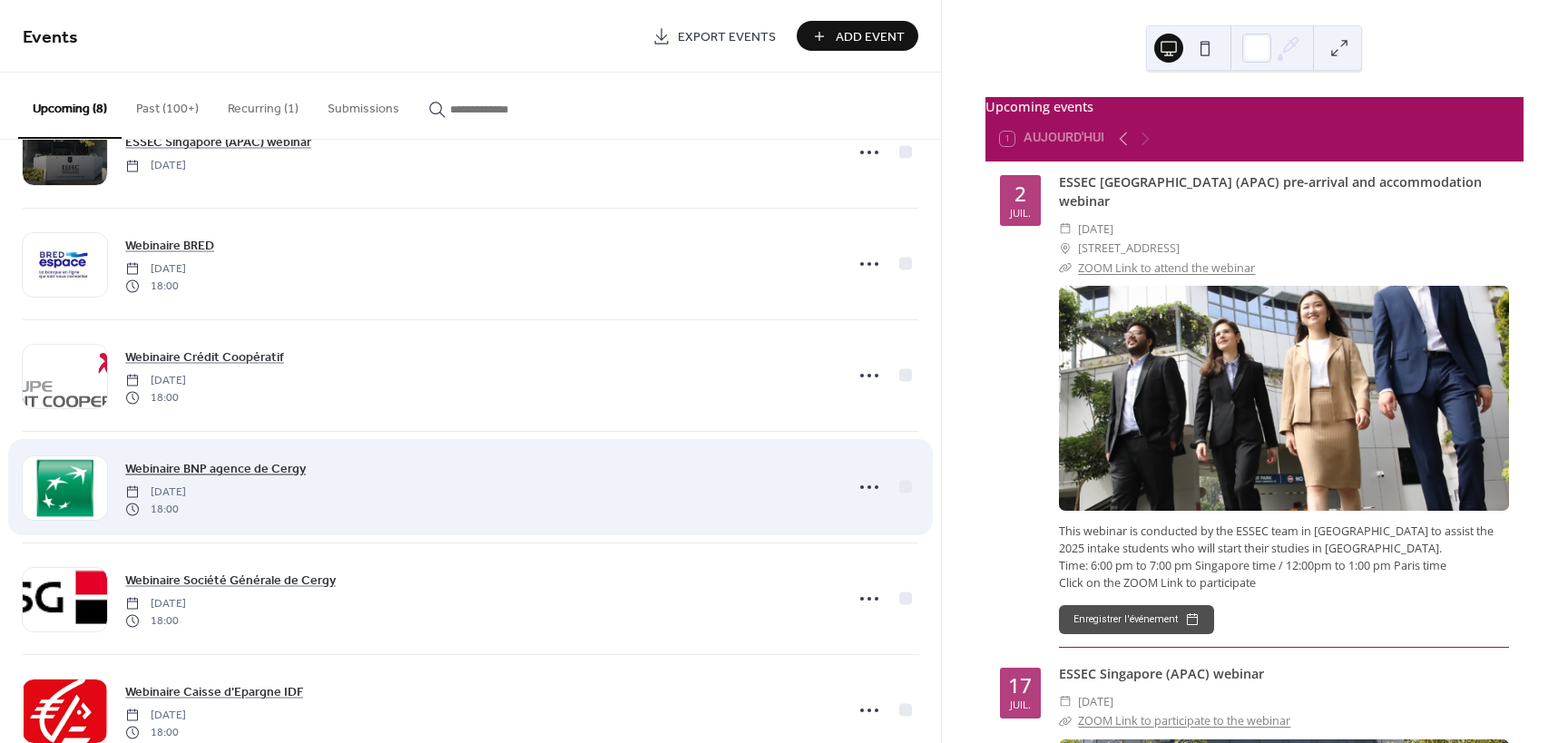 click on "Webinaire BNP agence de Cergy" at bounding box center (215, 469) 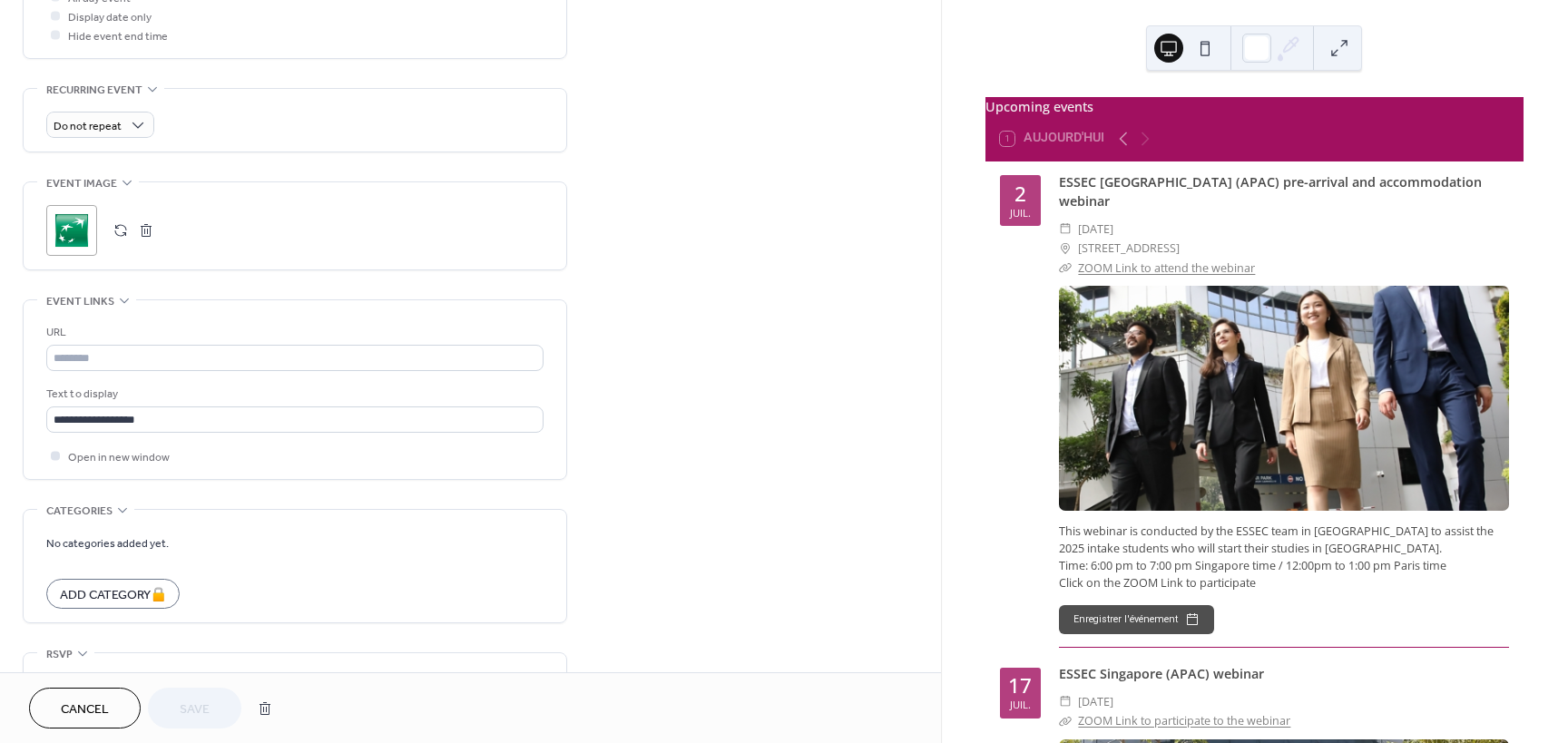 scroll, scrollTop: 720, scrollLeft: 0, axis: vertical 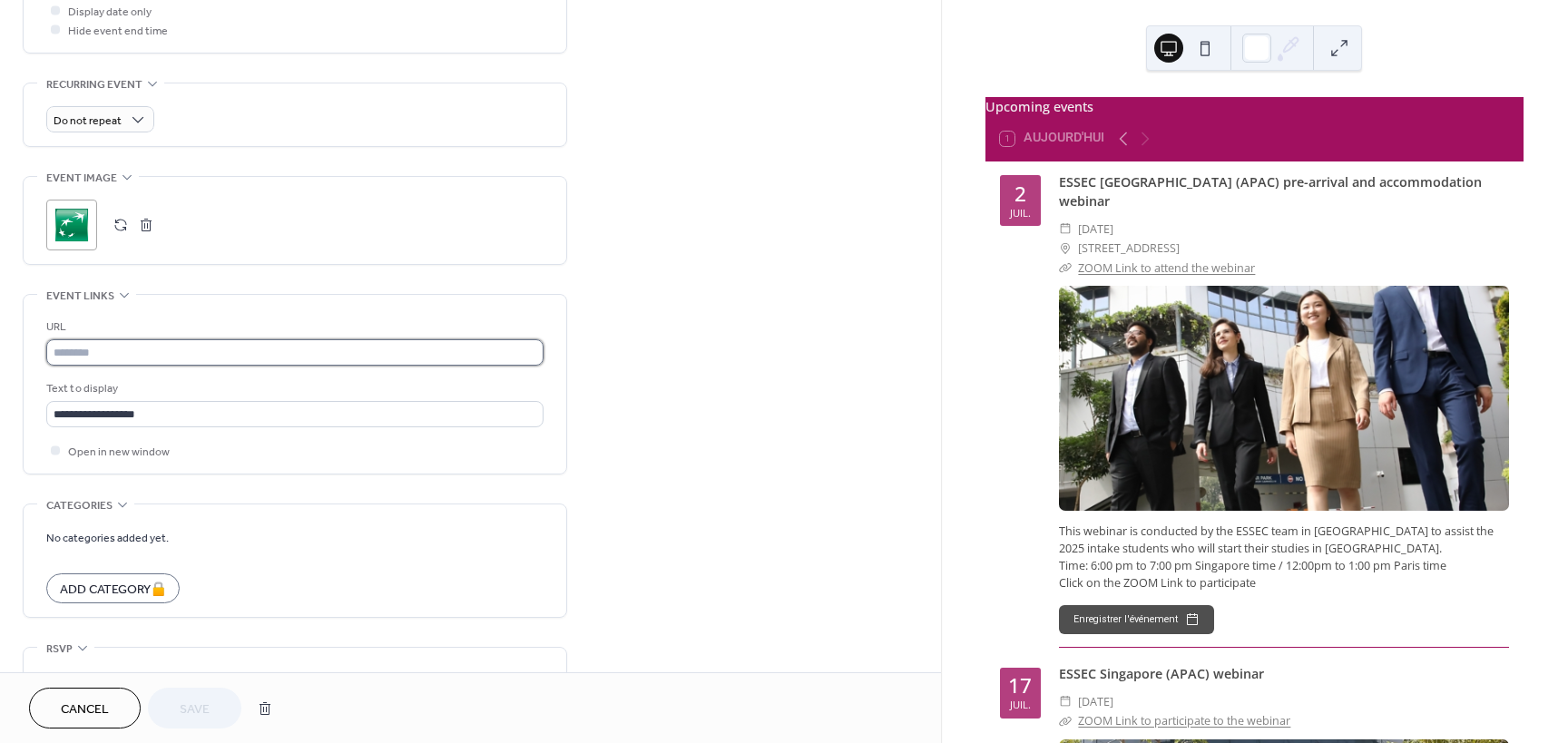 click at bounding box center (295, 352) 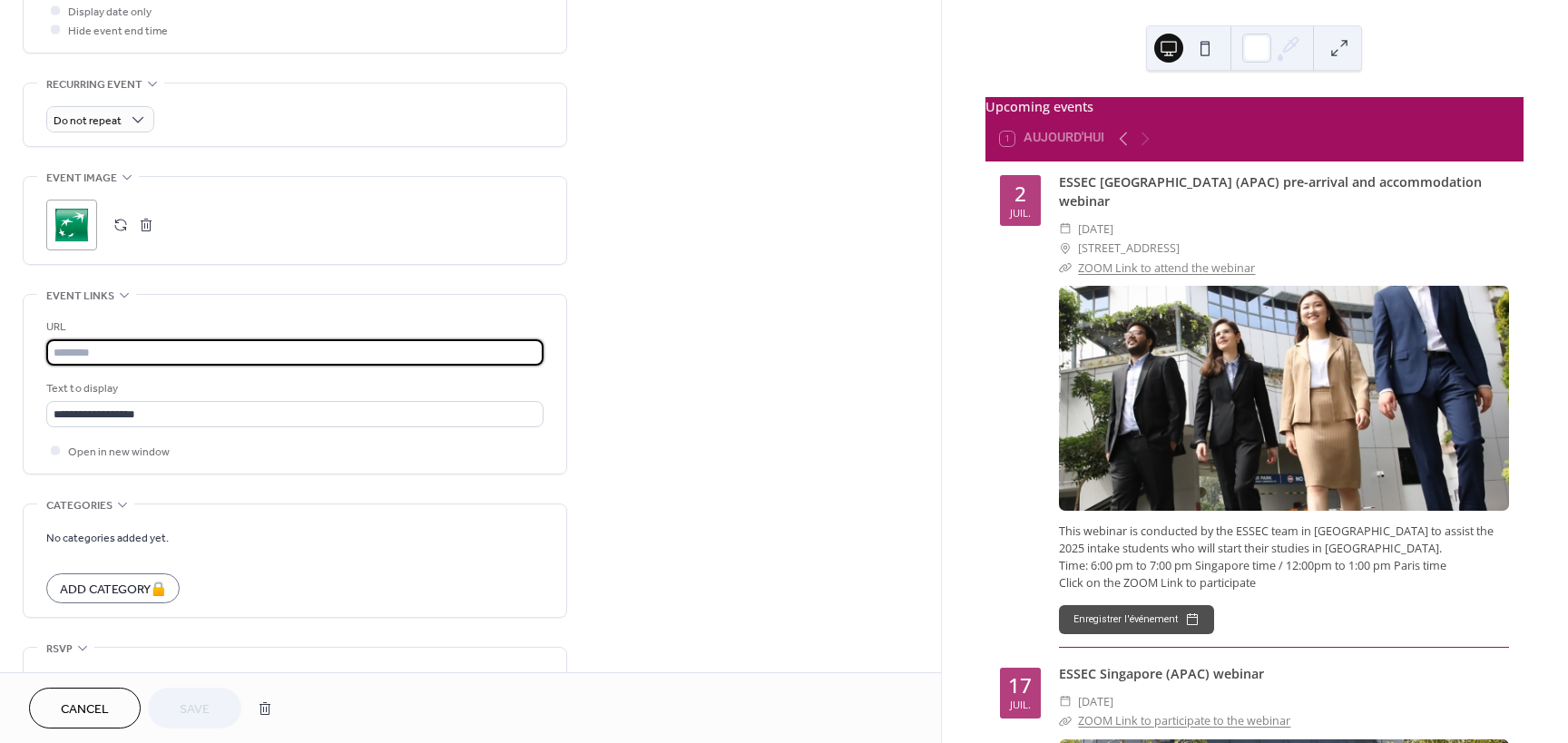 paste on "**********" 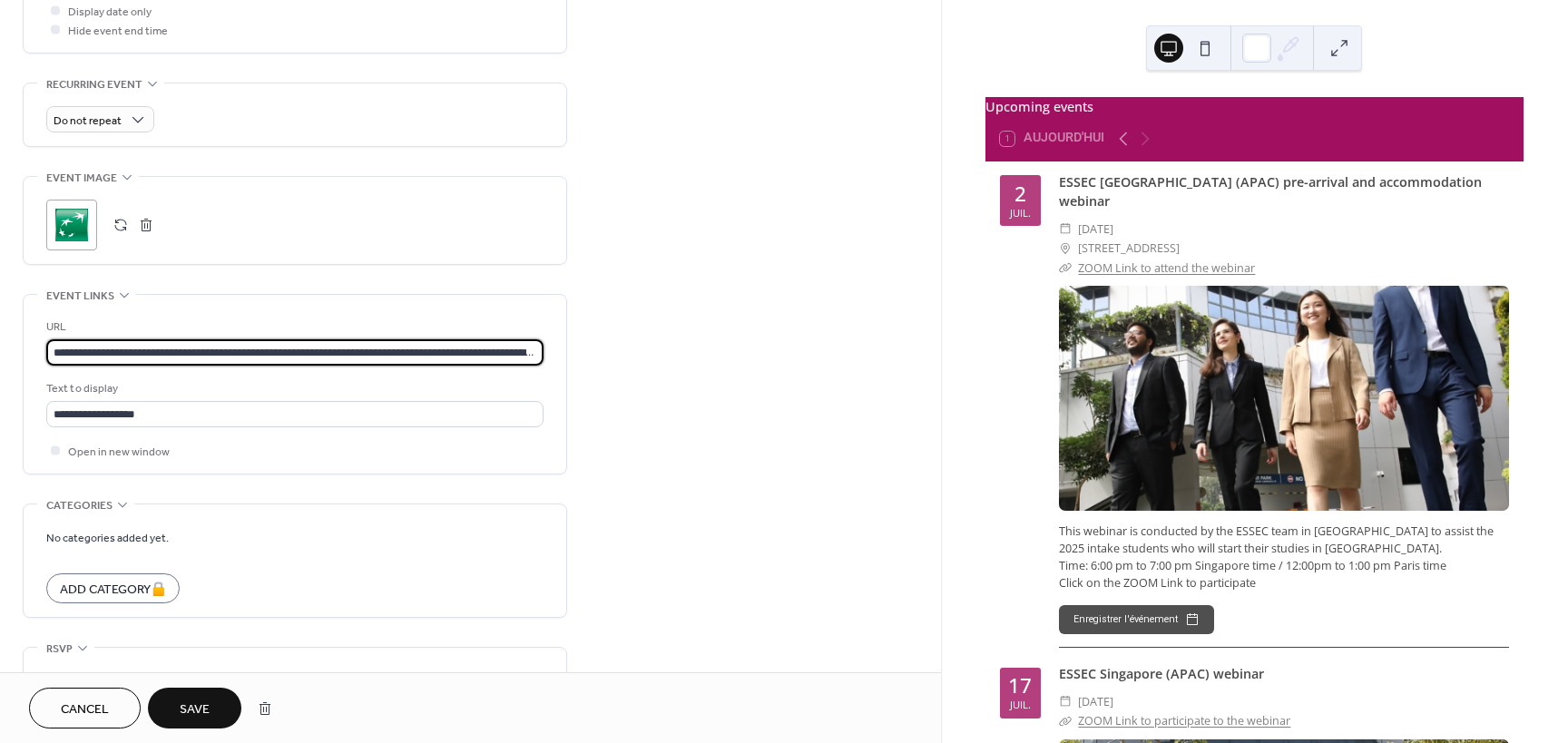 scroll, scrollTop: 0, scrollLeft: 2678, axis: horizontal 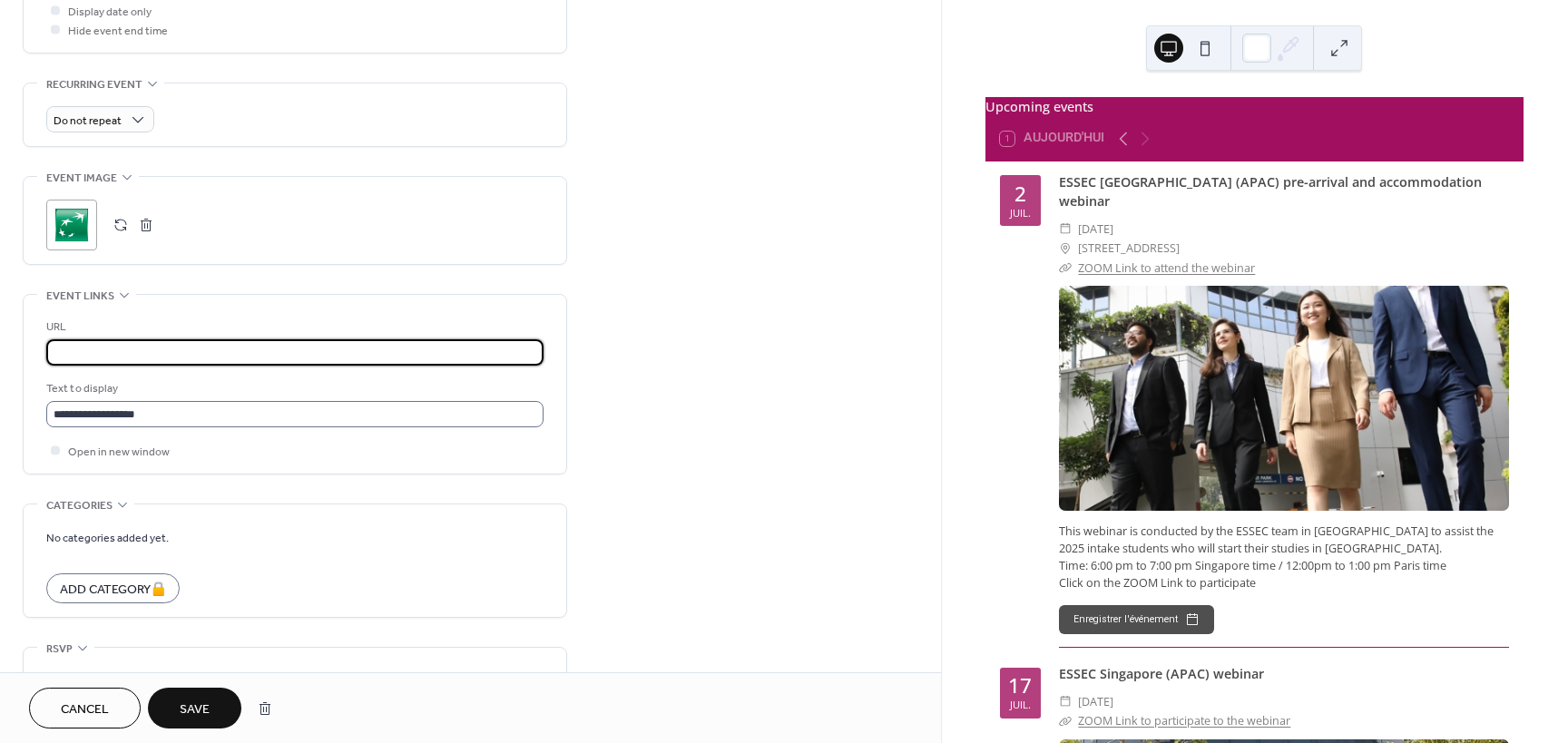 type on "**********" 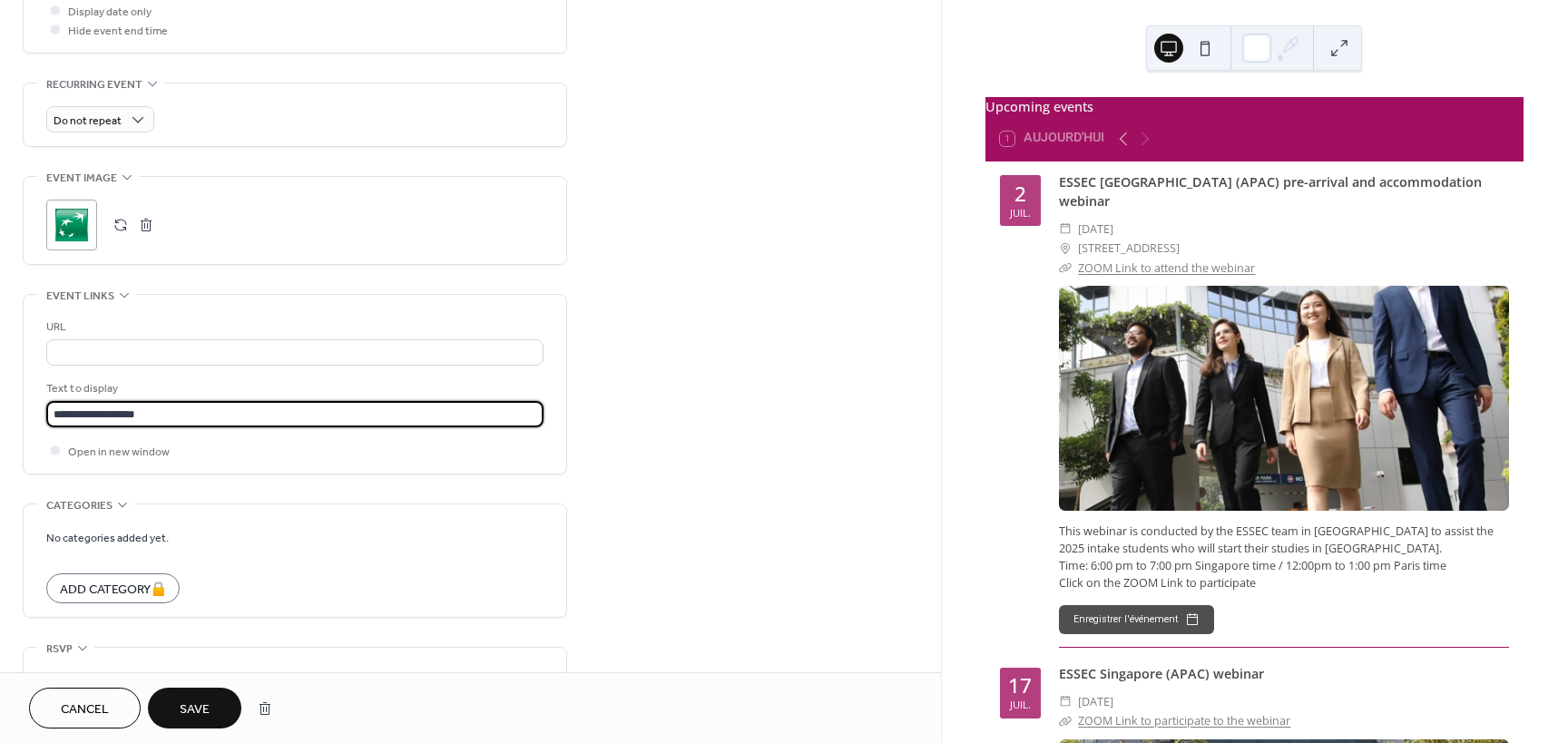 scroll, scrollTop: 0, scrollLeft: 0, axis: both 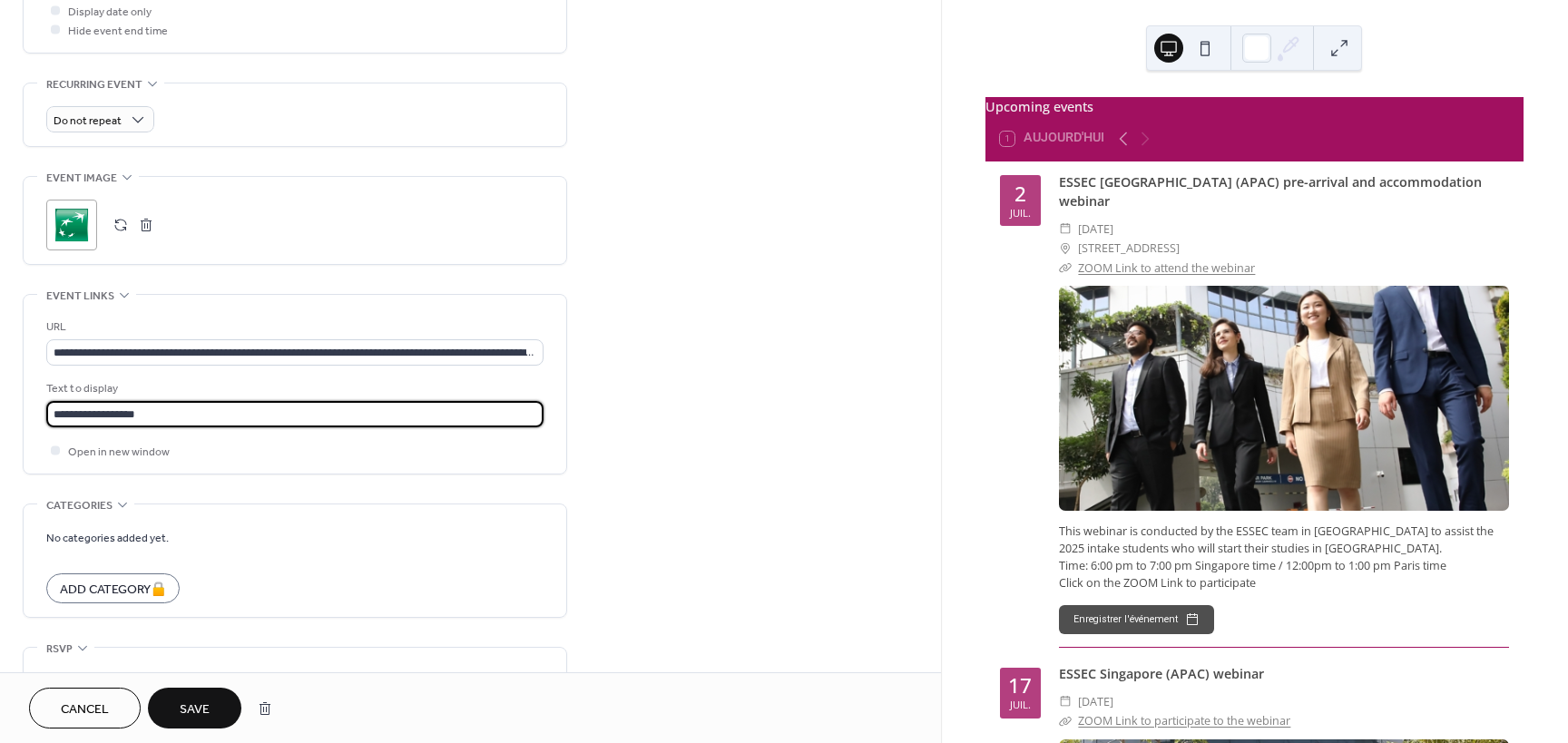 drag, startPoint x: 108, startPoint y: 412, endPoint x: 149, endPoint y: 413, distance: 41.01219 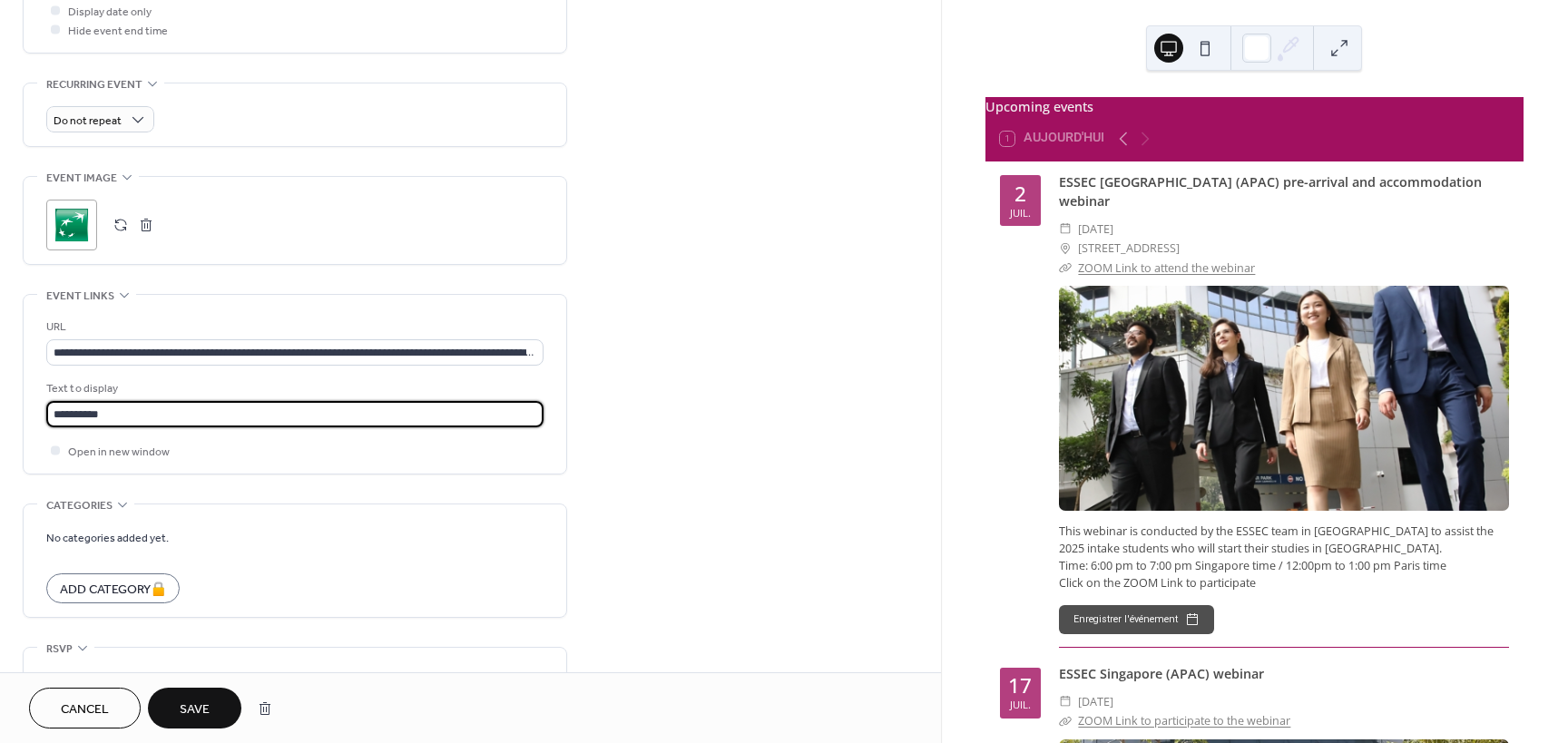 scroll, scrollTop: 811, scrollLeft: 0, axis: vertical 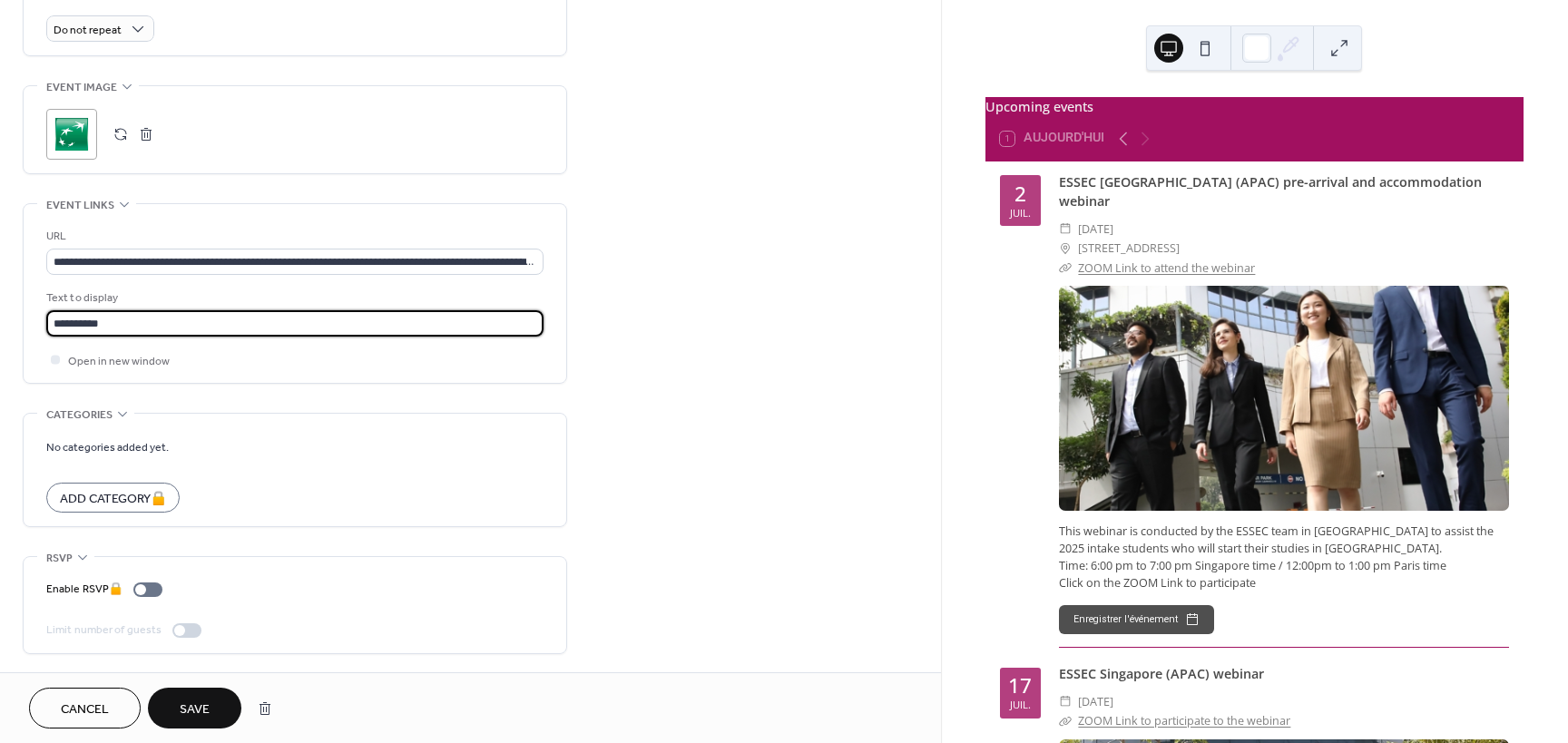 type on "**********" 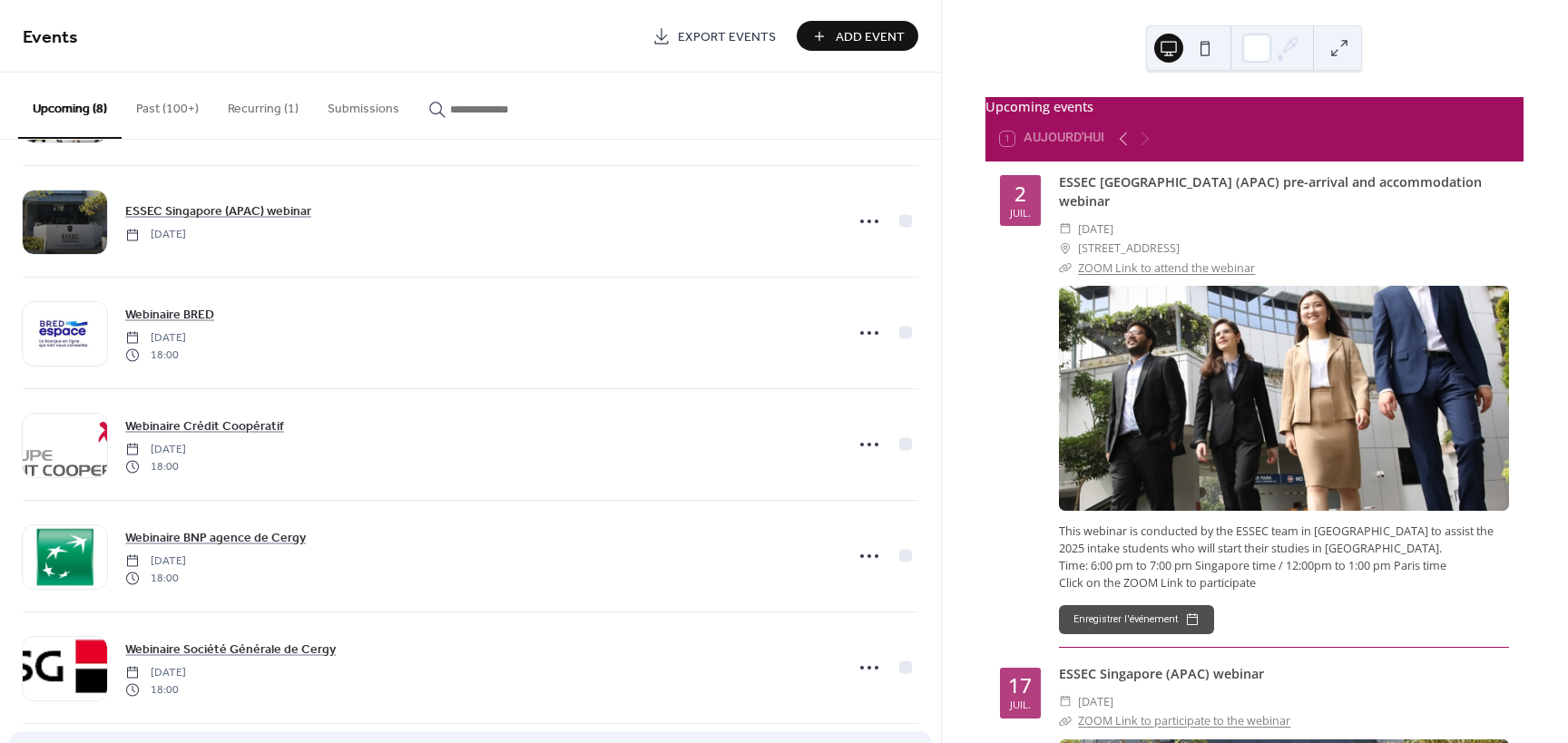 scroll, scrollTop: 181, scrollLeft: 0, axis: vertical 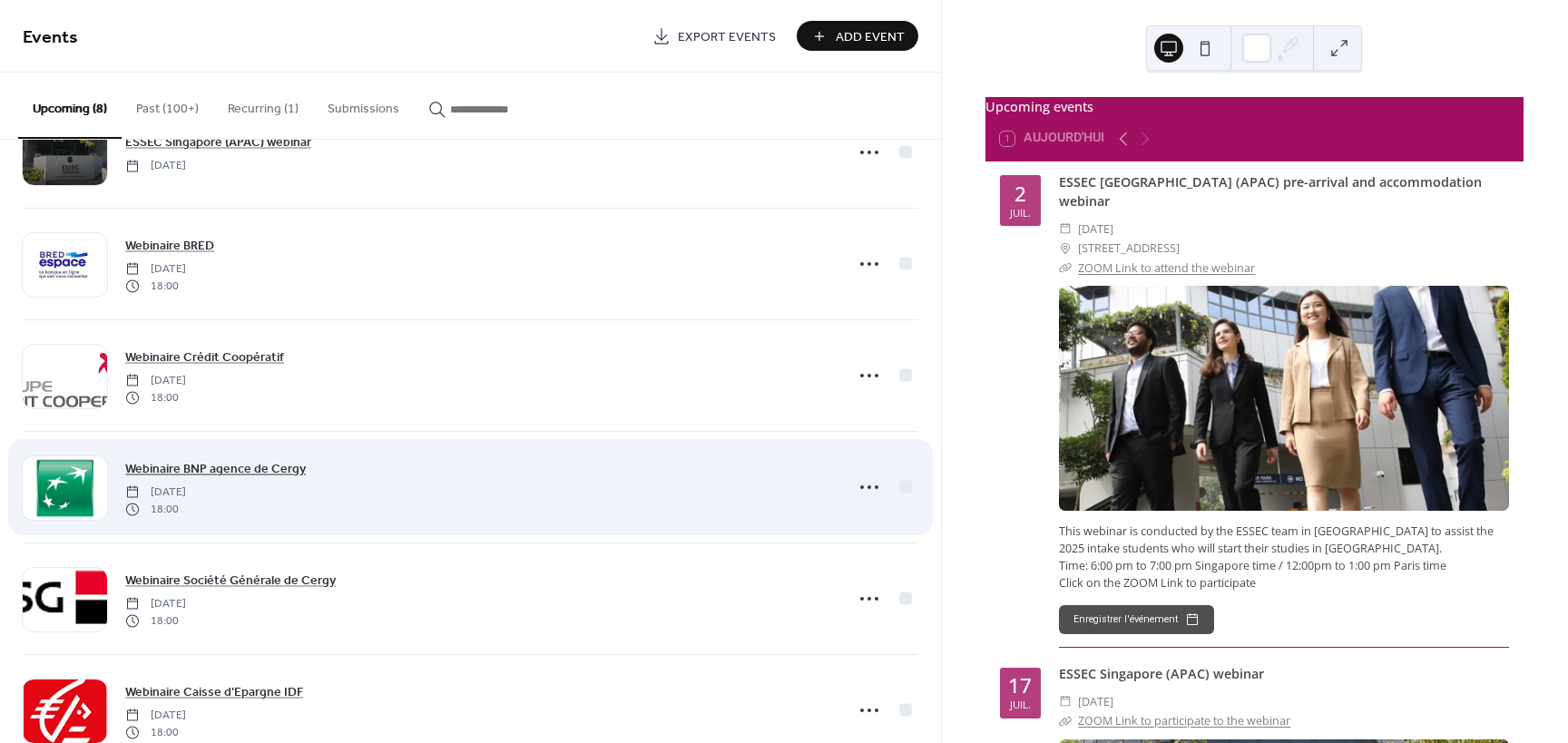click on "Webinaire BNP agence de Cergy" at bounding box center (215, 469) 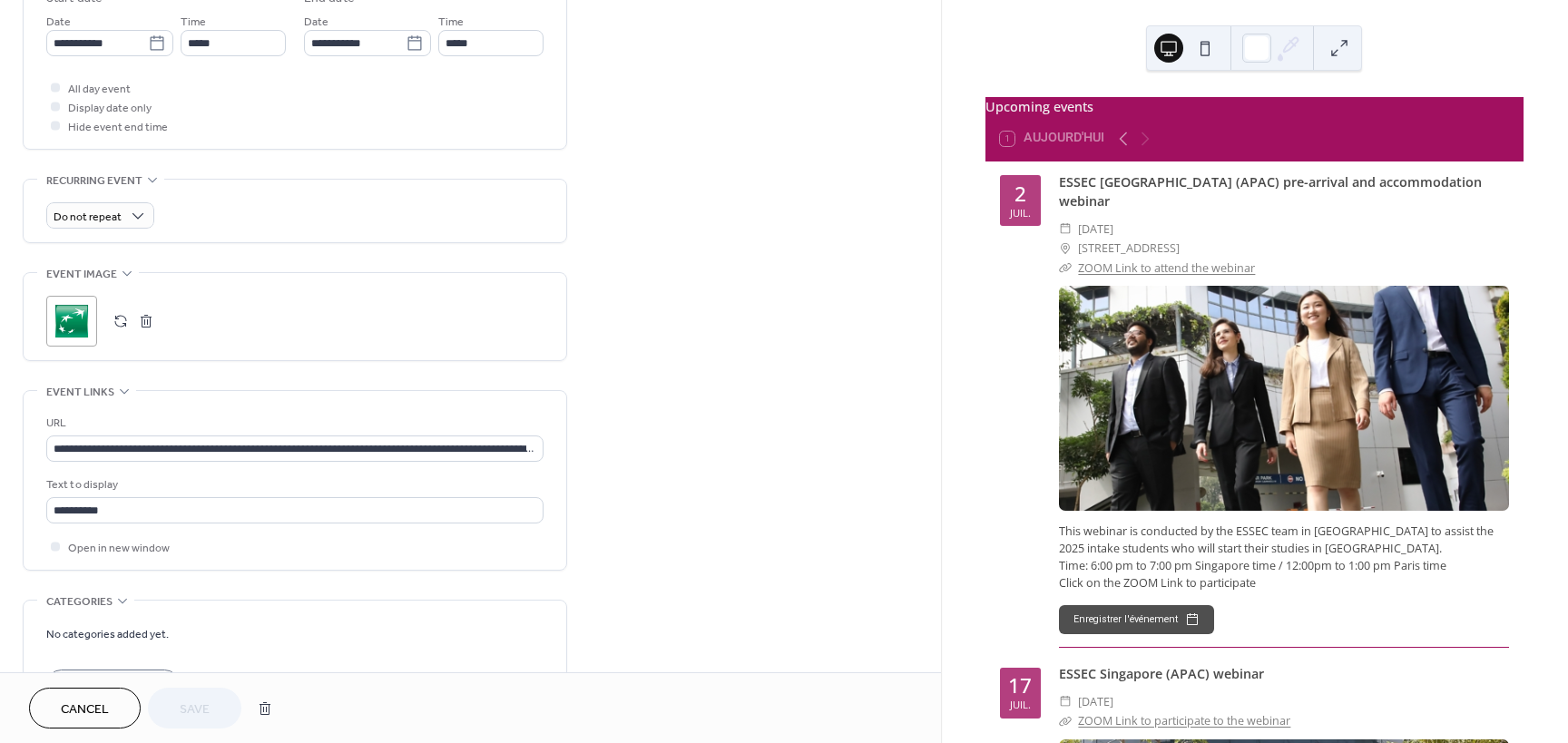 scroll, scrollTop: 720, scrollLeft: 0, axis: vertical 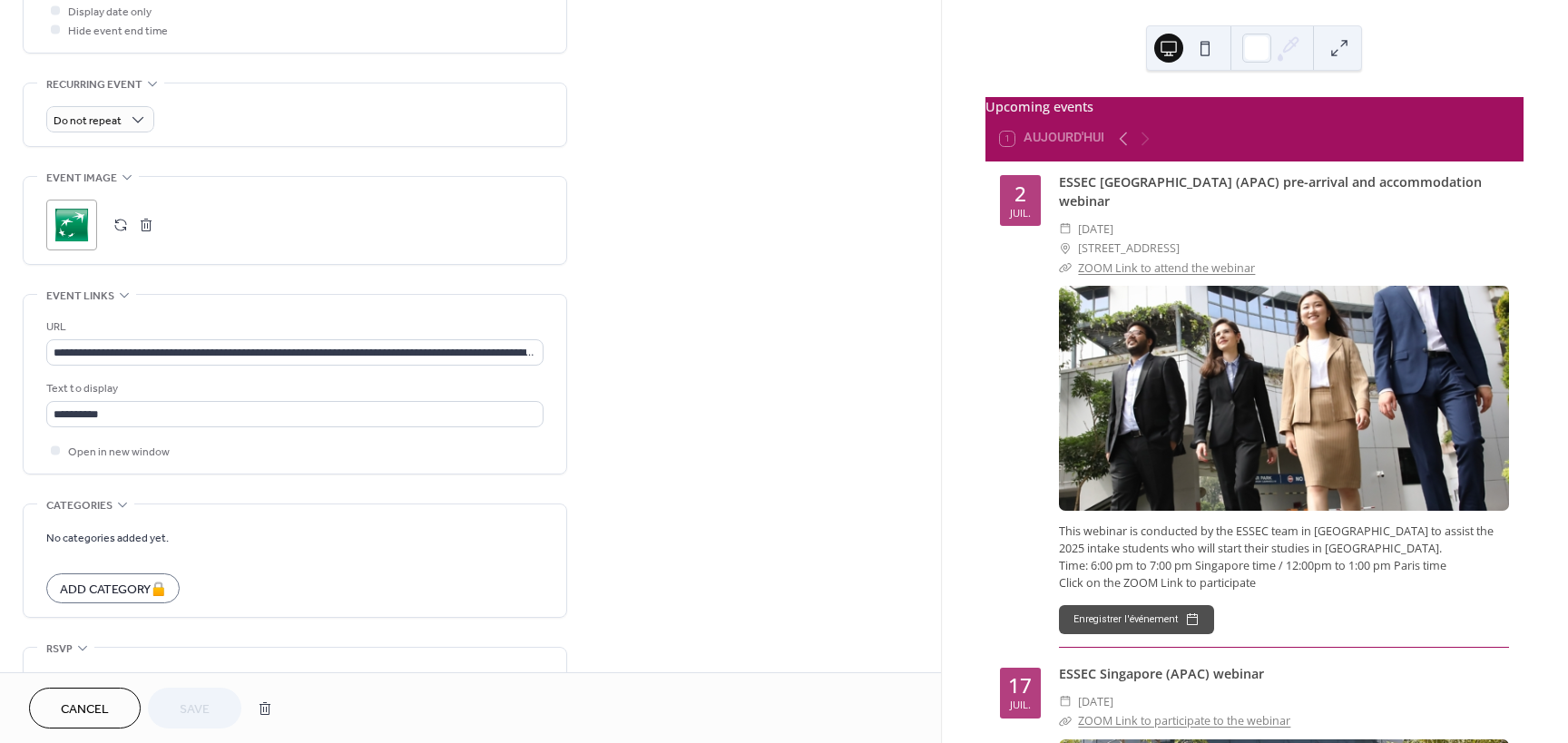 click on "Cancel" at bounding box center [84, 708] 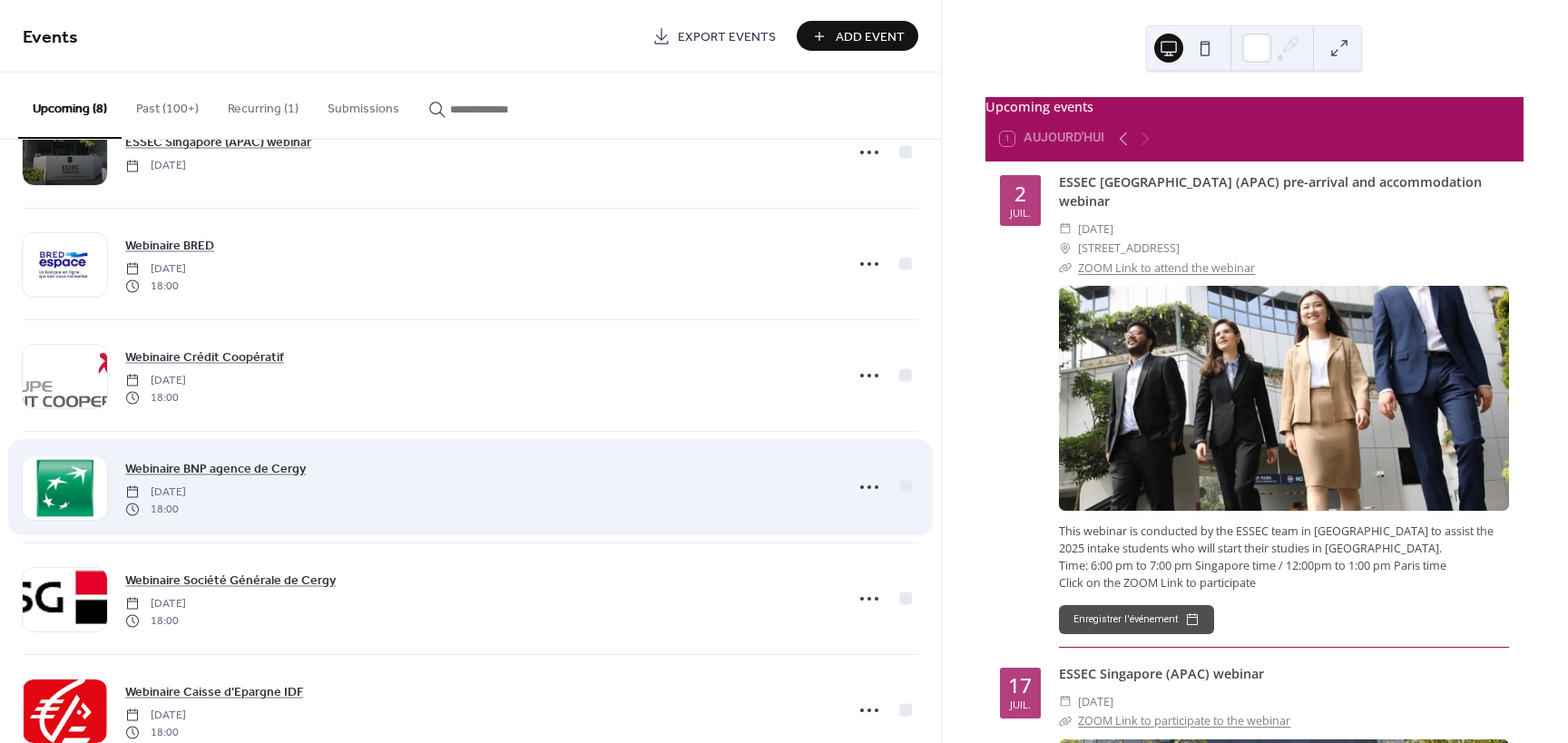 scroll, scrollTop: 343, scrollLeft: 0, axis: vertical 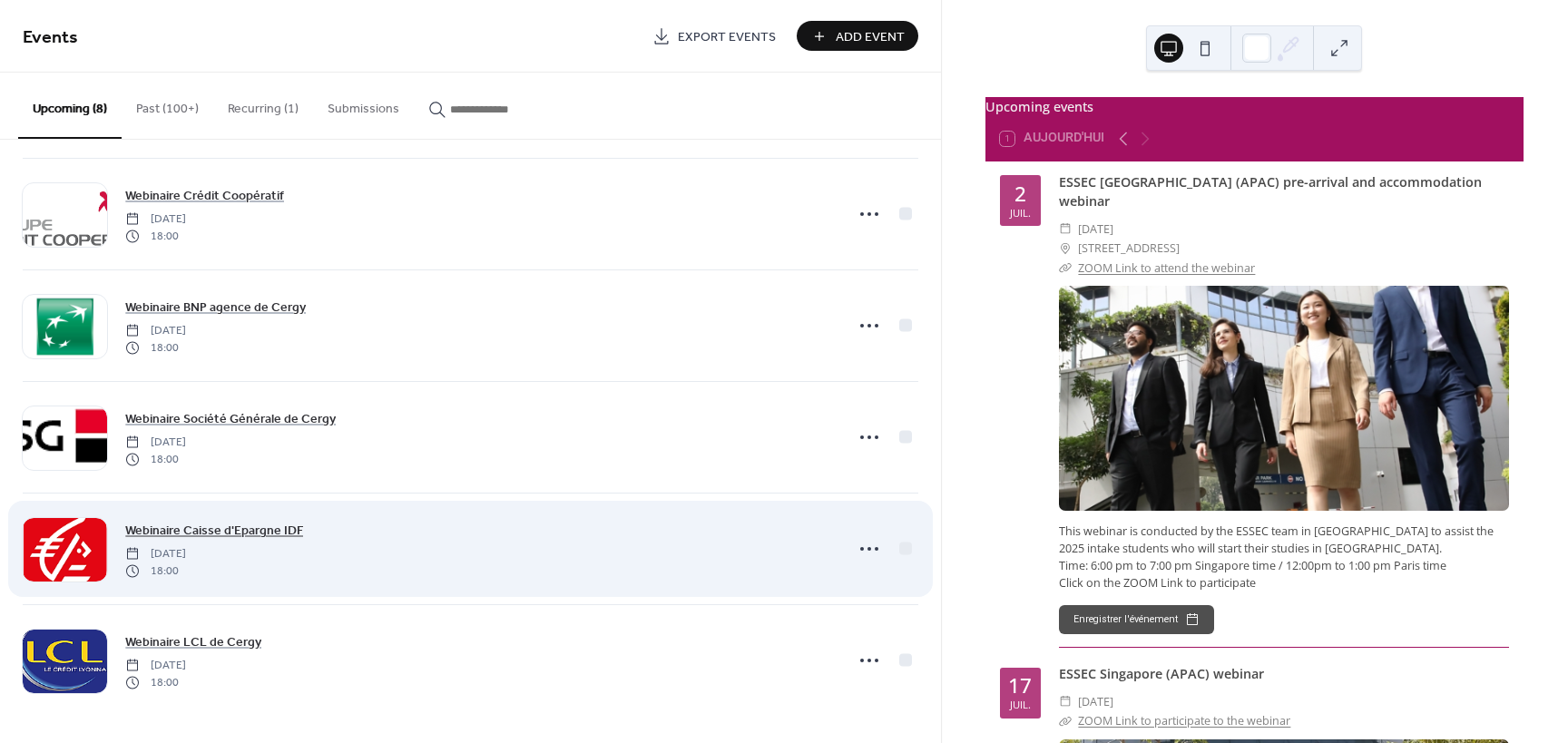 click on "Webinaire Caisse d'Epargne IDF" at bounding box center [214, 531] 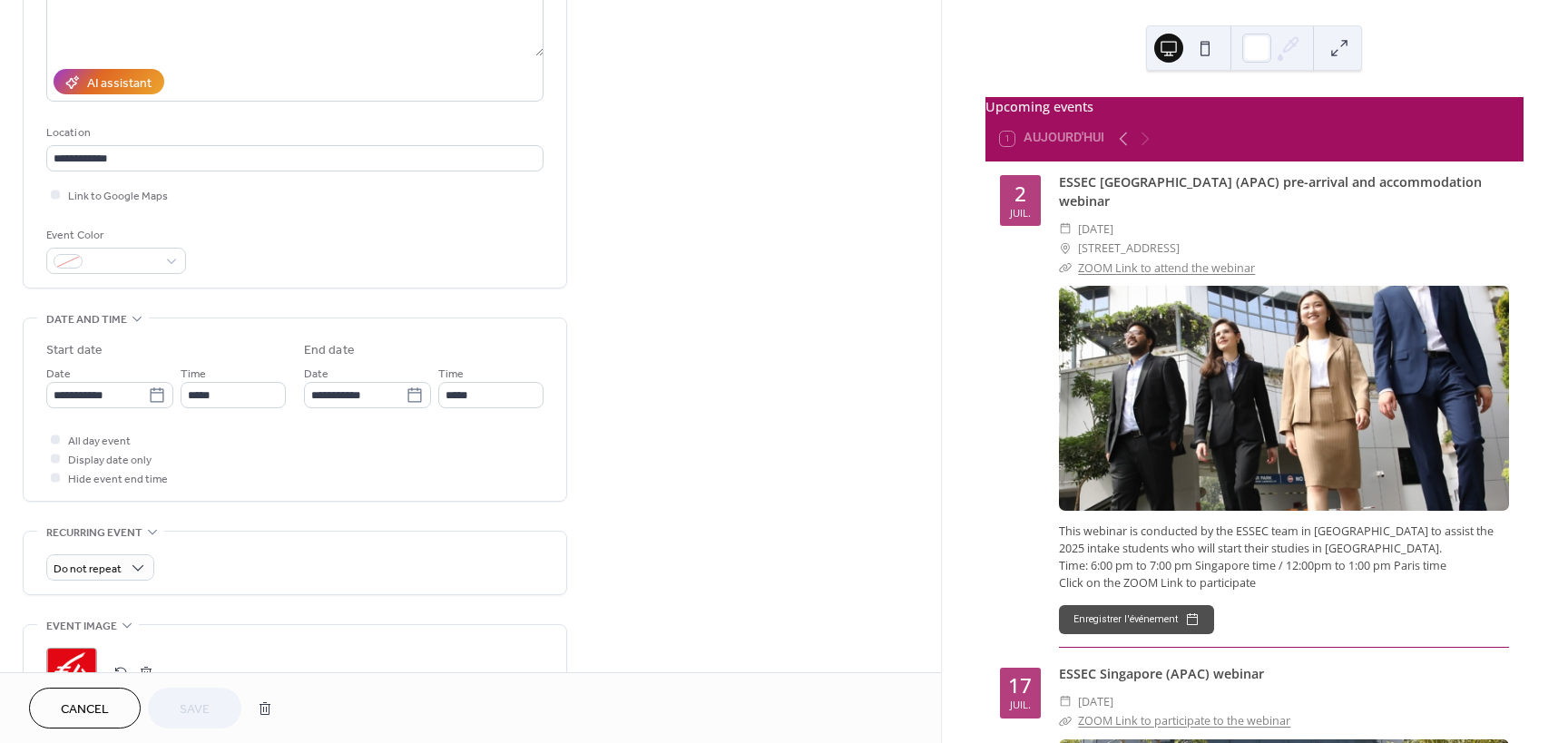 scroll, scrollTop: 544, scrollLeft: 0, axis: vertical 